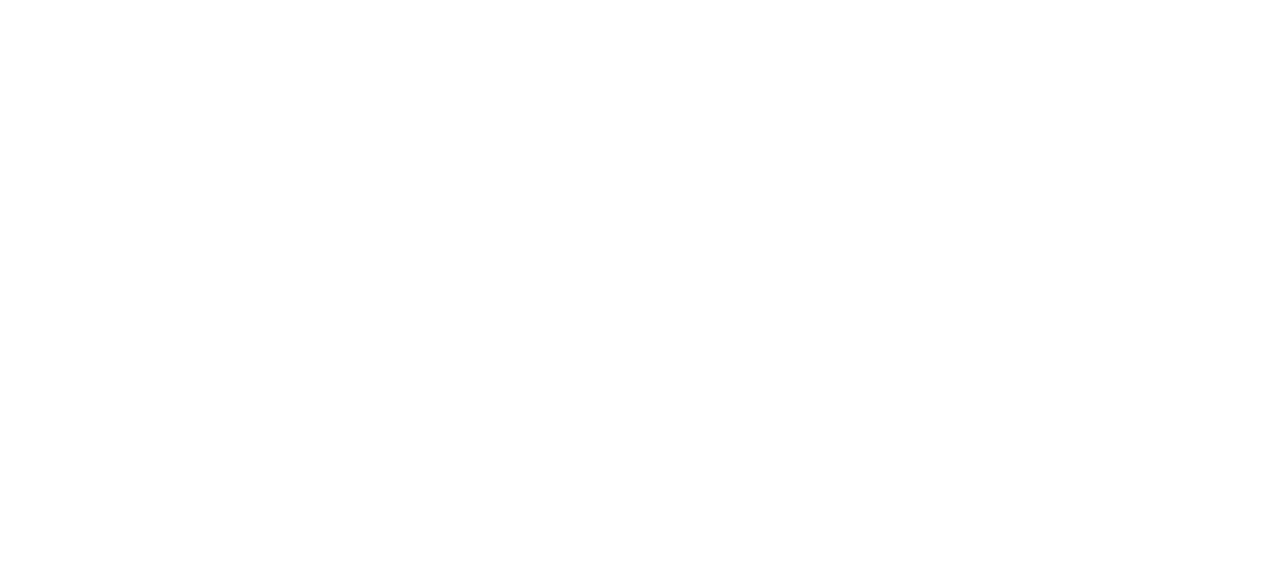scroll, scrollTop: 0, scrollLeft: 0, axis: both 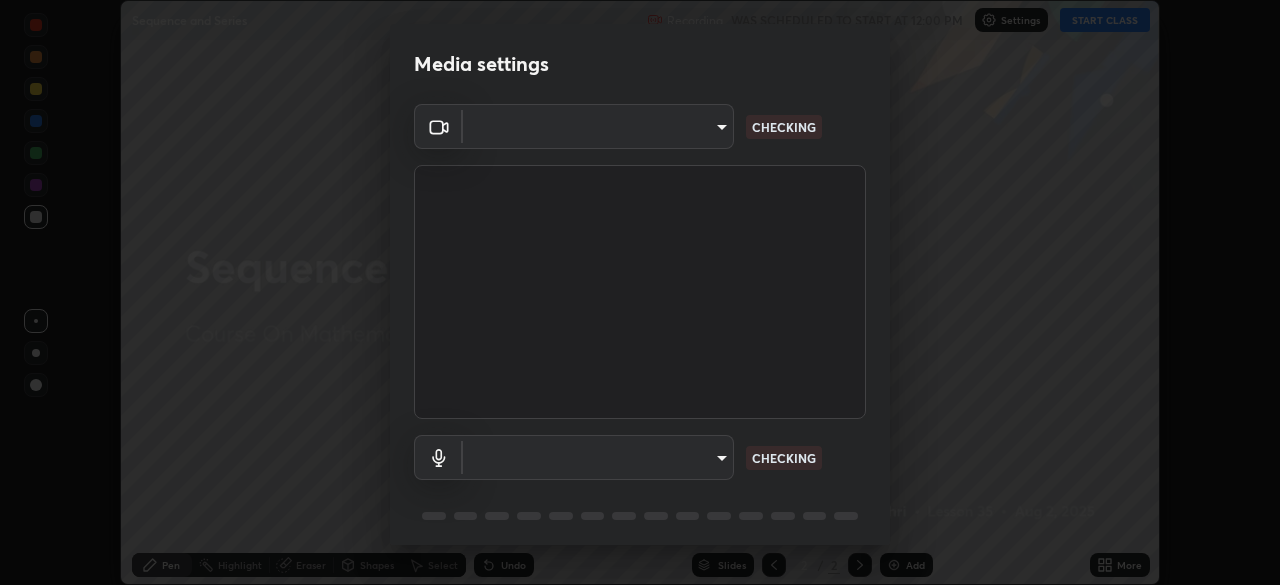 click on "Erase all Sequence and Series Recording WAS SCHEDULED TO START AT  12:00 PM Settings START CLASS Setting up your live class Sequence and Series • L35 of Course On Mathematics for JEE Growth 2 2027 [FIRST] [LAST] Pen Highlight Eraser Shapes Select Undo Slides 2 / 2 Add More No doubts shared Encourage your learners to ask a doubt for better clarity Report an issue Reason for reporting Buffering Chat not working Audio - Video sync issue Educator video quality low ​ Attach an image Report Media settings ​ CHECKING ​ CHECKING 1 / 5 Next" at bounding box center (640, 292) 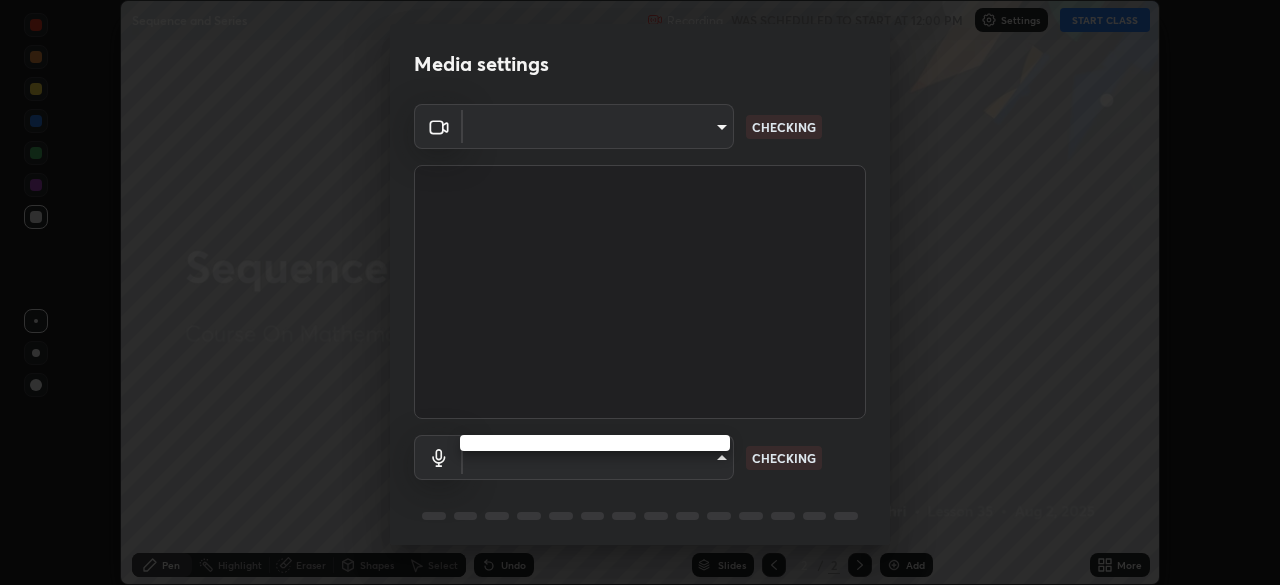 type on "80561a082d3f99f053040d1f6f9e463dddcb706712ae3923506b300433a280d2" 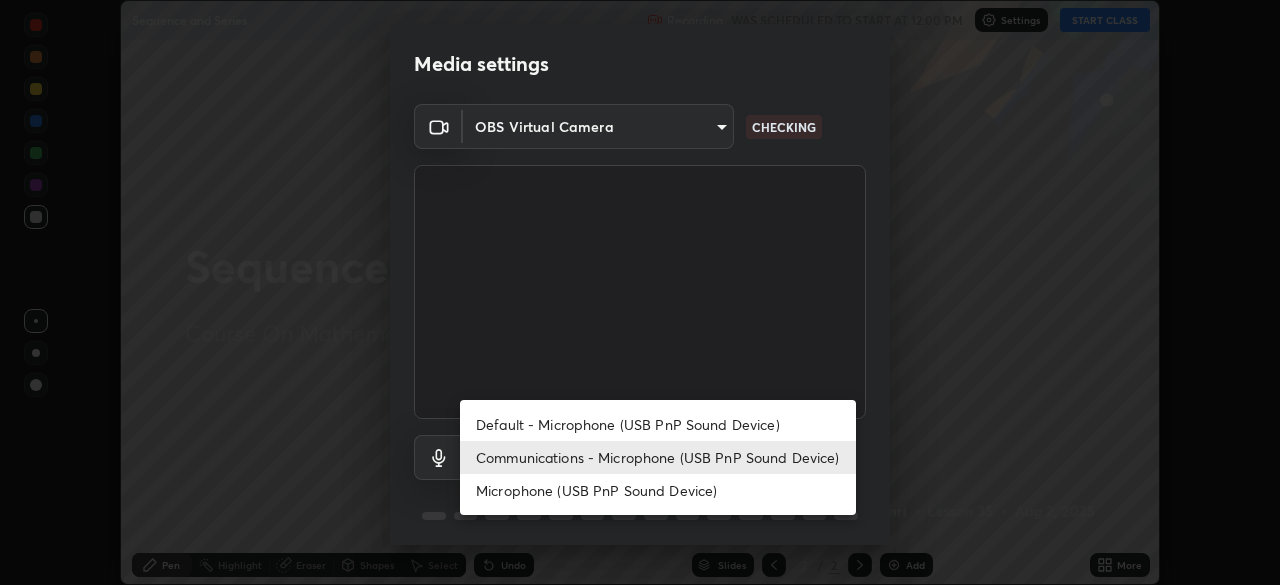click on "Default - Microphone (USB PnP Sound Device)" at bounding box center [658, 424] 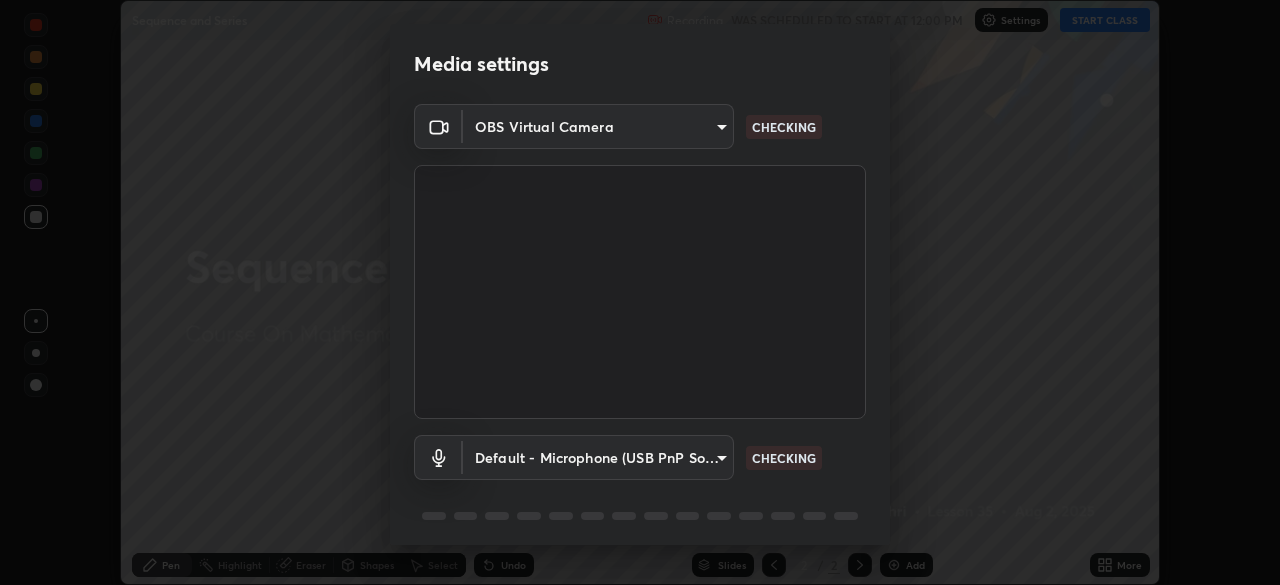 click on "Erase all Sequence and Series Recording WAS SCHEDULED TO START AT  12:00 PM Settings START CLASS Setting up your live class Sequence and Series • L35 of Course On Mathematics for JEE Growth 2 2027 [FIRST] [LAST] Pen Highlight Eraser Shapes Select Undo Slides 2 / 2 Add More No doubts shared Encourage your learners to ask a doubt for better clarity Report an issue Reason for reporting Buffering Chat not working Audio - Video sync issue Educator video quality low ​ Attach an image Report Media settings OBS Virtual Camera [HASH] CHECKING Default - Microphone (USB PnP Sound Device) default CHECKING 1 / 5 Next" at bounding box center (640, 292) 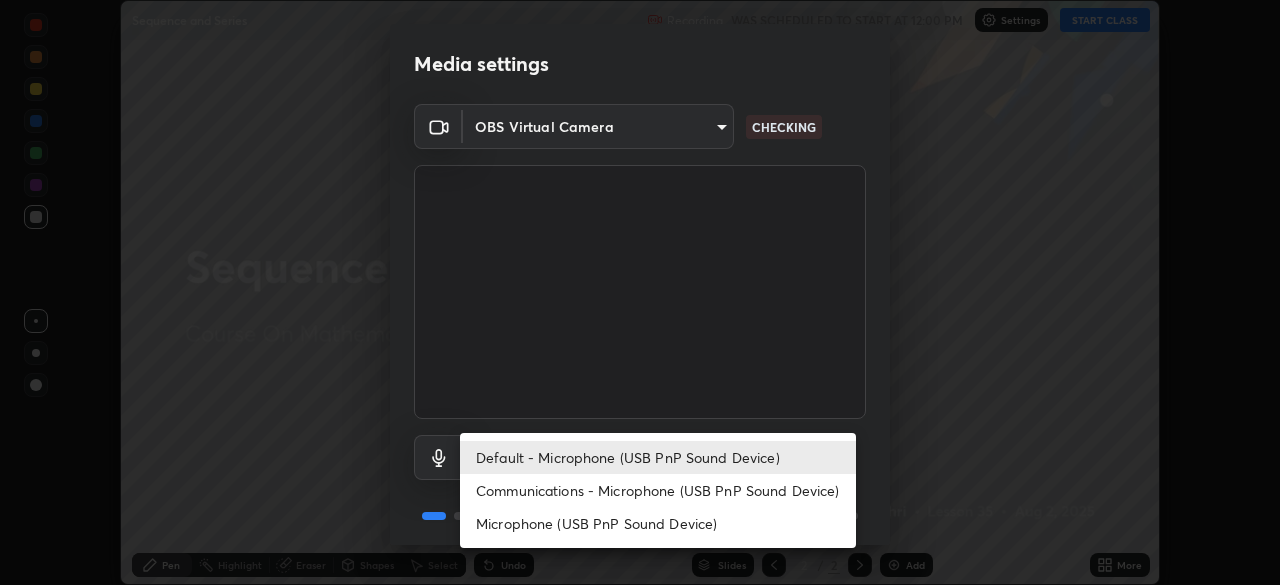 click on "Communications - Microphone (USB PnP Sound Device)" at bounding box center (658, 490) 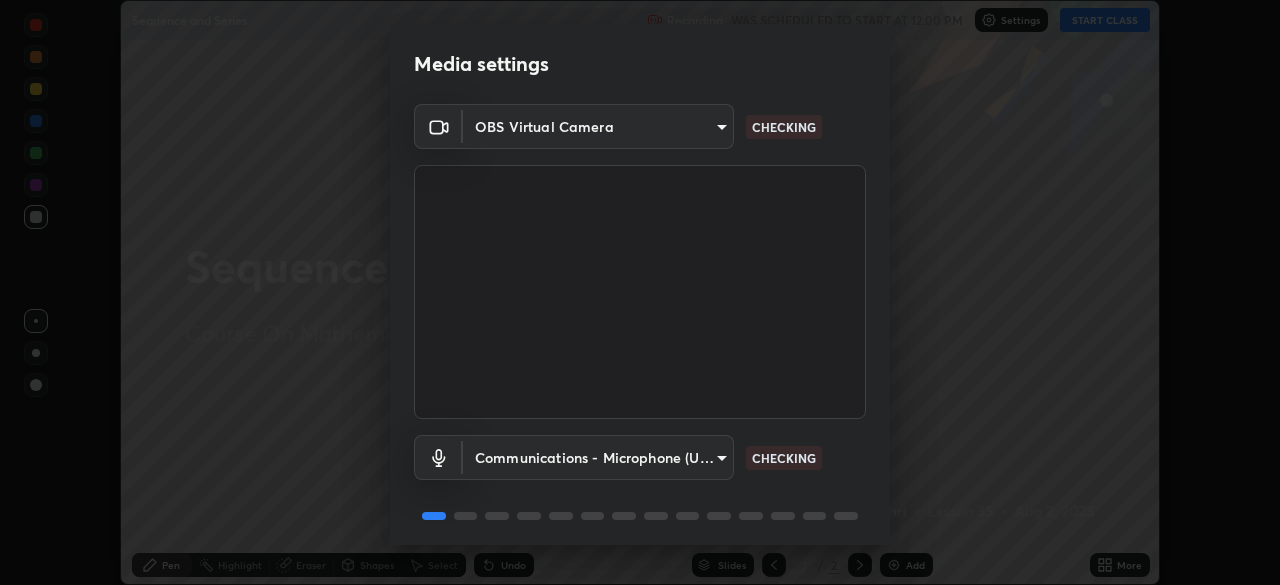 scroll, scrollTop: 71, scrollLeft: 0, axis: vertical 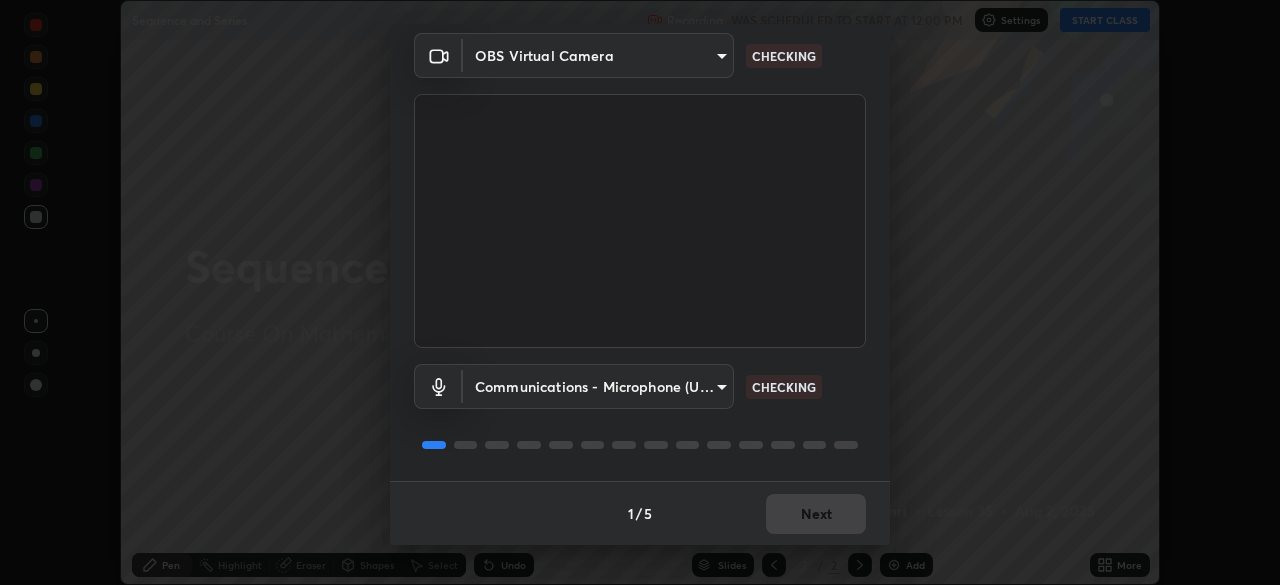 click on "1 / 5 Next" at bounding box center [640, 513] 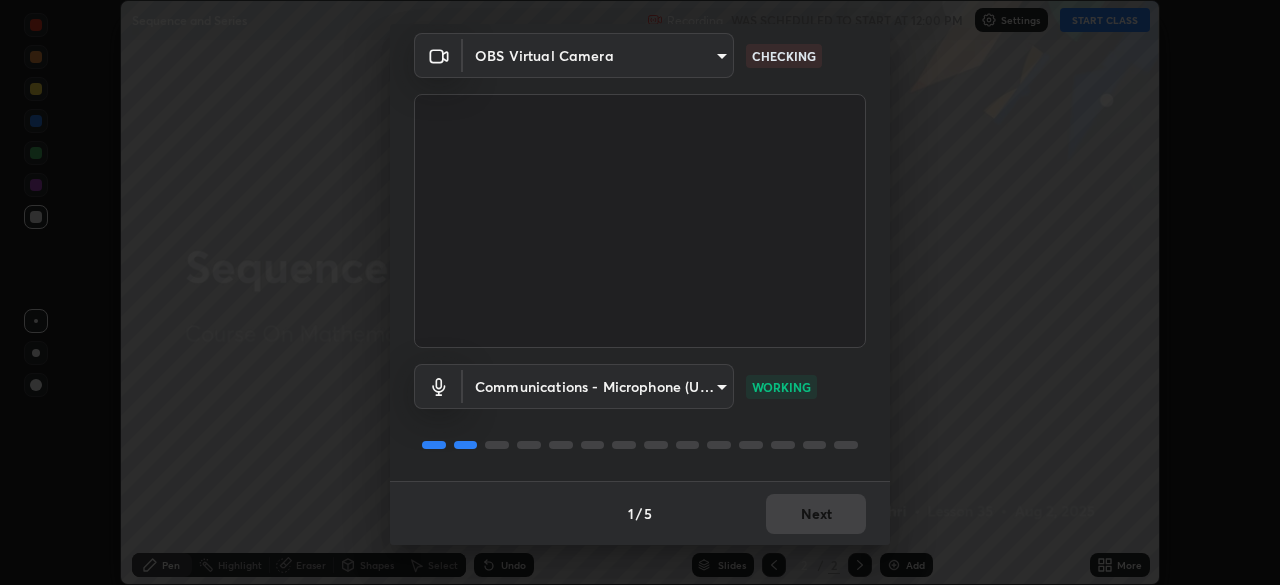 click on "1 / 5 Next" at bounding box center [640, 513] 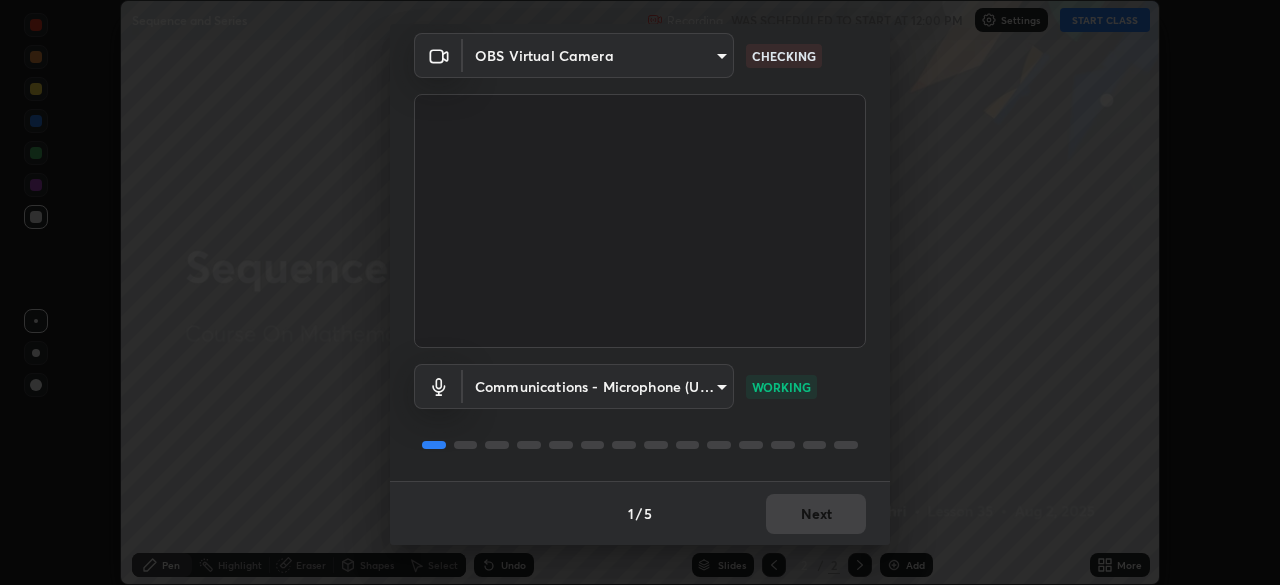 click on "1 / 5 Next" at bounding box center (640, 513) 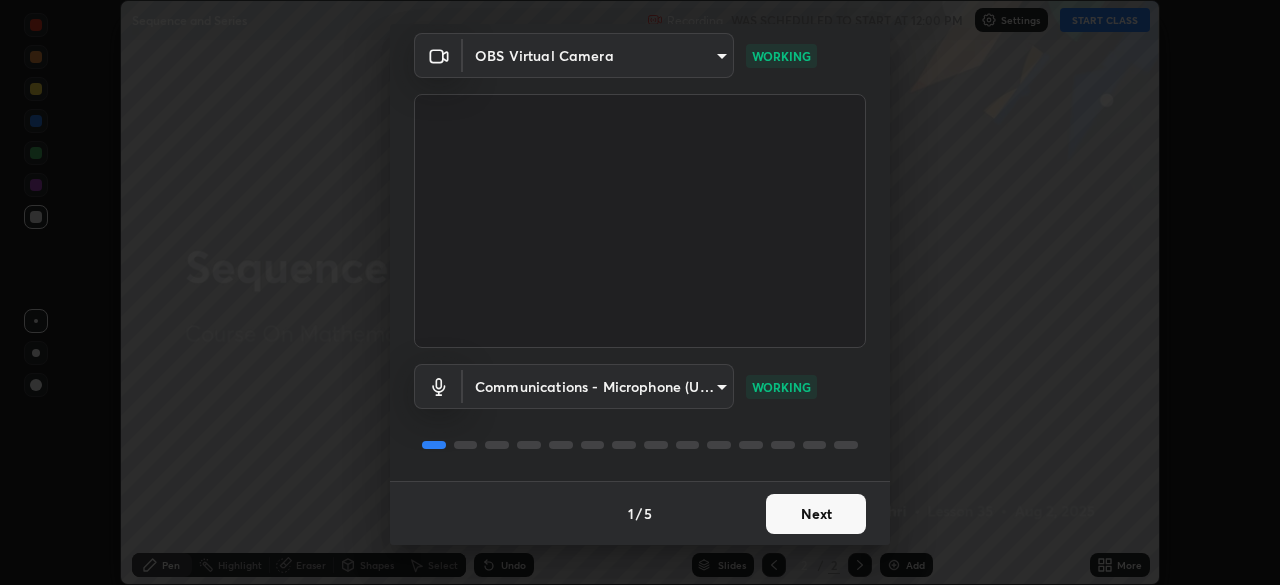 click on "Next" at bounding box center [816, 514] 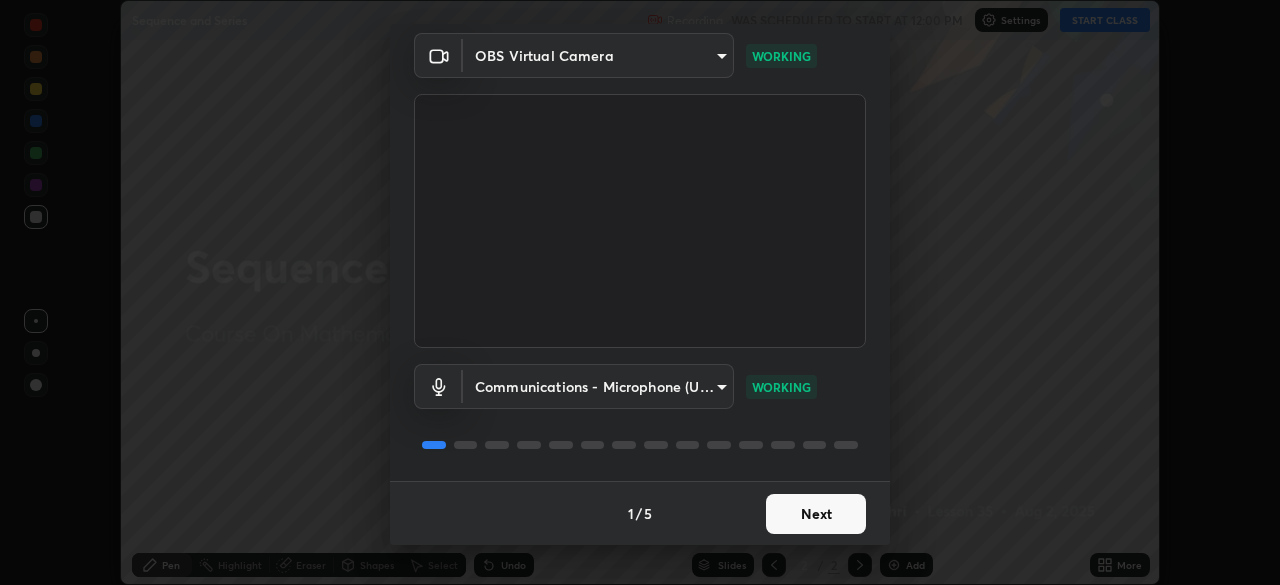 scroll, scrollTop: 0, scrollLeft: 0, axis: both 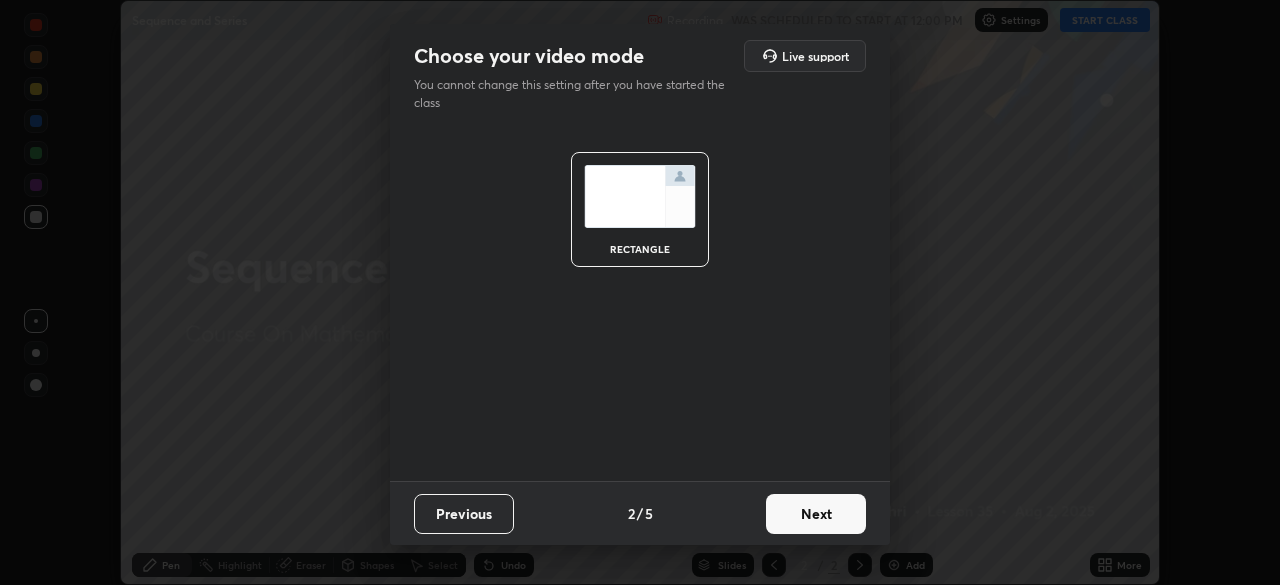 click on "Next" at bounding box center [816, 514] 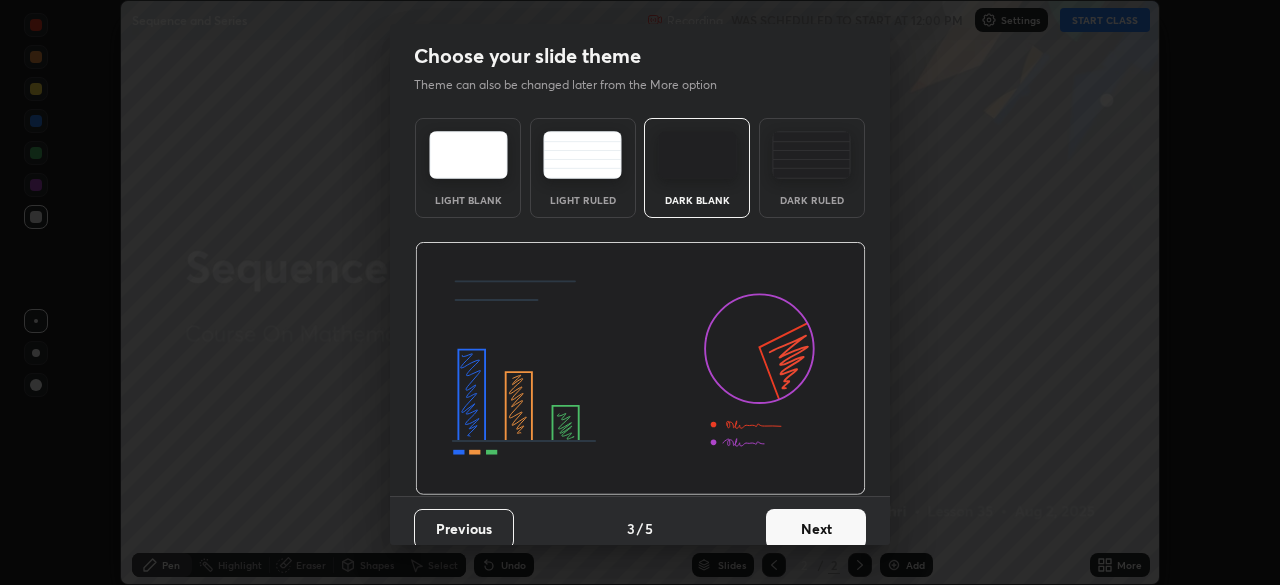 click on "Next" at bounding box center [816, 529] 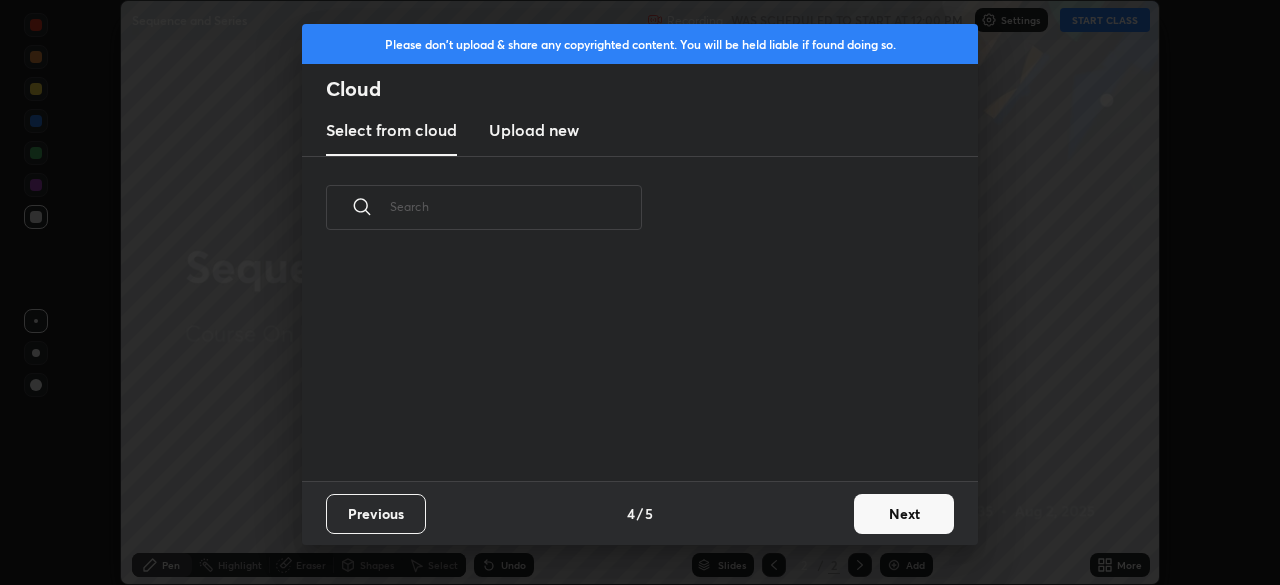 click on "Next" at bounding box center [904, 514] 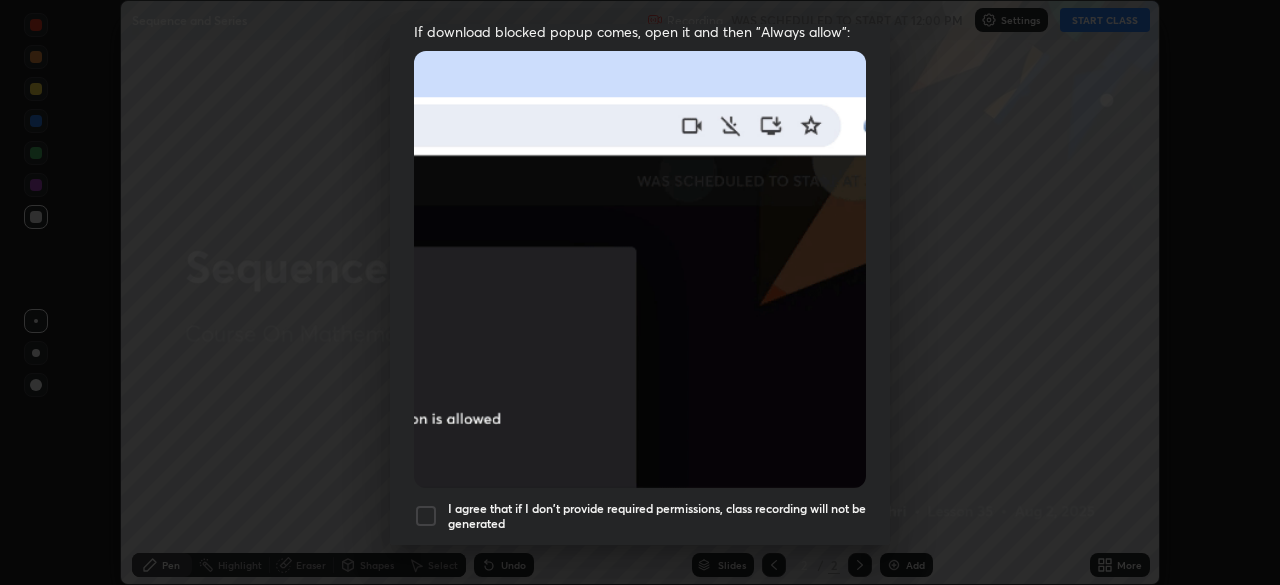 scroll, scrollTop: 479, scrollLeft: 0, axis: vertical 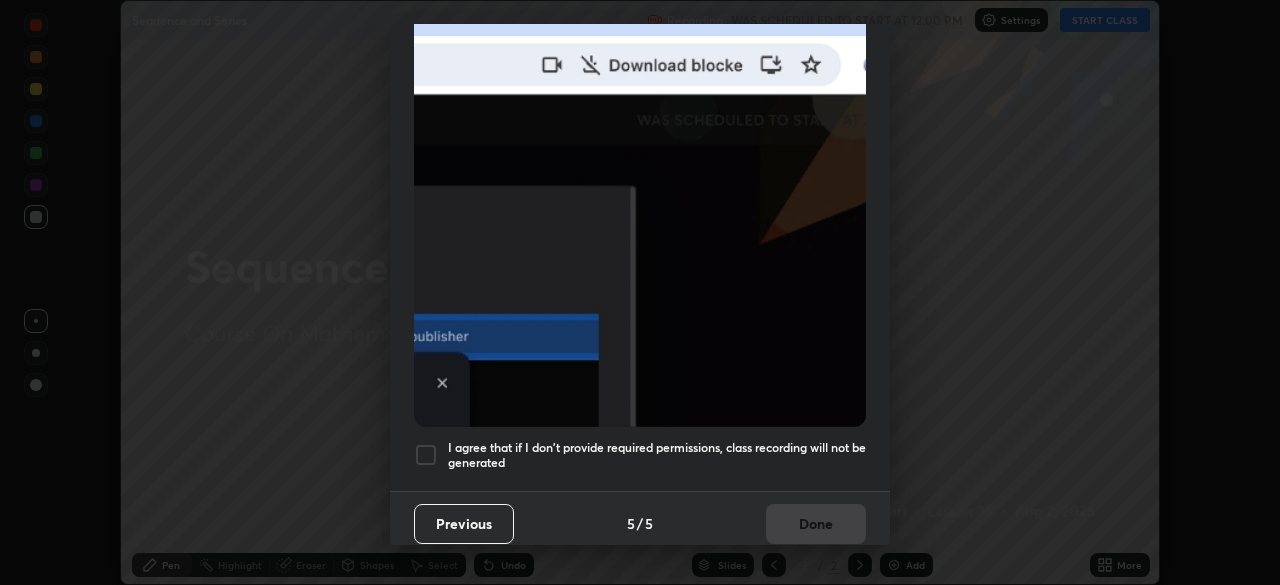 click on "Previous" at bounding box center [464, 524] 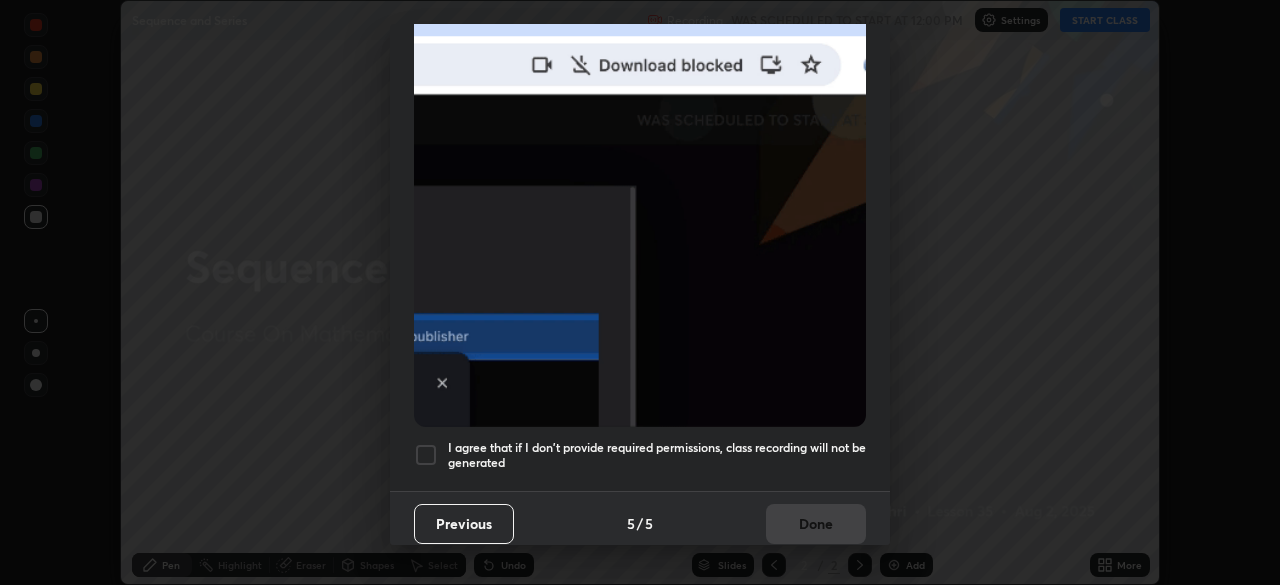 scroll, scrollTop: 0, scrollLeft: 0, axis: both 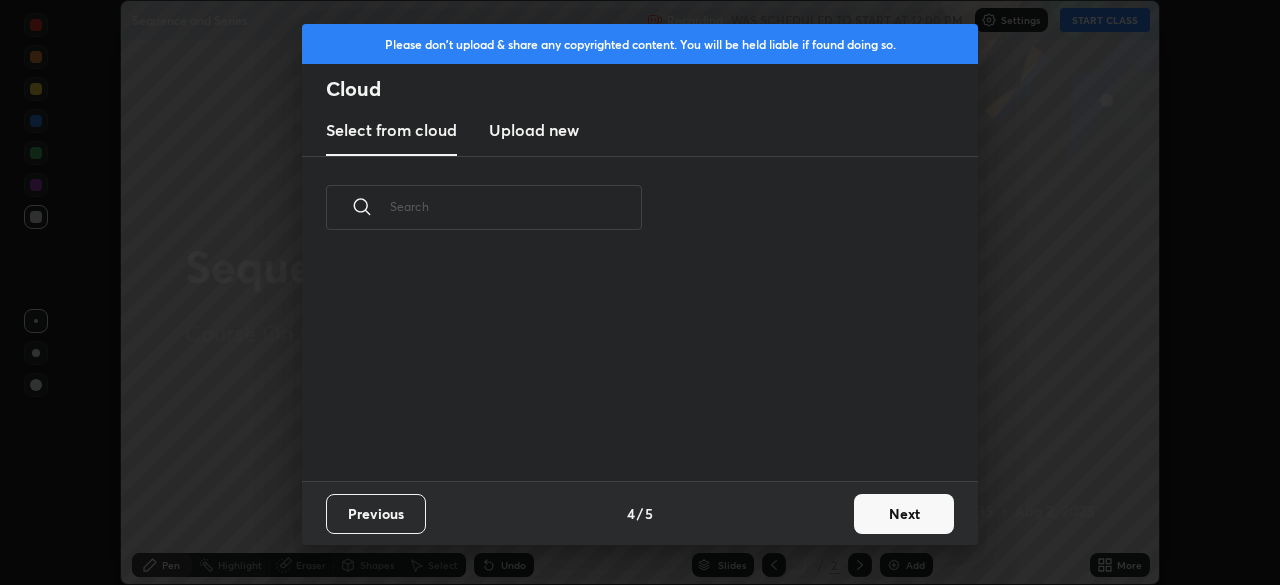 click on "Next" at bounding box center [904, 514] 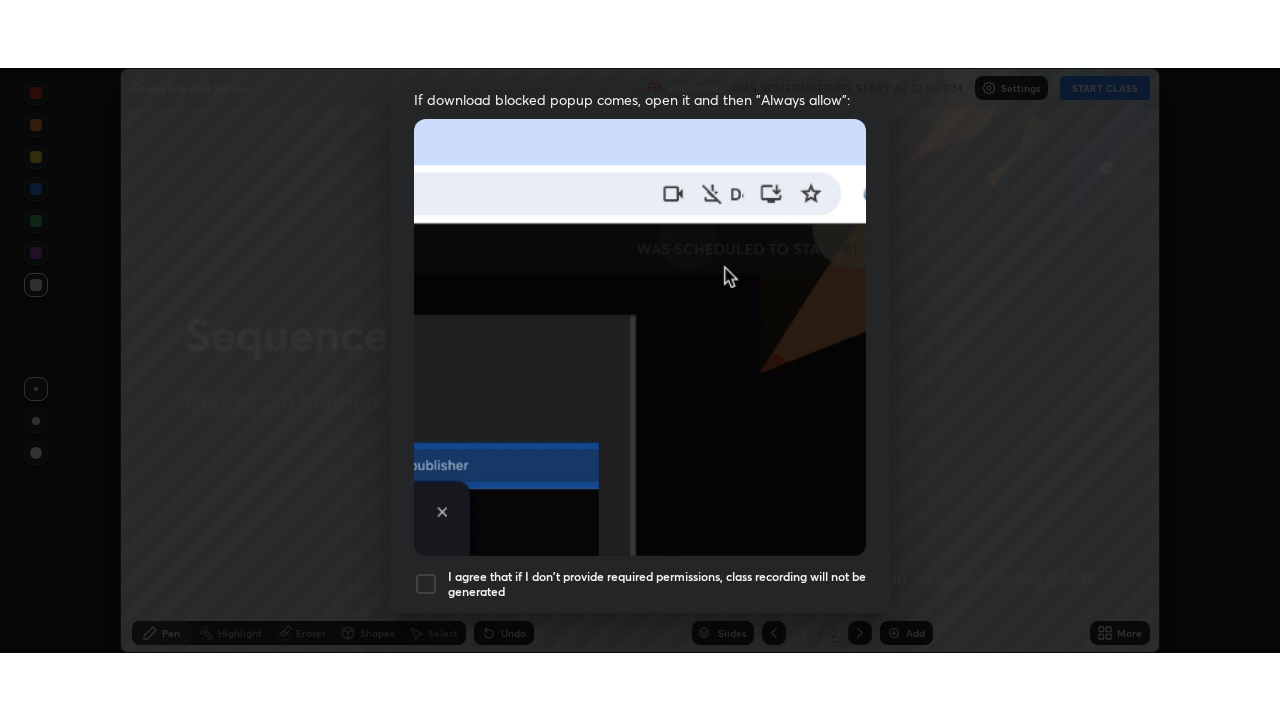scroll, scrollTop: 479, scrollLeft: 0, axis: vertical 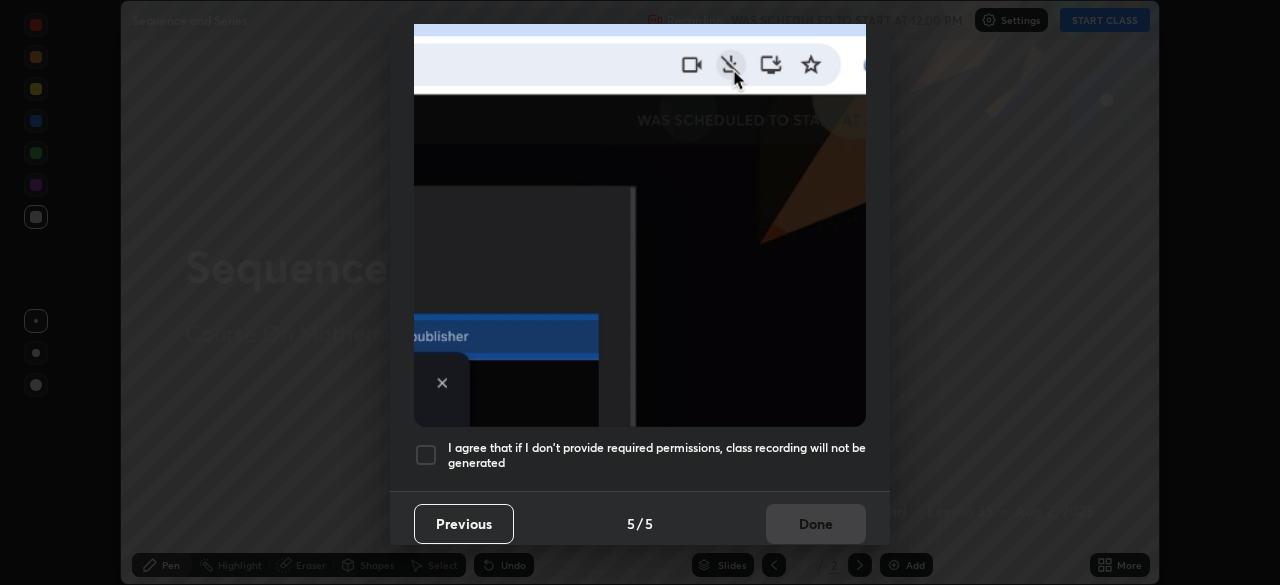 click at bounding box center [426, 455] 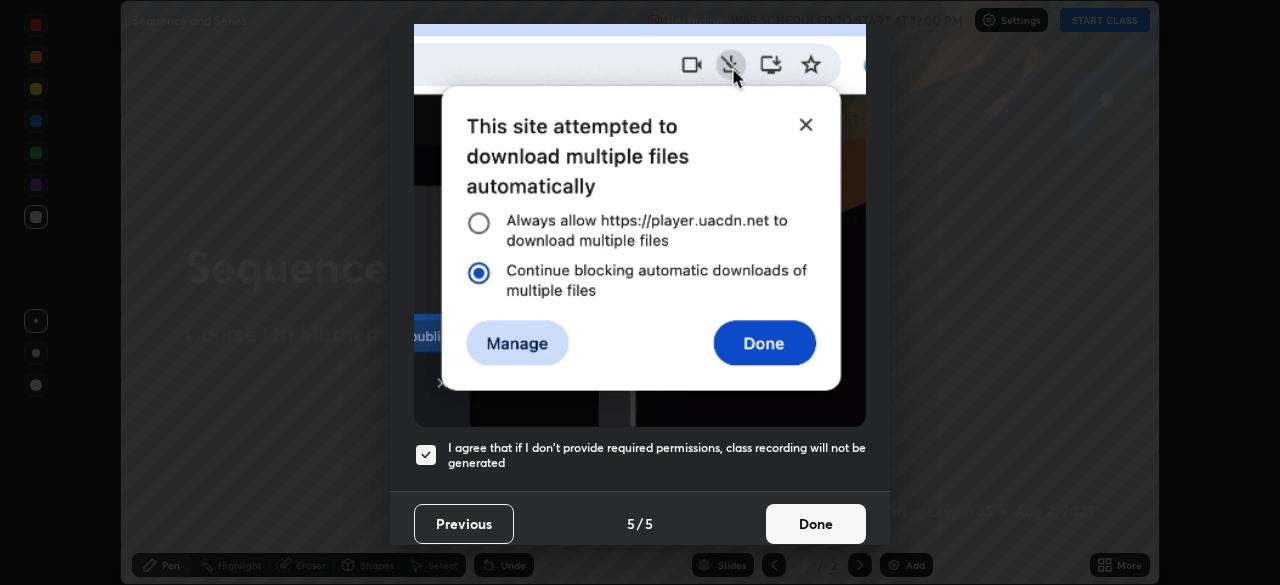 click on "Done" at bounding box center [816, 524] 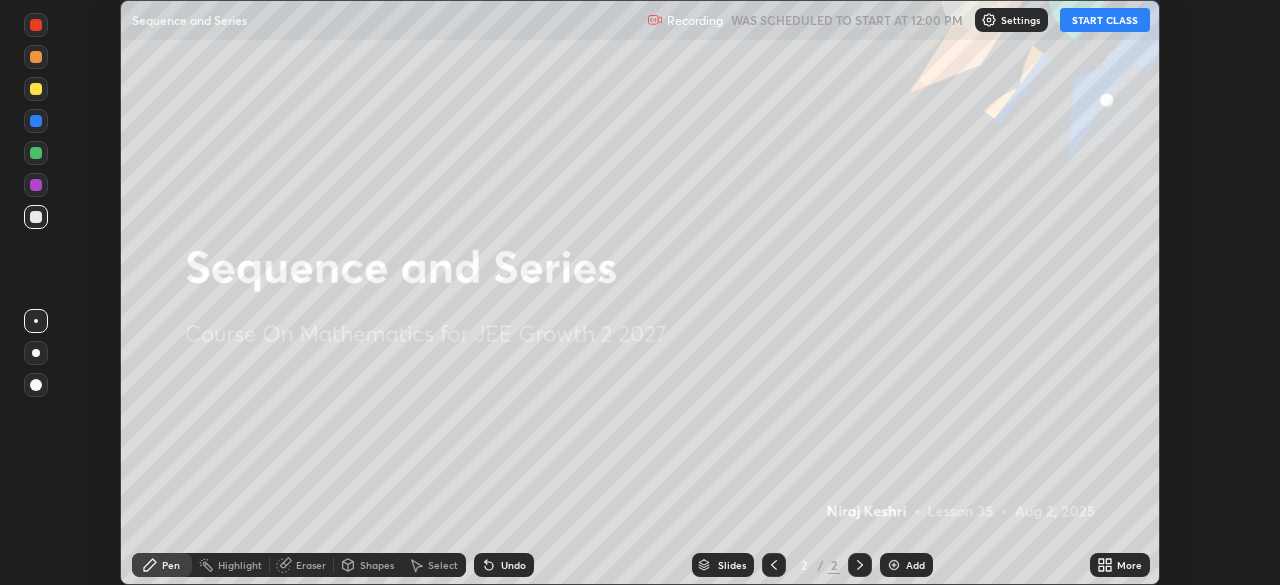 click on "START CLASS" at bounding box center [1105, 20] 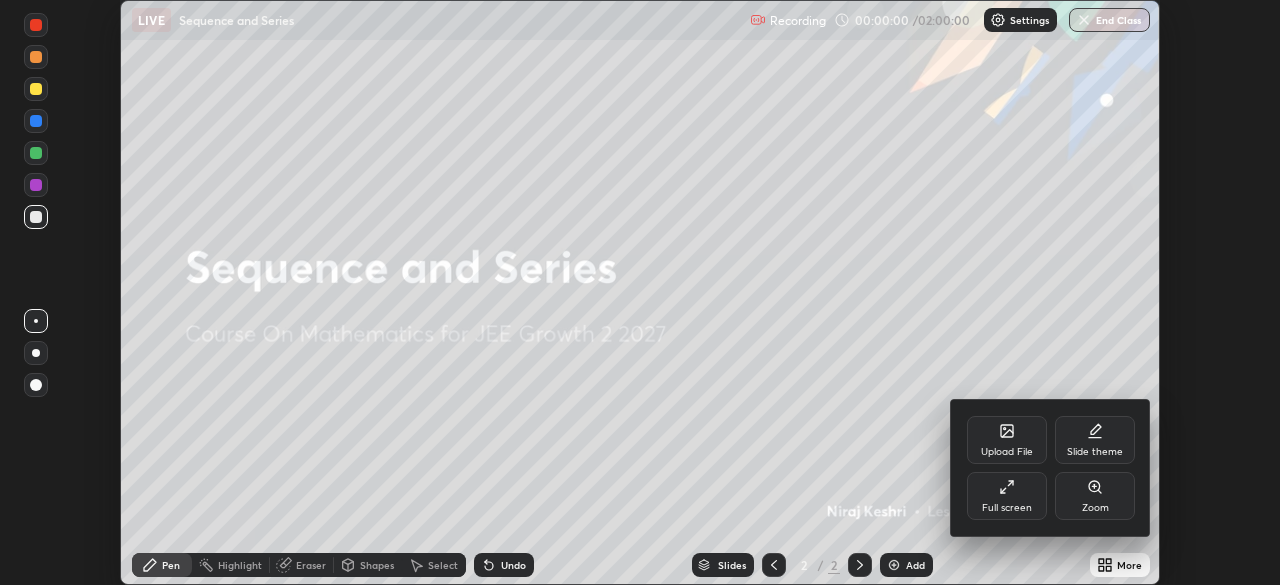 click 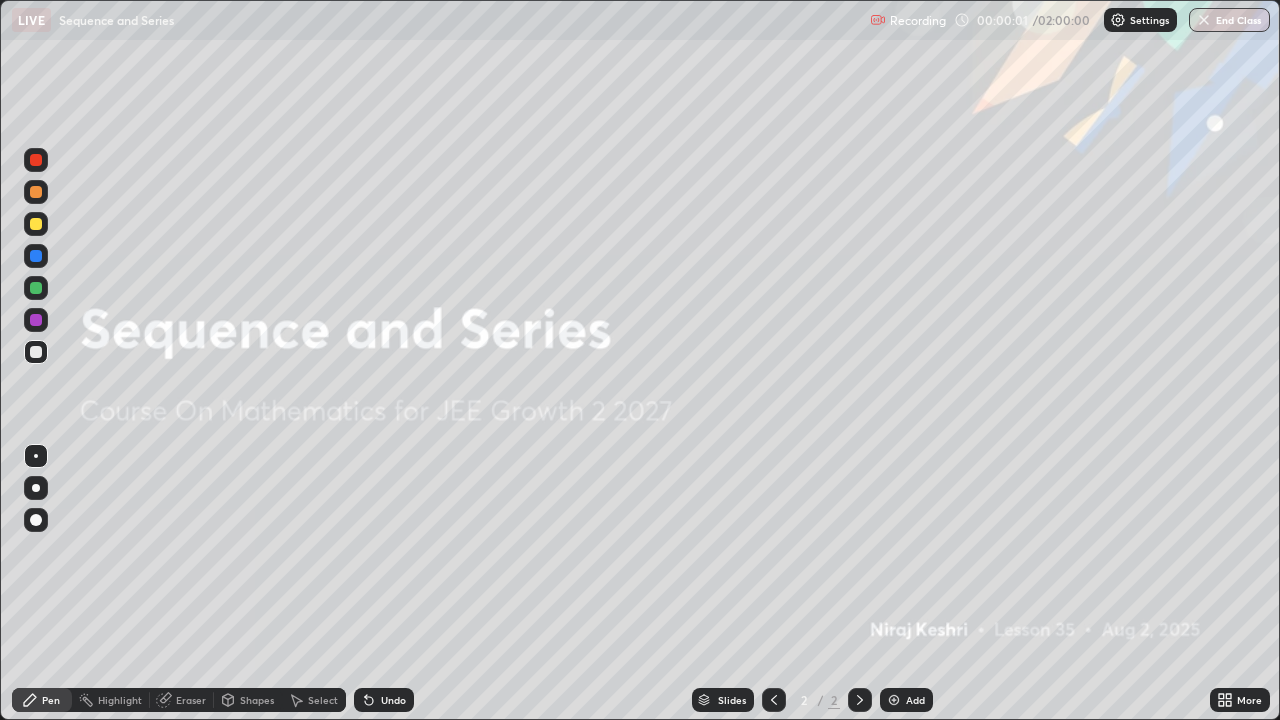 scroll, scrollTop: 99280, scrollLeft: 98720, axis: both 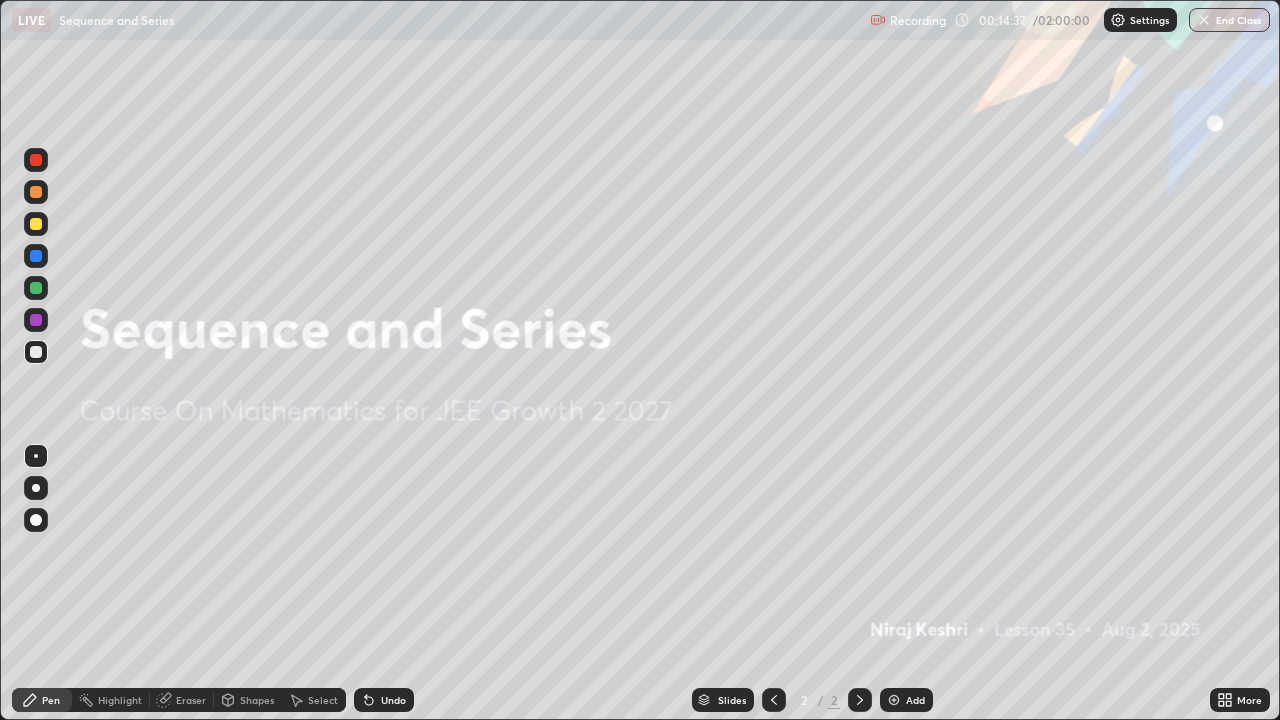 click on "Add" at bounding box center [915, 700] 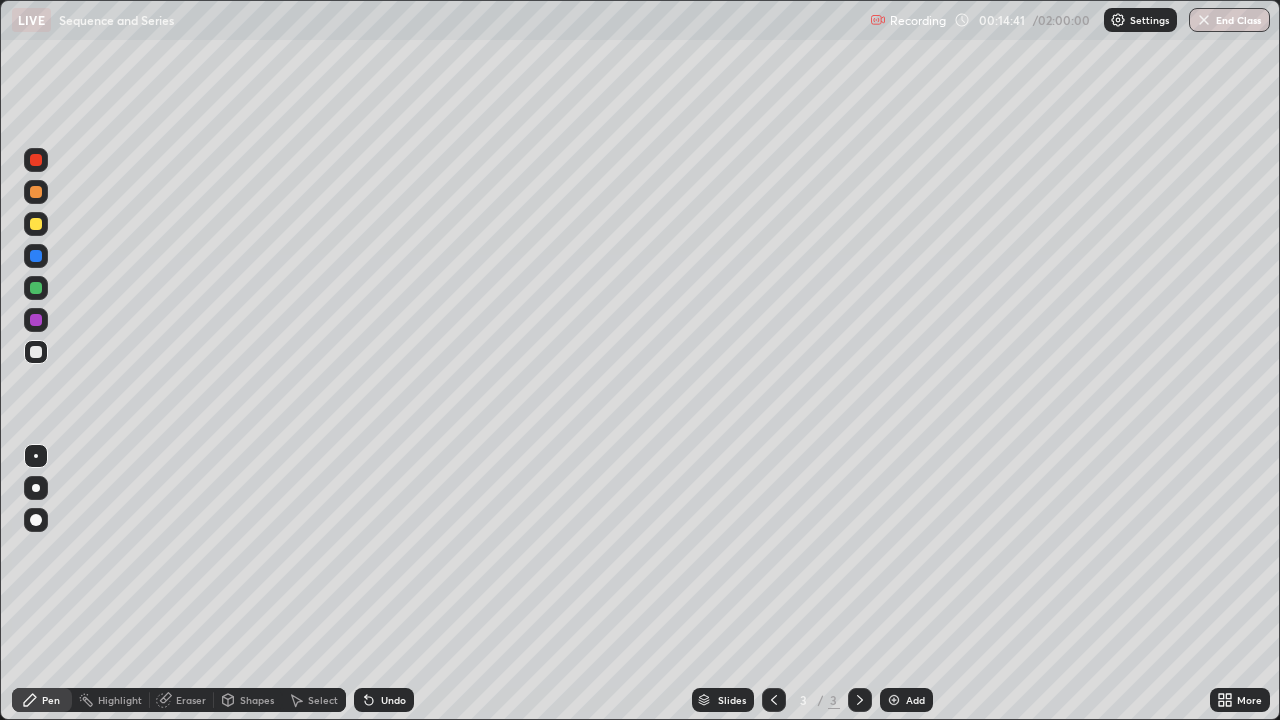 click at bounding box center (36, 192) 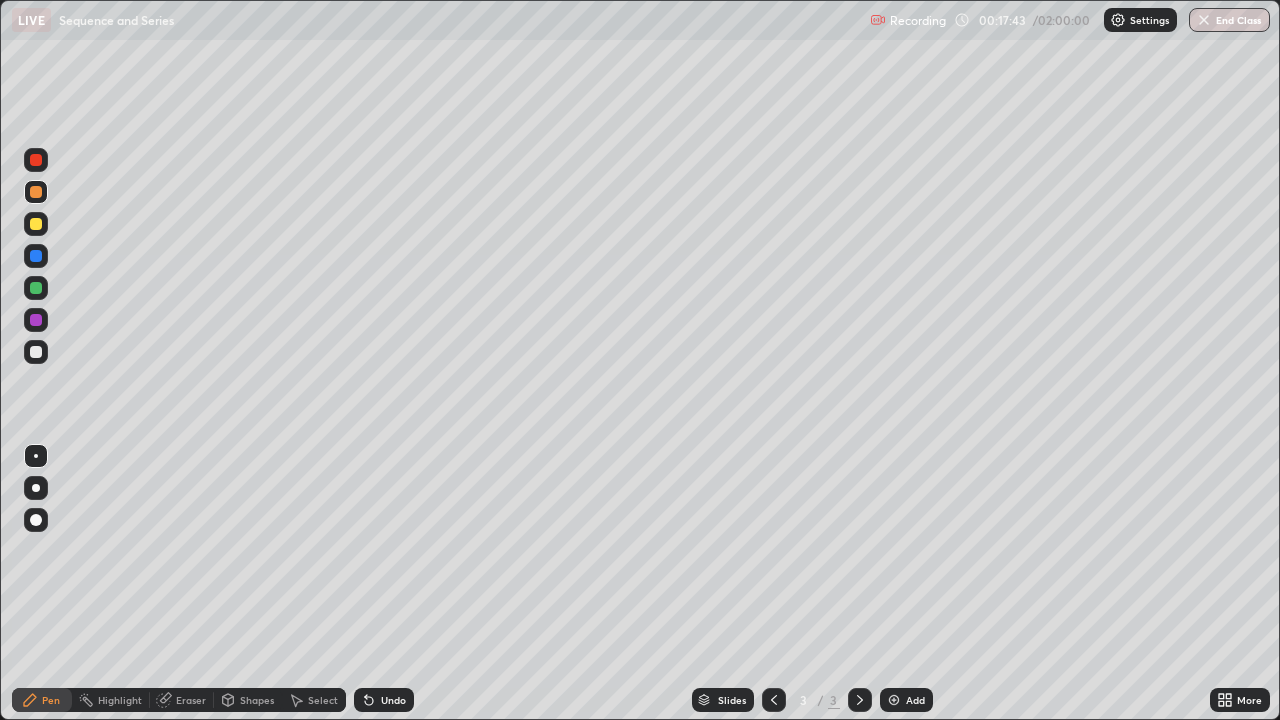 click at bounding box center (36, 352) 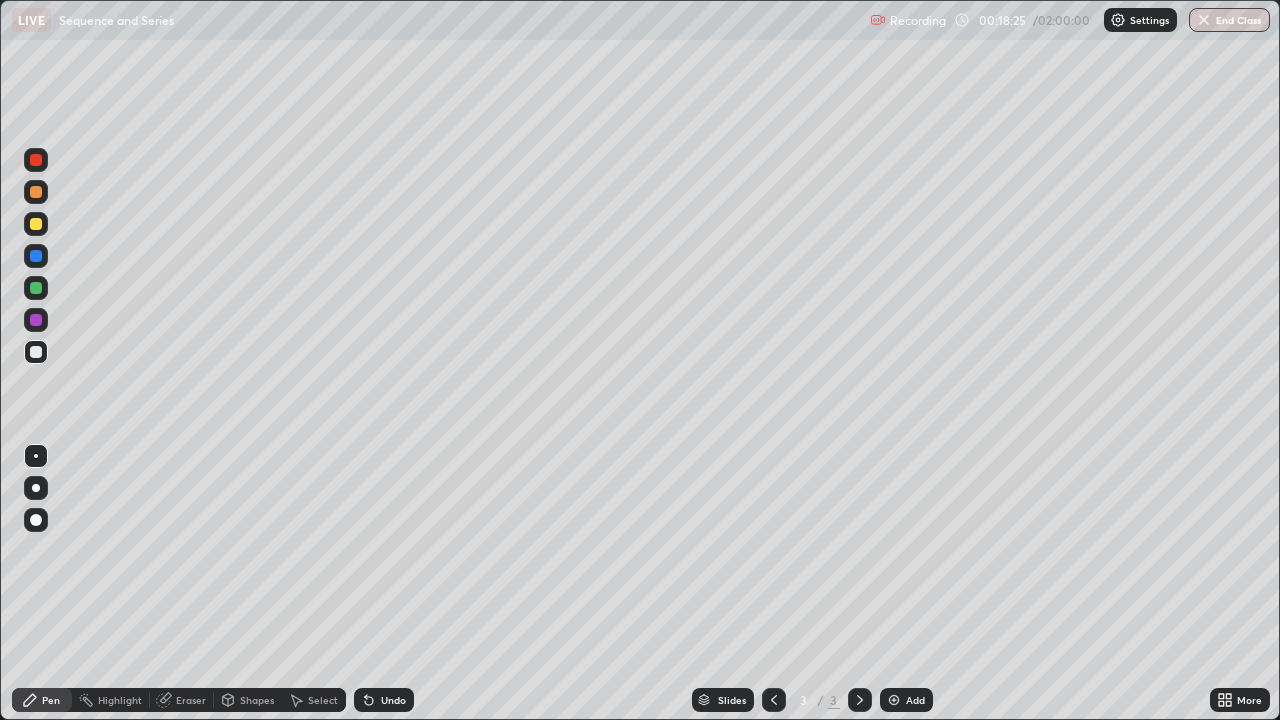 click on "More" at bounding box center [1249, 700] 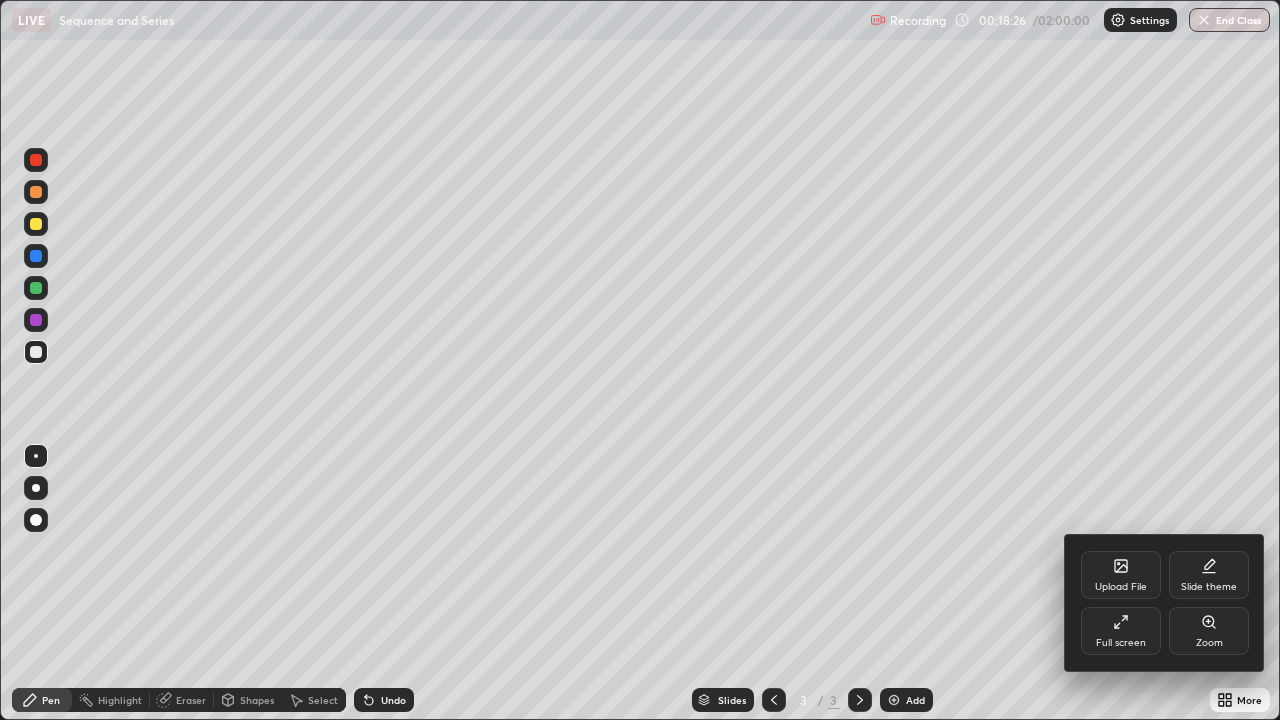 click at bounding box center [640, 360] 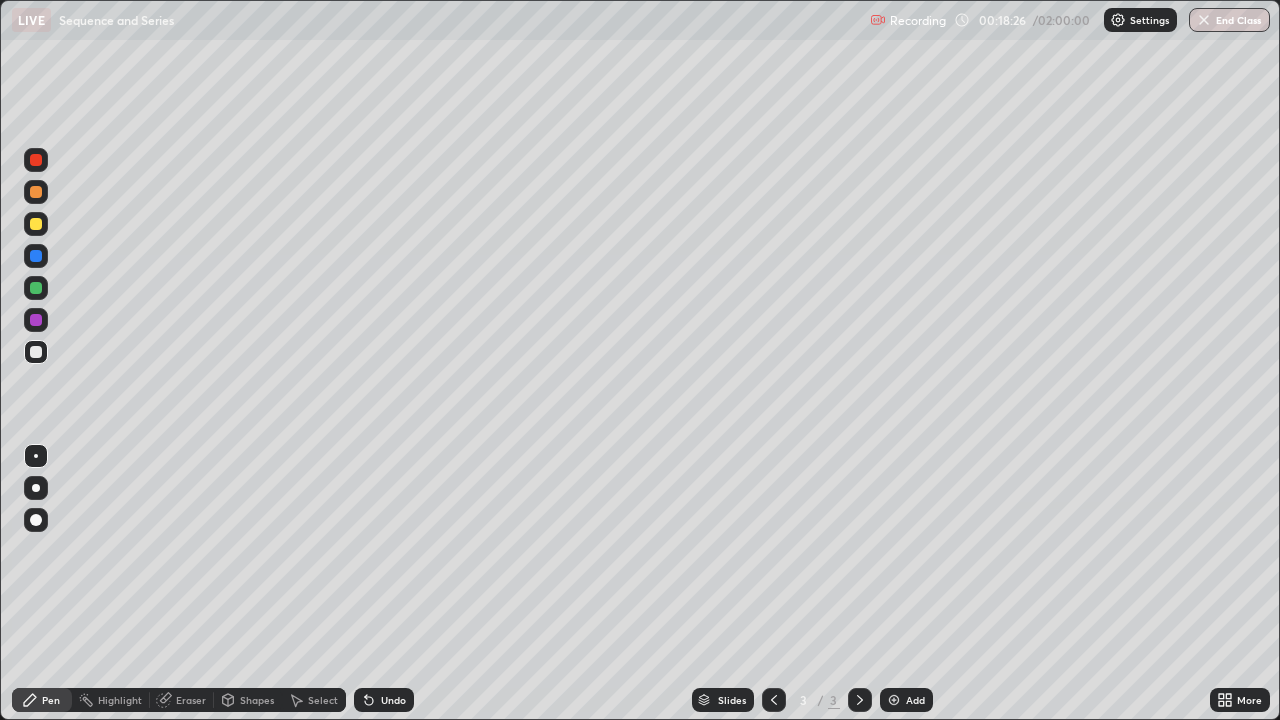 click on "More" at bounding box center [1249, 700] 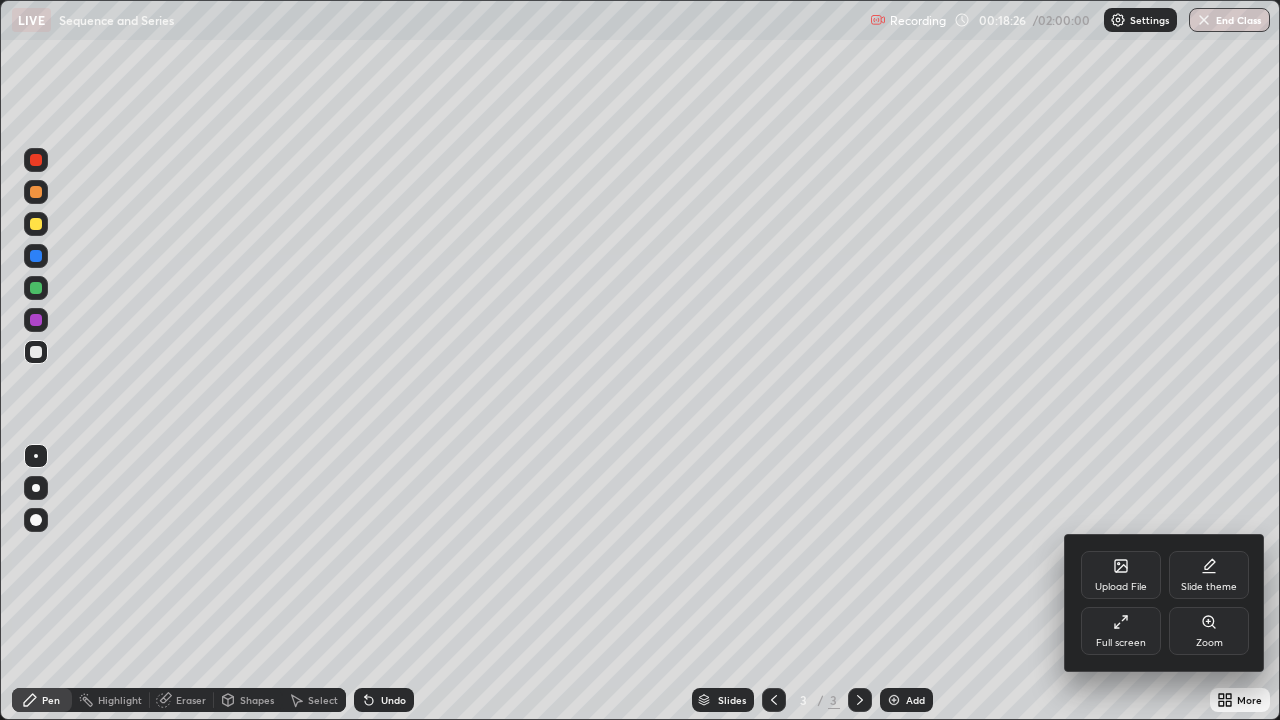 click at bounding box center (640, 360) 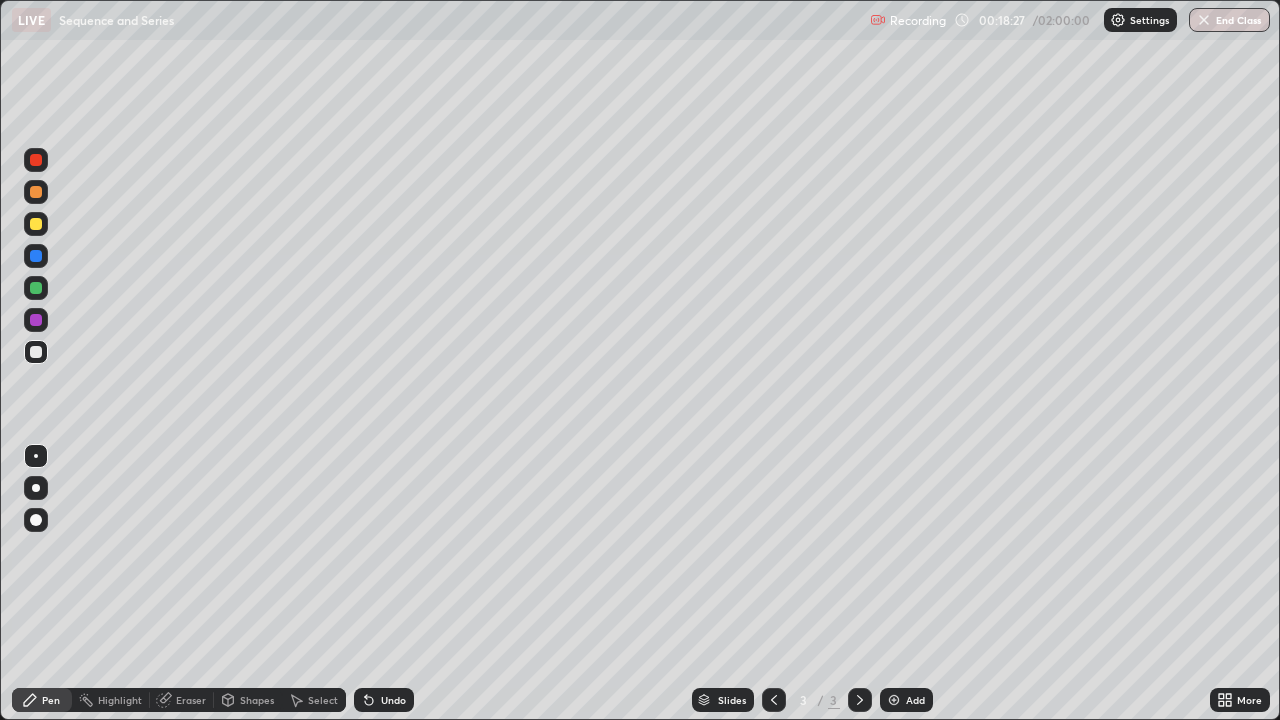 click on "More" at bounding box center [1249, 700] 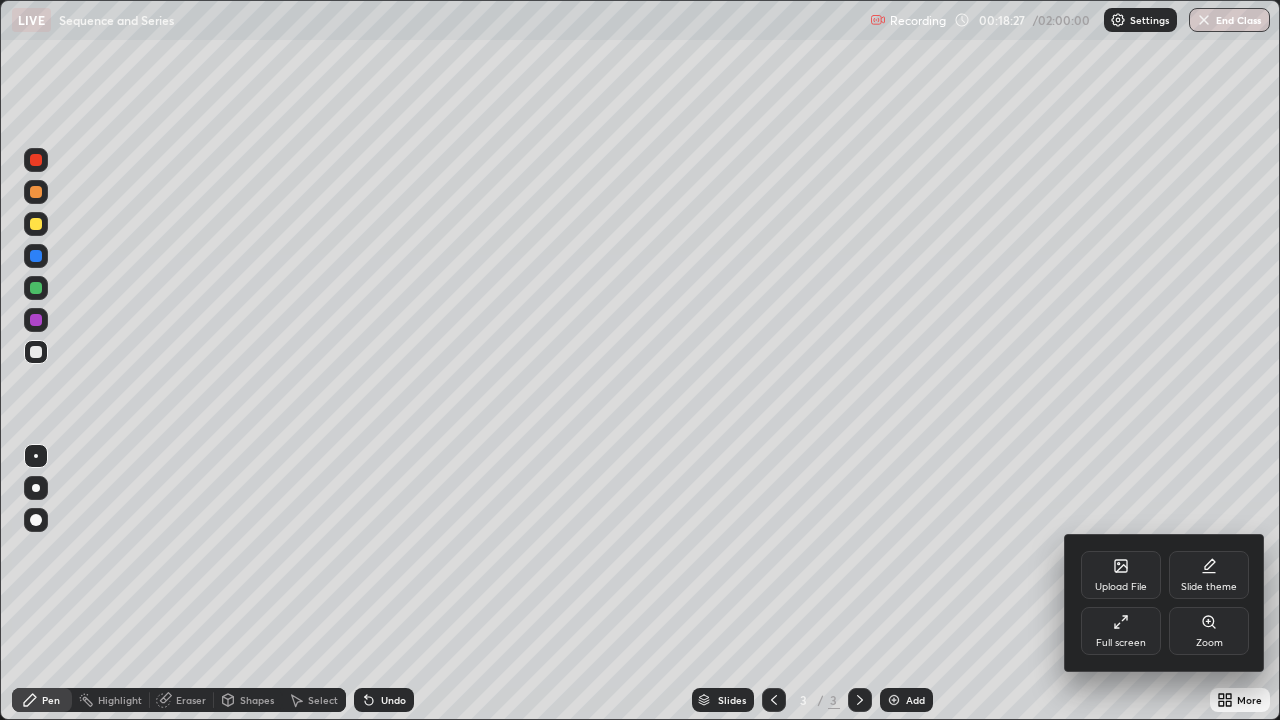 click at bounding box center (640, 360) 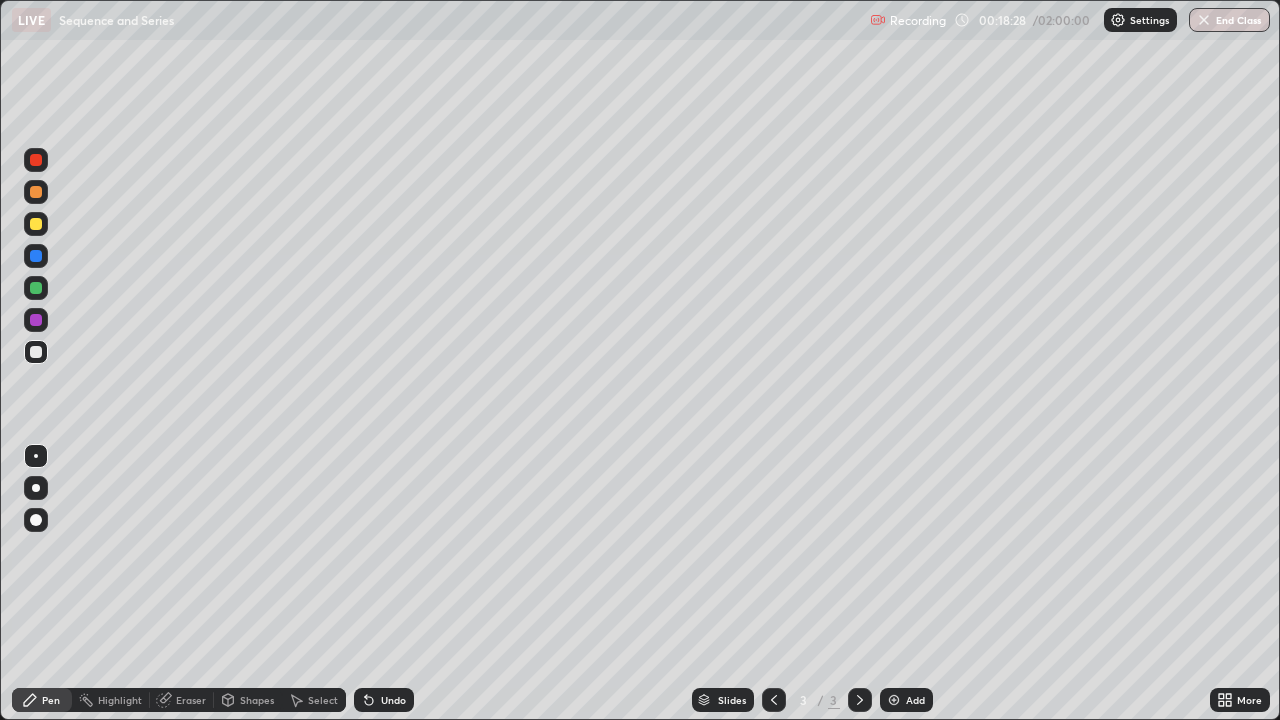 click on "More" at bounding box center (1249, 700) 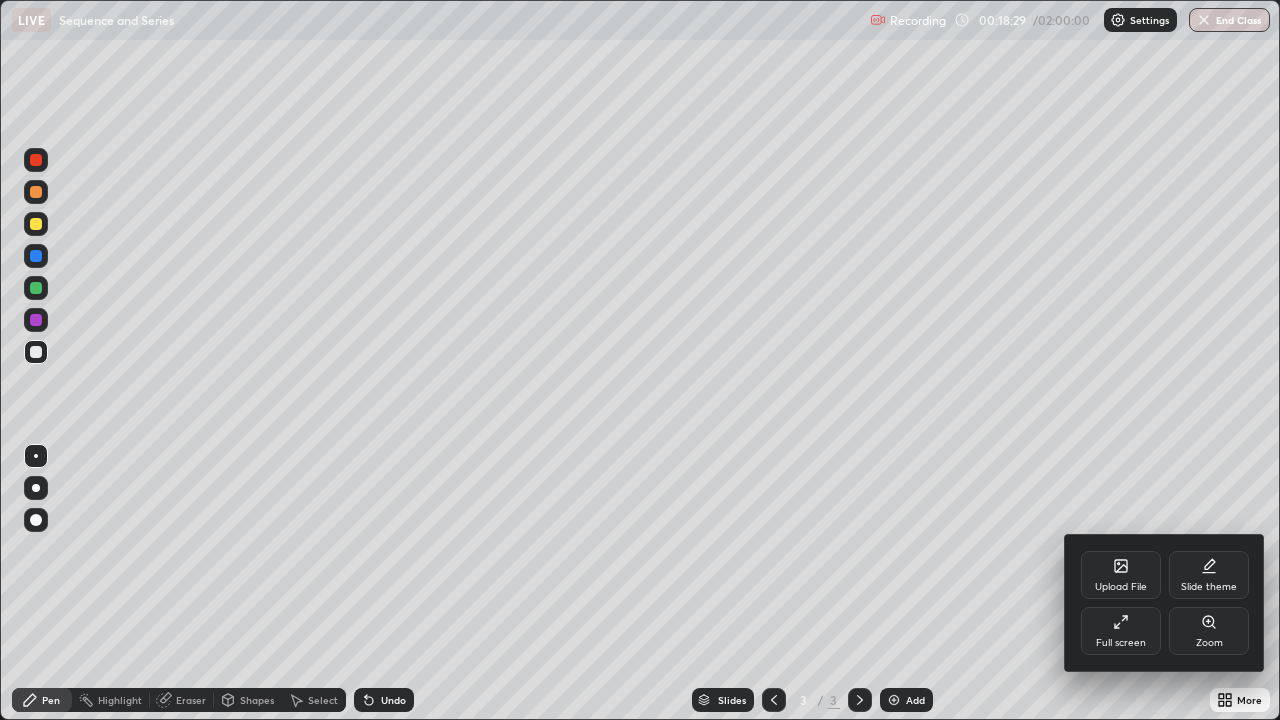 click at bounding box center (640, 360) 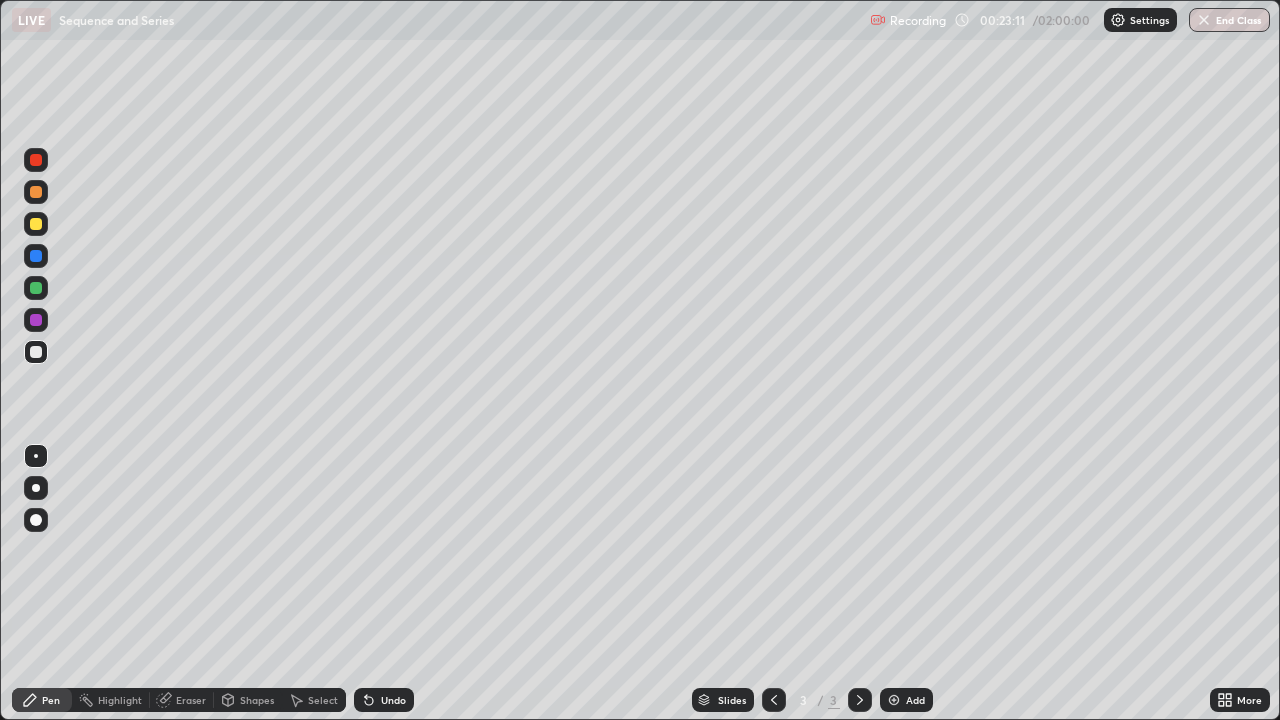 click on "Add" at bounding box center (906, 700) 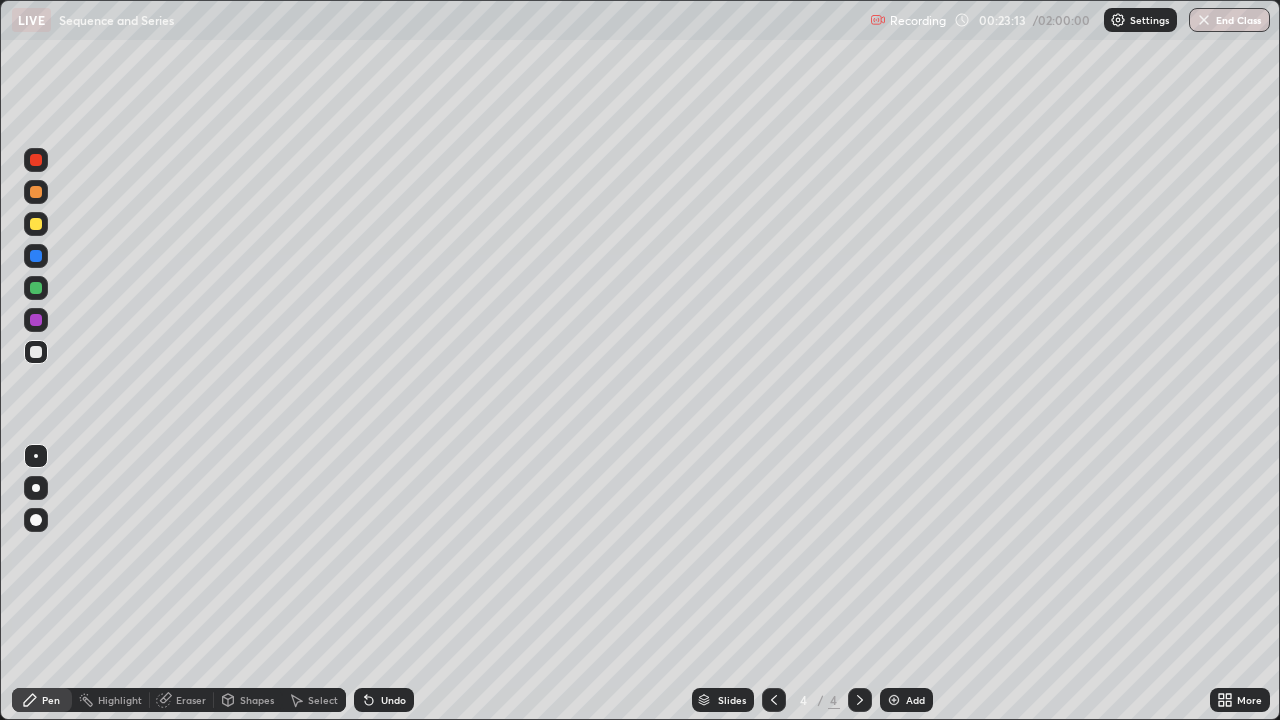 click at bounding box center [36, 224] 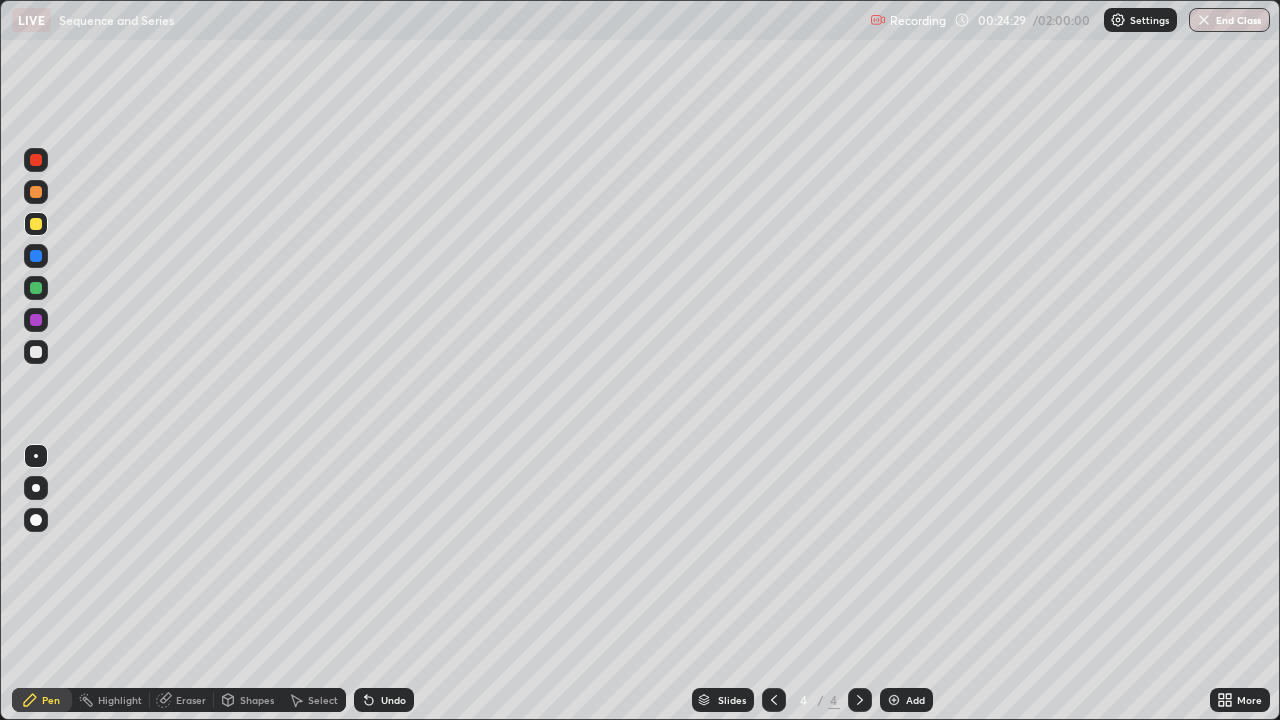 click 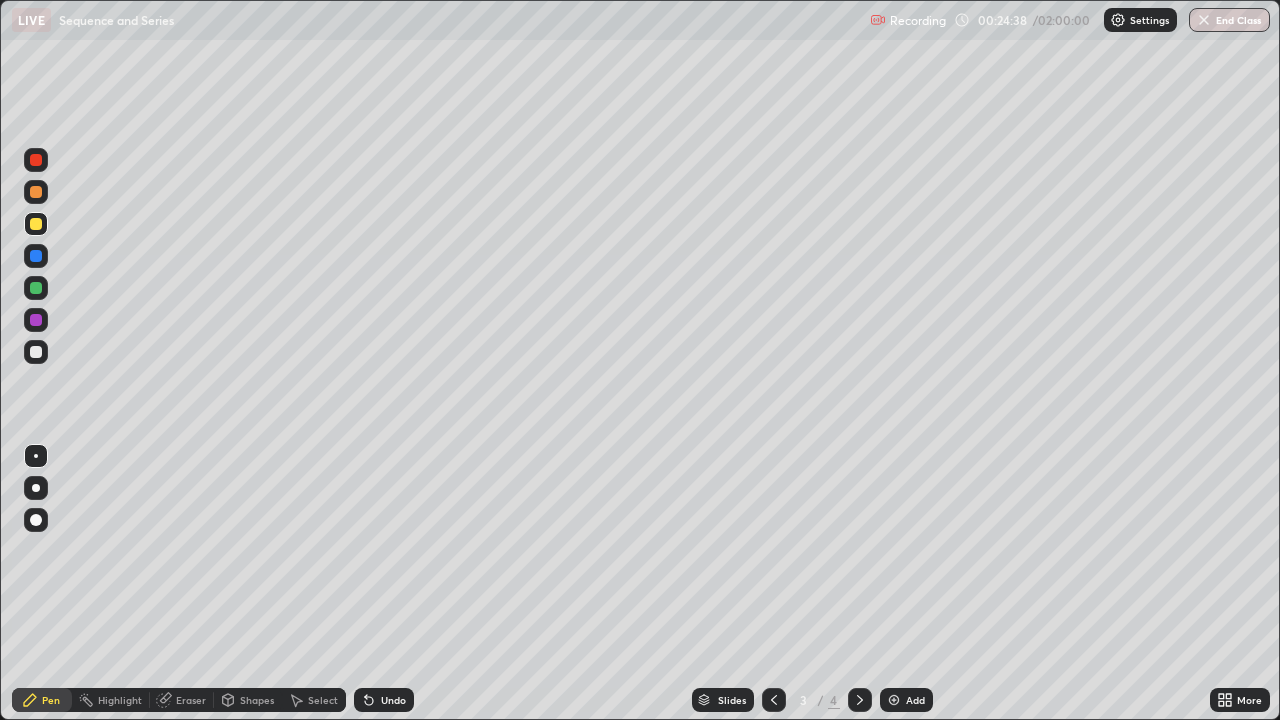 click 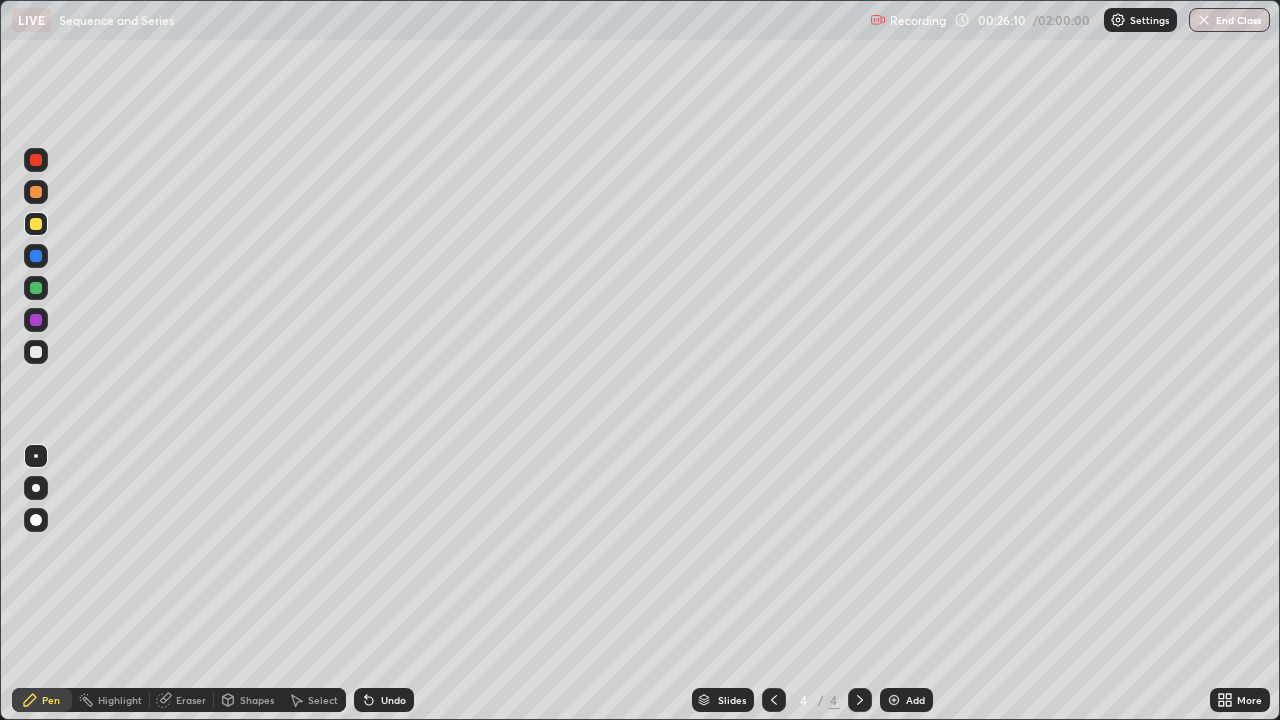 click at bounding box center [36, 352] 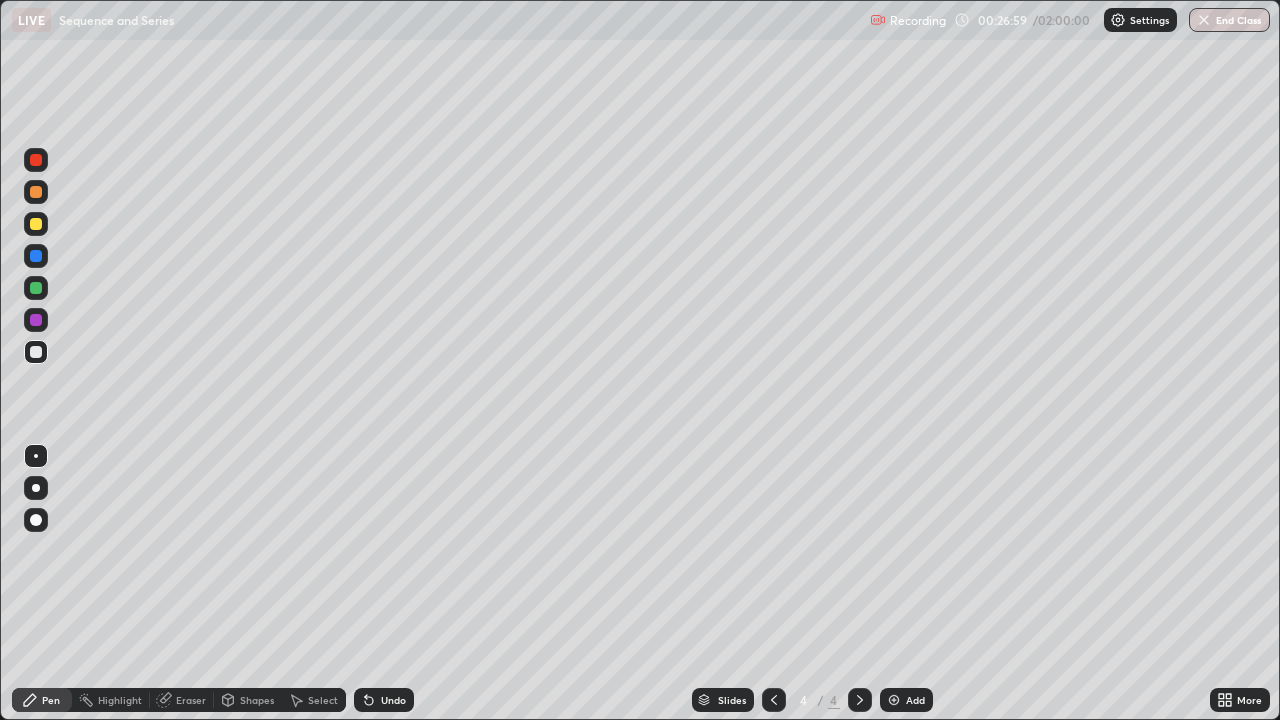 click on "Eraser" at bounding box center [182, 700] 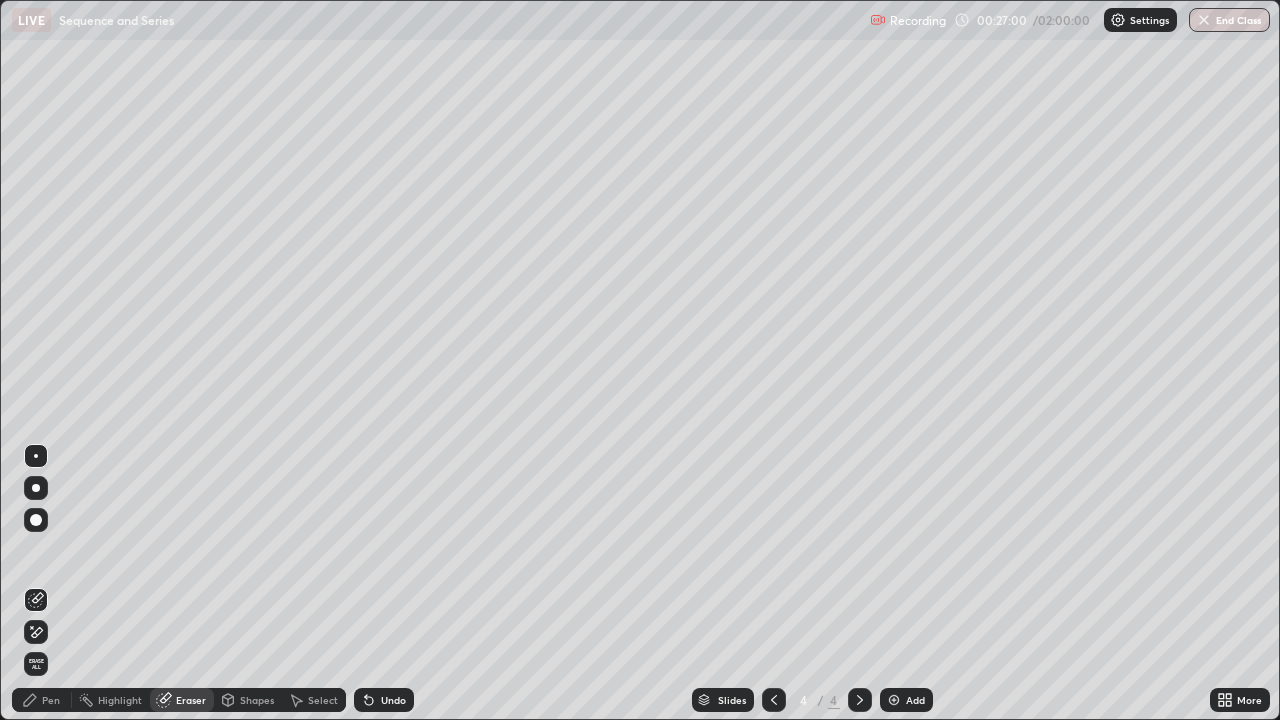 click on "Pen" at bounding box center [51, 700] 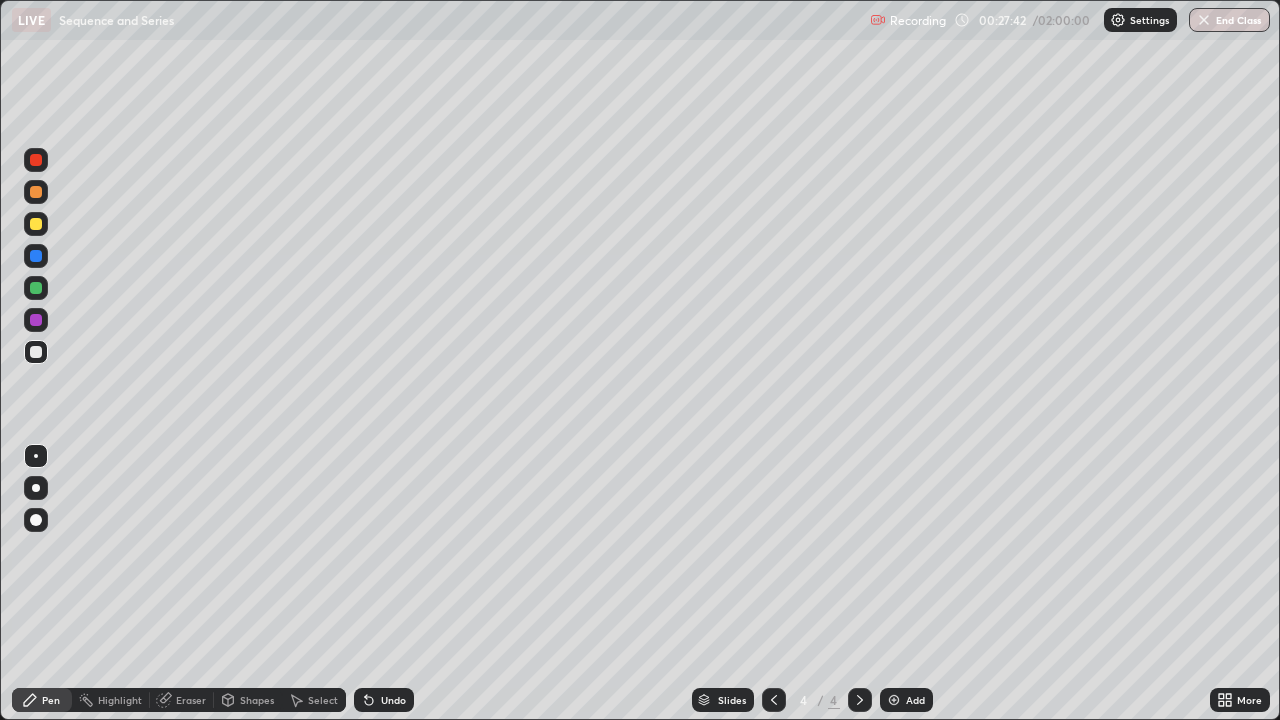 click on "Erase all" at bounding box center (36, 360) 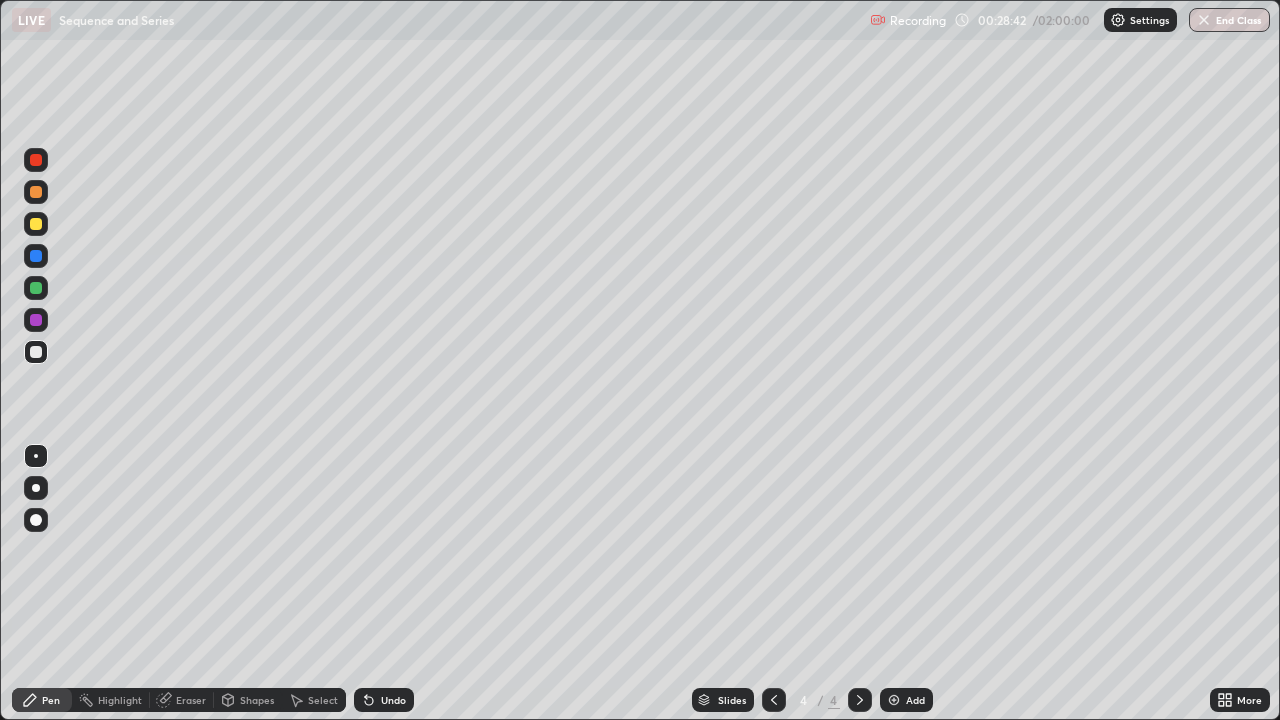 click on "Undo" at bounding box center [384, 700] 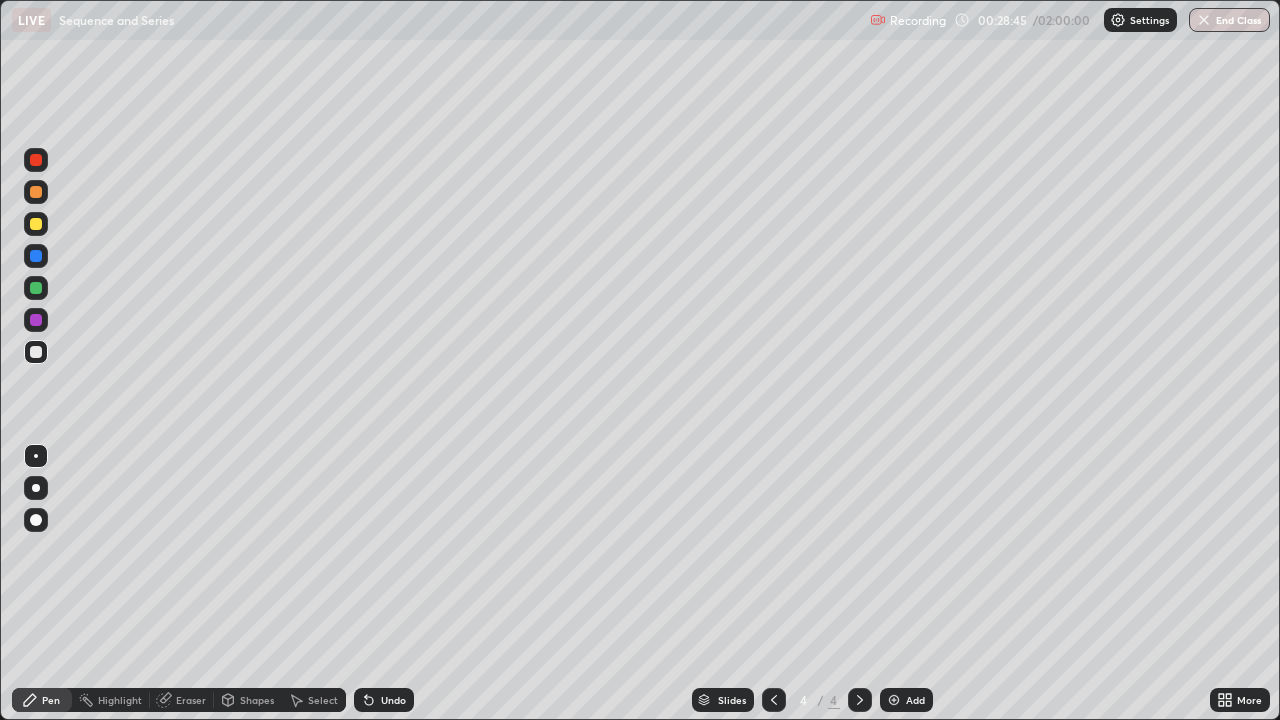 click at bounding box center (36, 224) 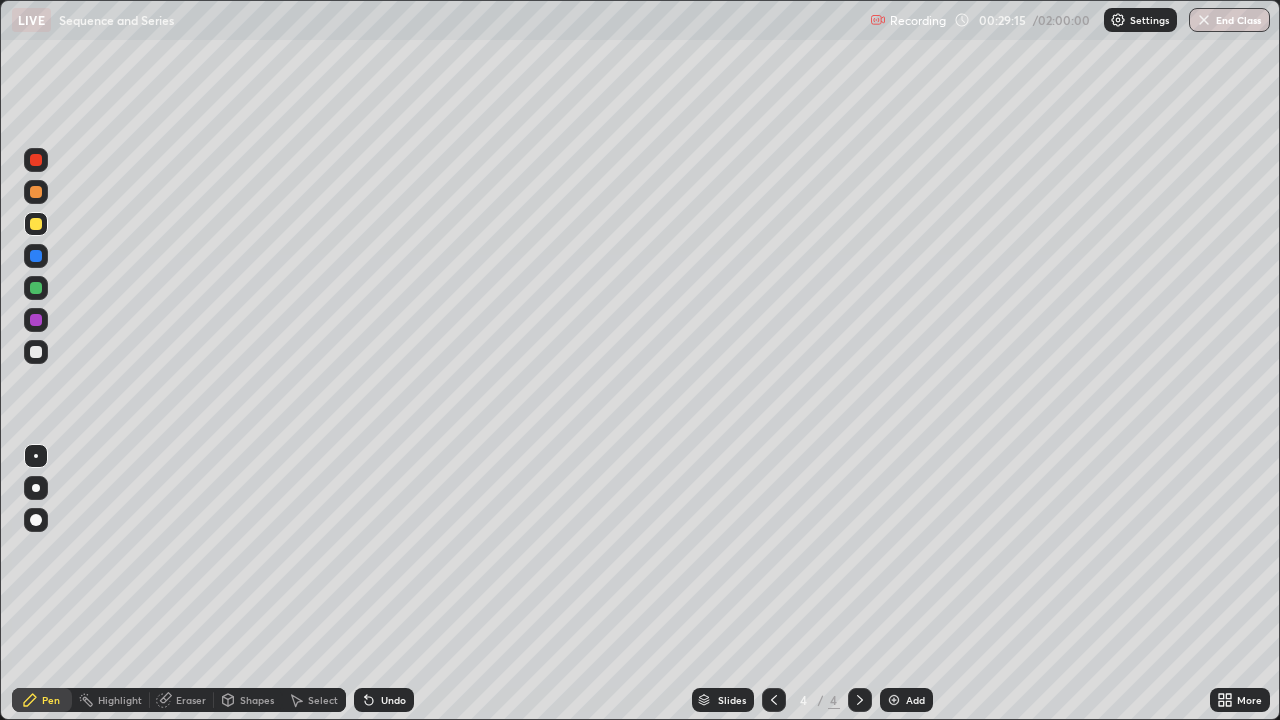 click on "Undo" at bounding box center (393, 700) 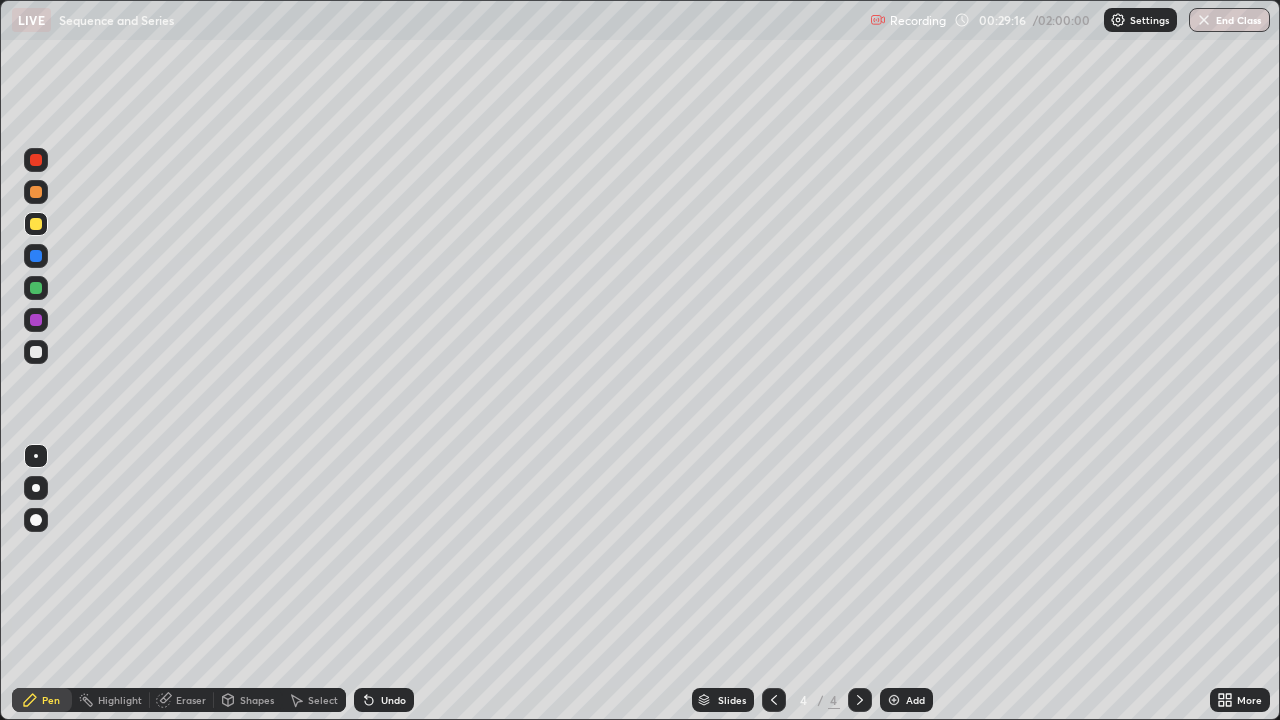click on "Undo" at bounding box center [393, 700] 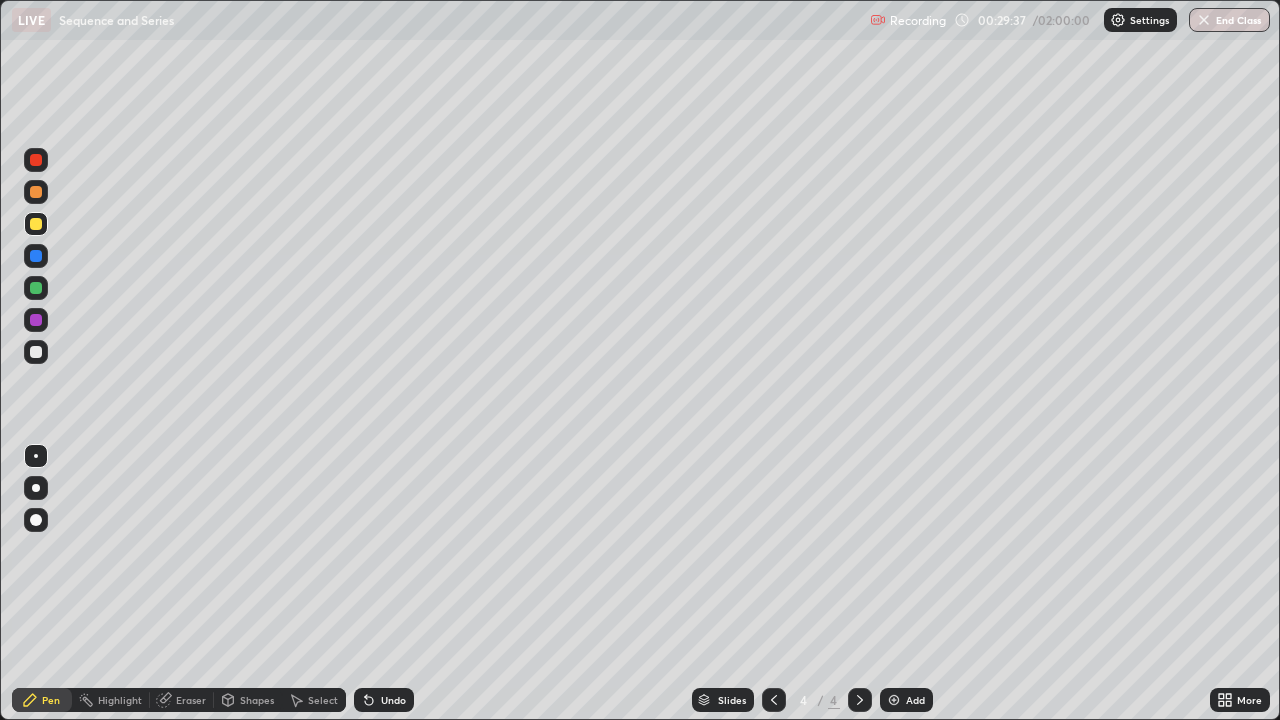 click at bounding box center (36, 352) 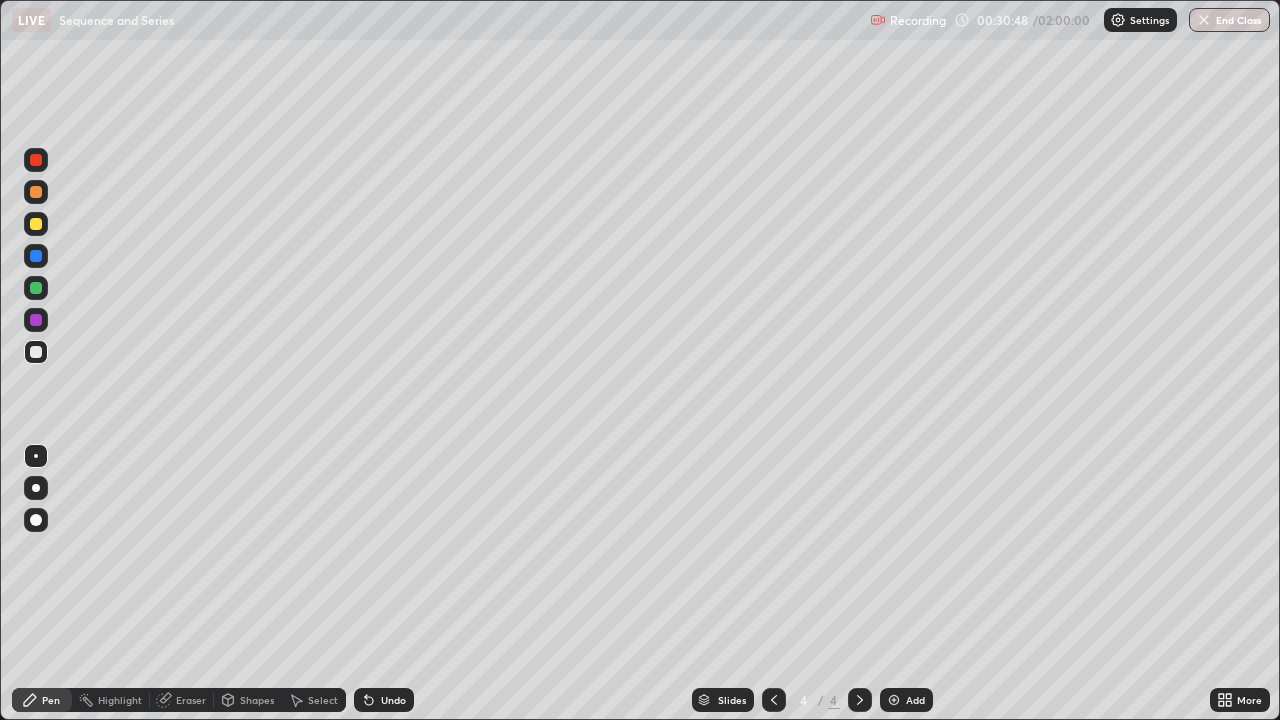 click on "Eraser" at bounding box center [191, 700] 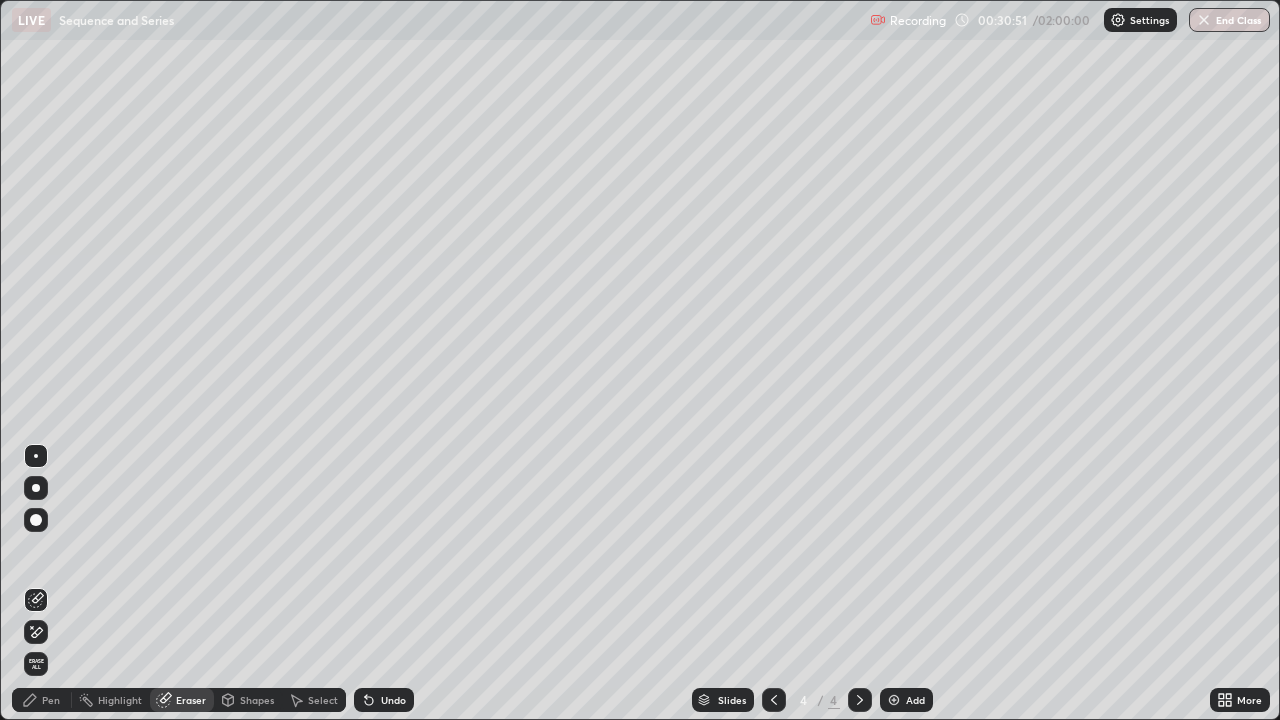 click on "Pen" at bounding box center (51, 700) 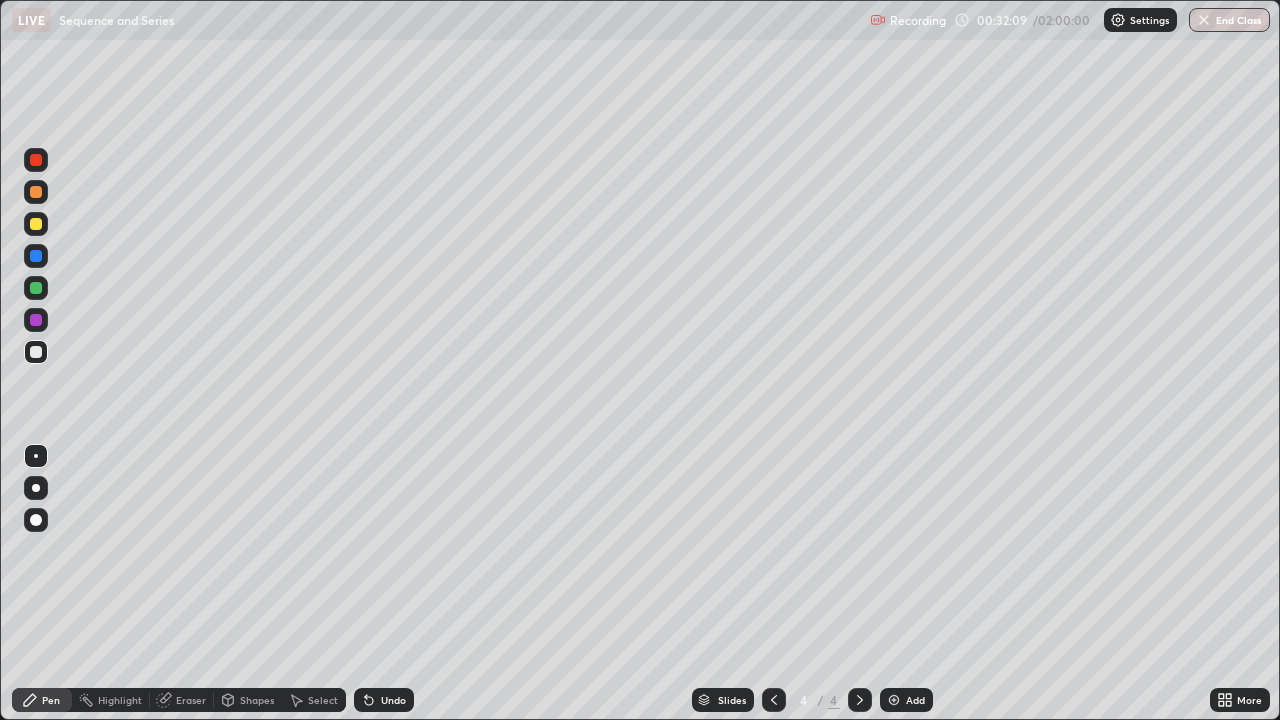 click on "Add" at bounding box center [906, 700] 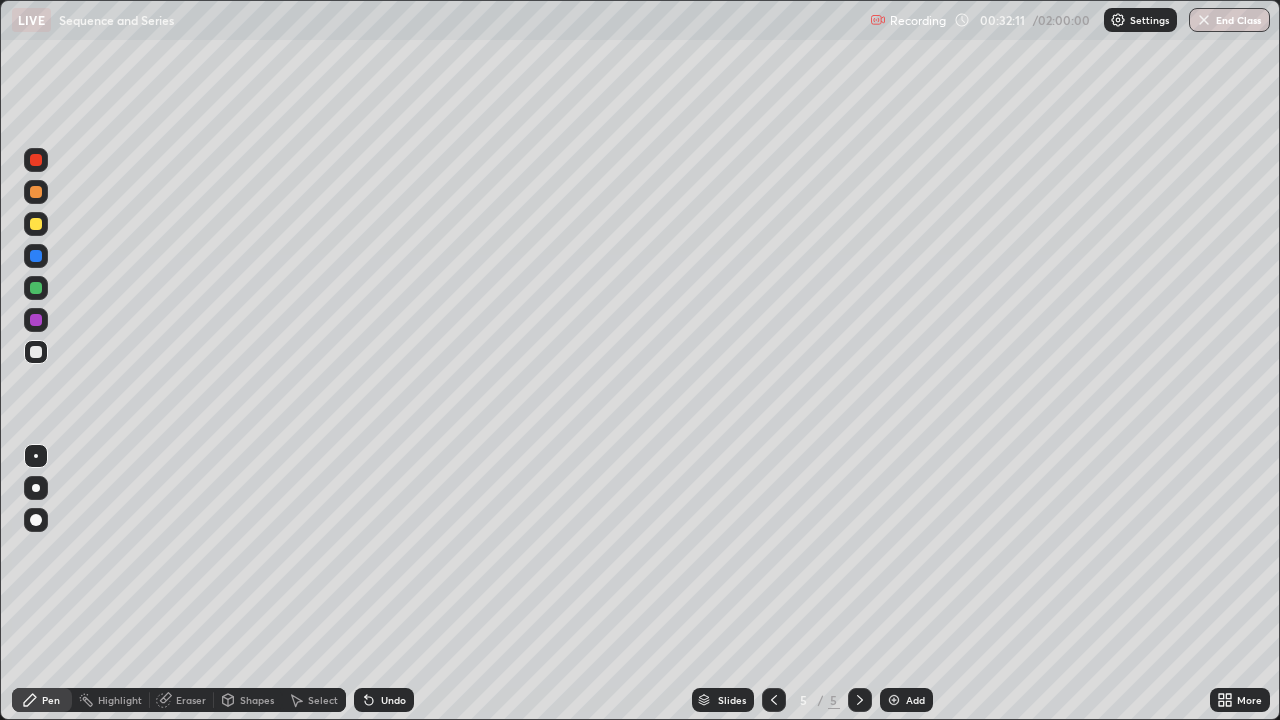click at bounding box center (36, 224) 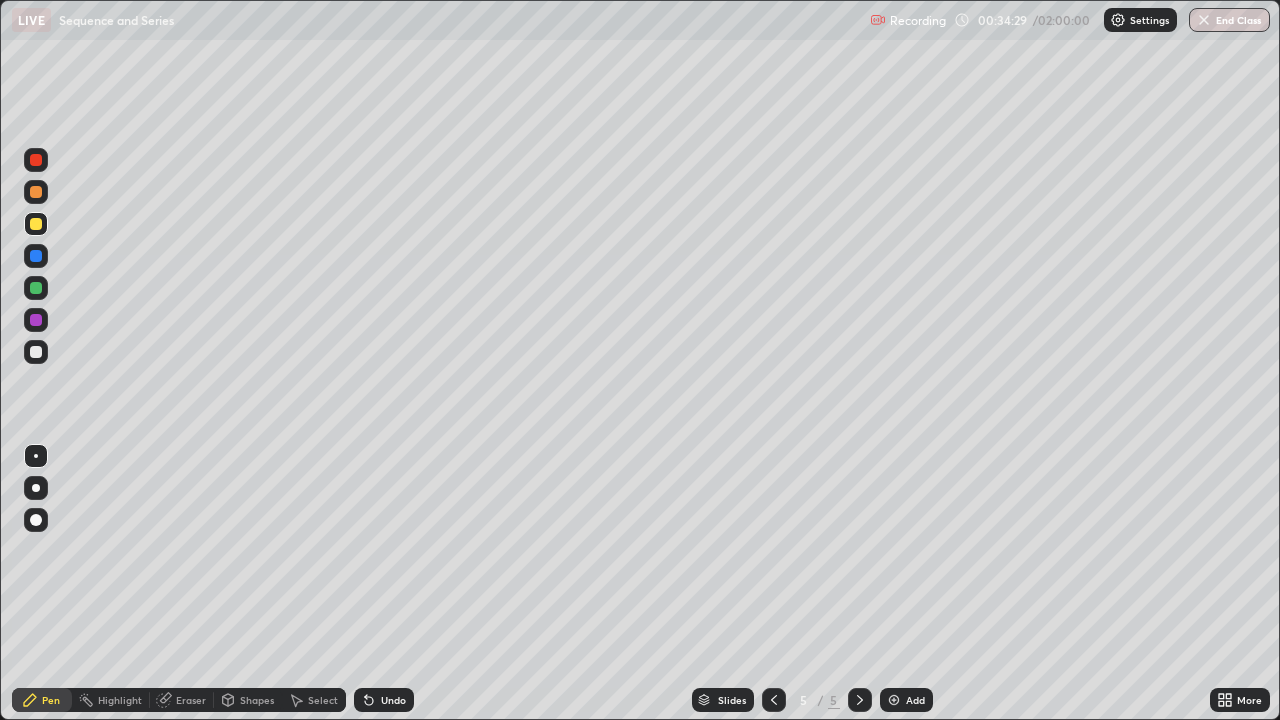 click at bounding box center [36, 352] 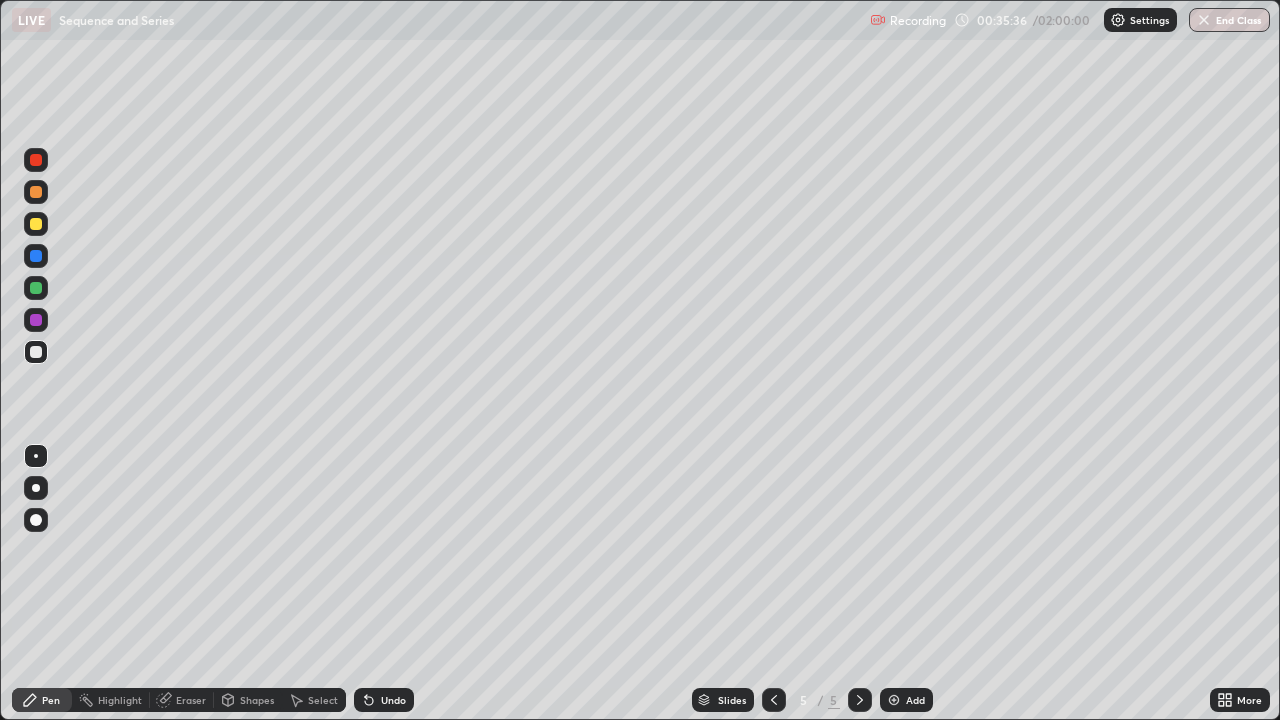 click at bounding box center [36, 224] 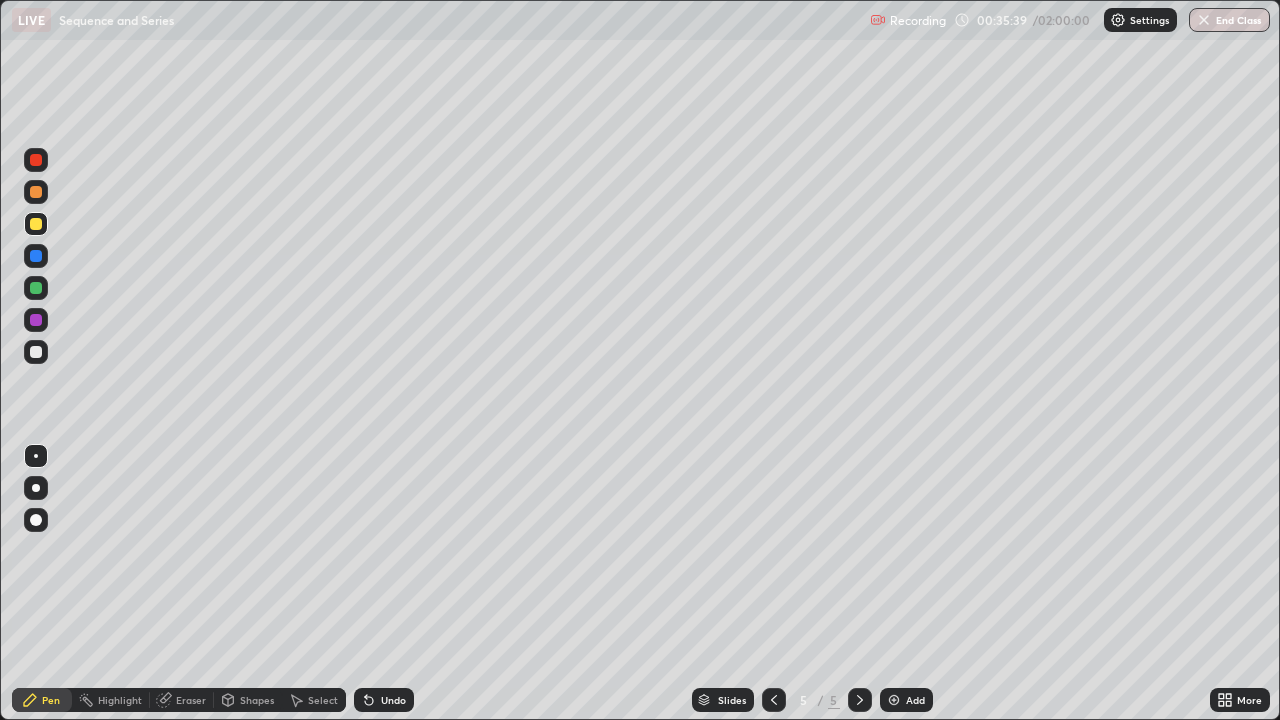 click at bounding box center (36, 288) 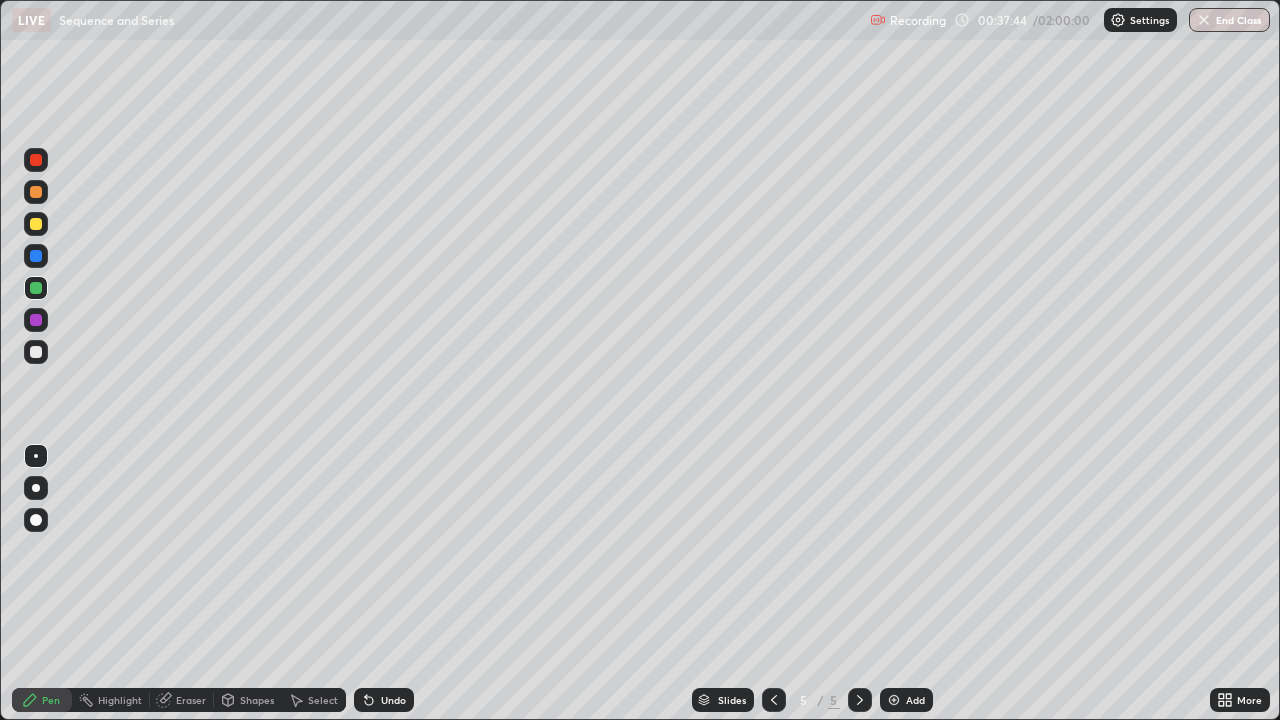 click on "Eraser" at bounding box center (191, 700) 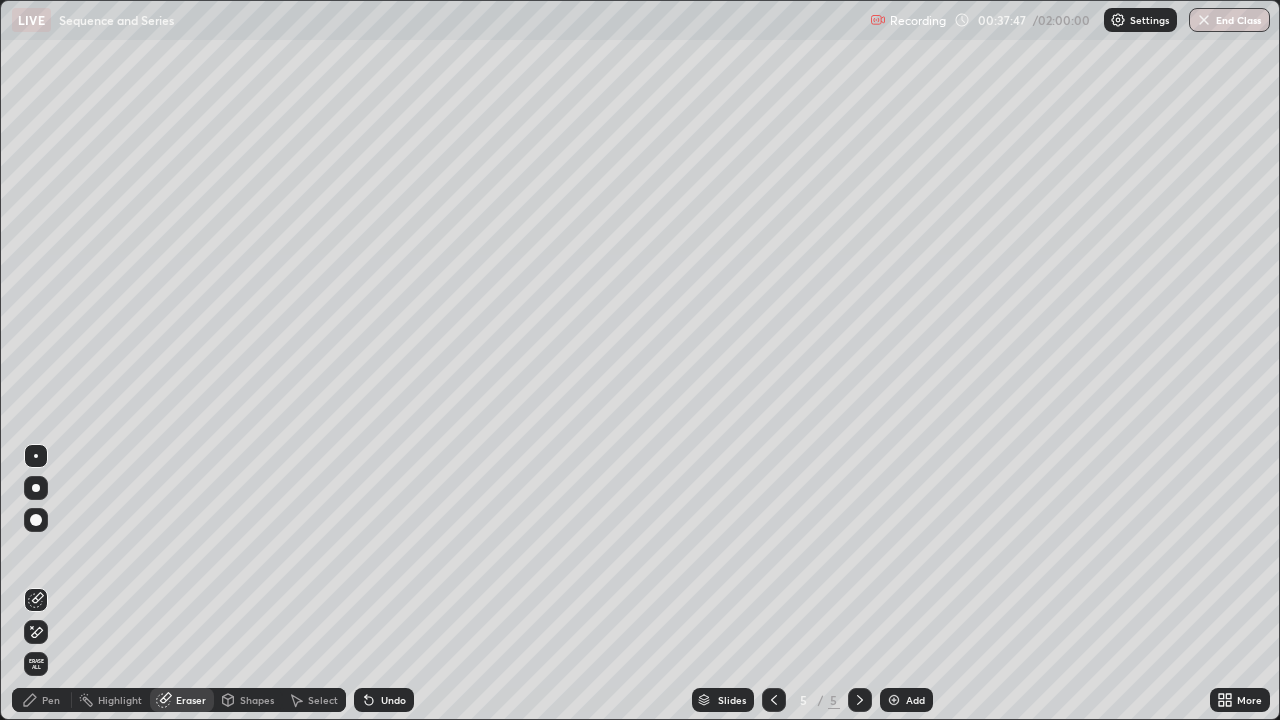 click on "Pen" at bounding box center [51, 700] 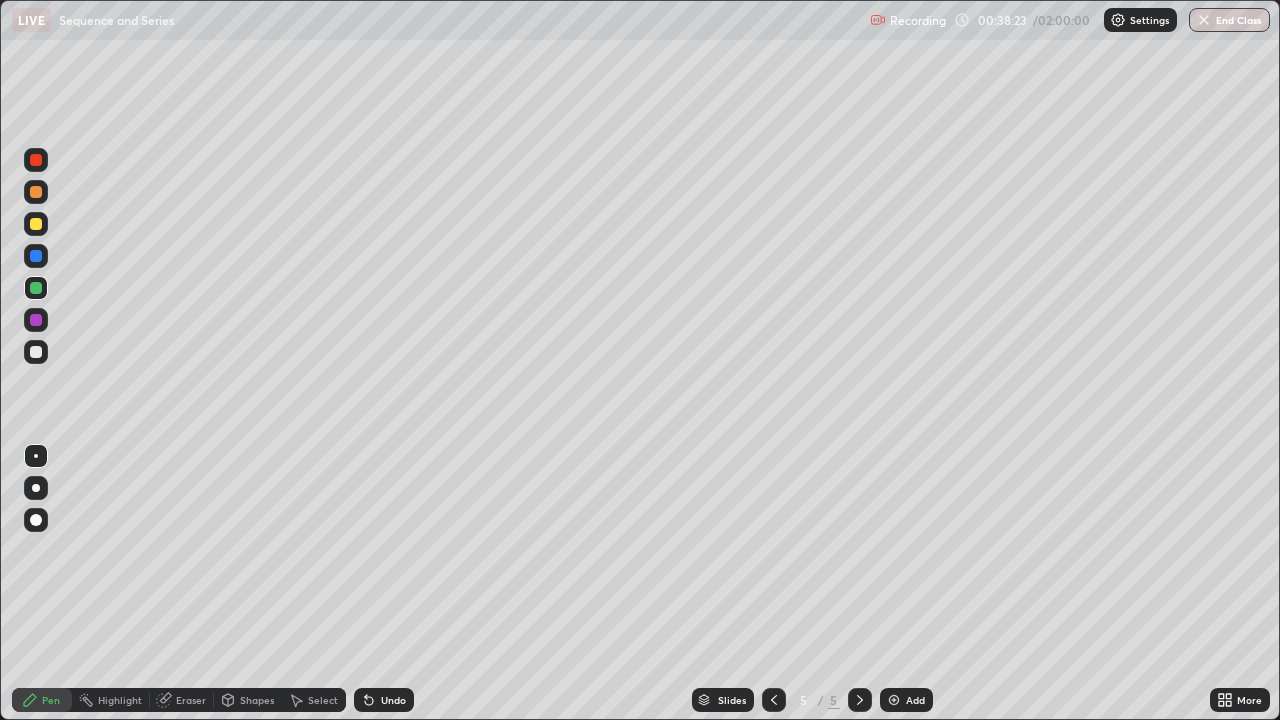 click at bounding box center (36, 352) 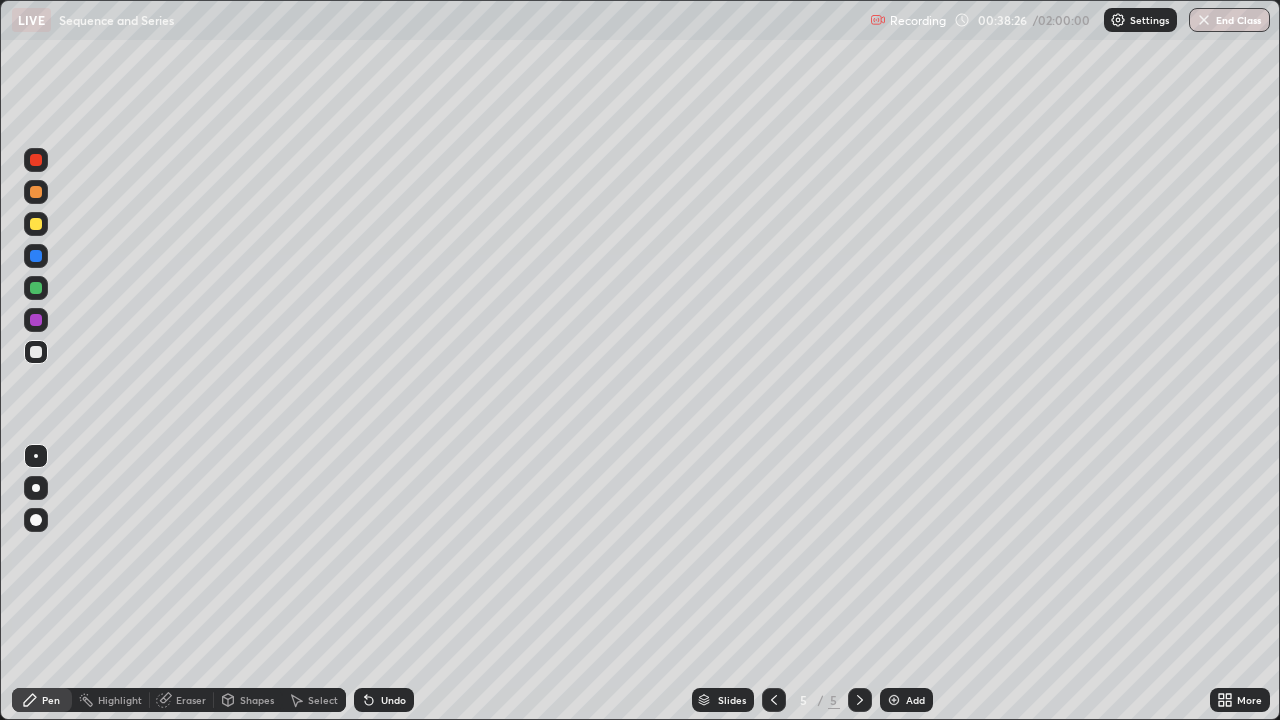 click at bounding box center (36, 560) 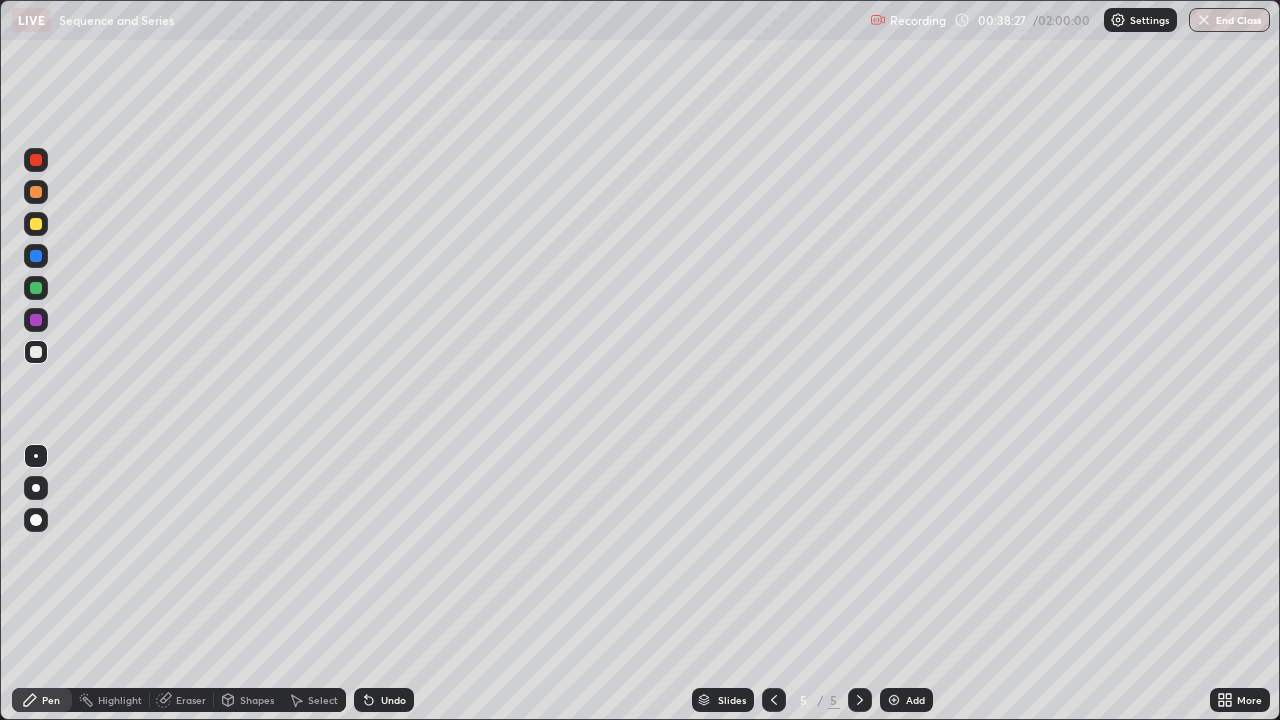 click on "Erase all" at bounding box center (36, 360) 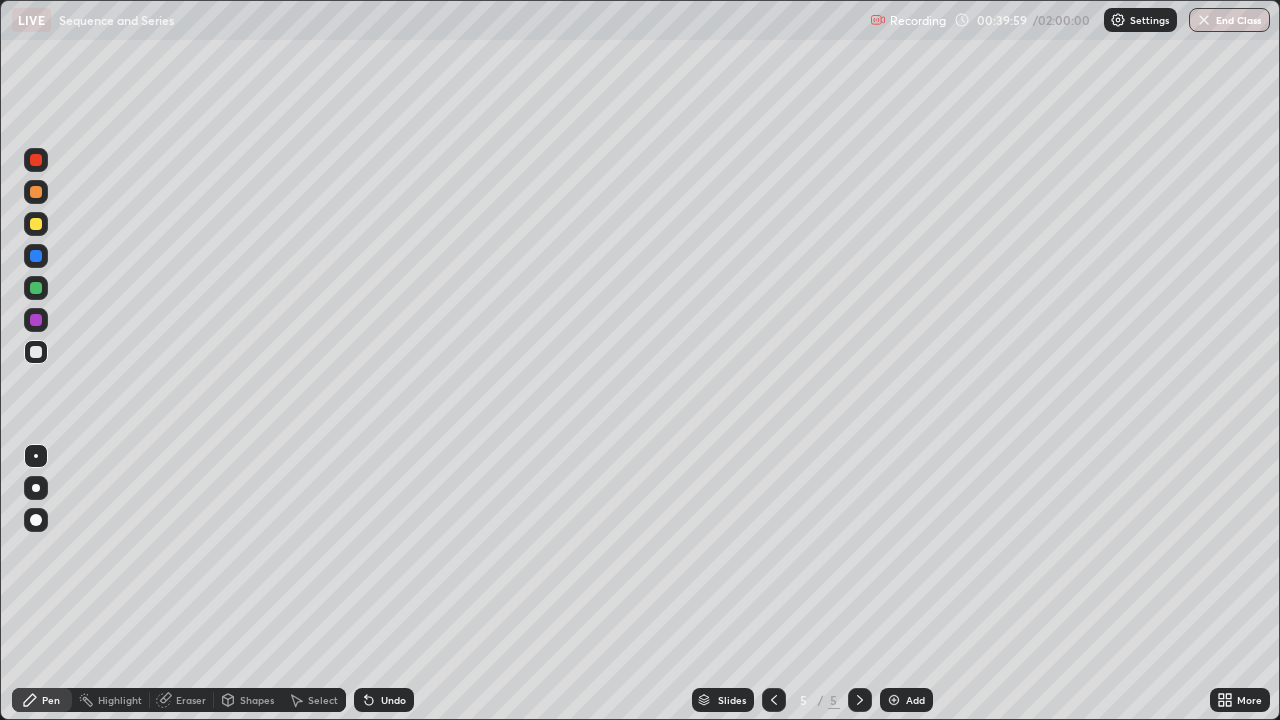 click on "Add" at bounding box center [915, 700] 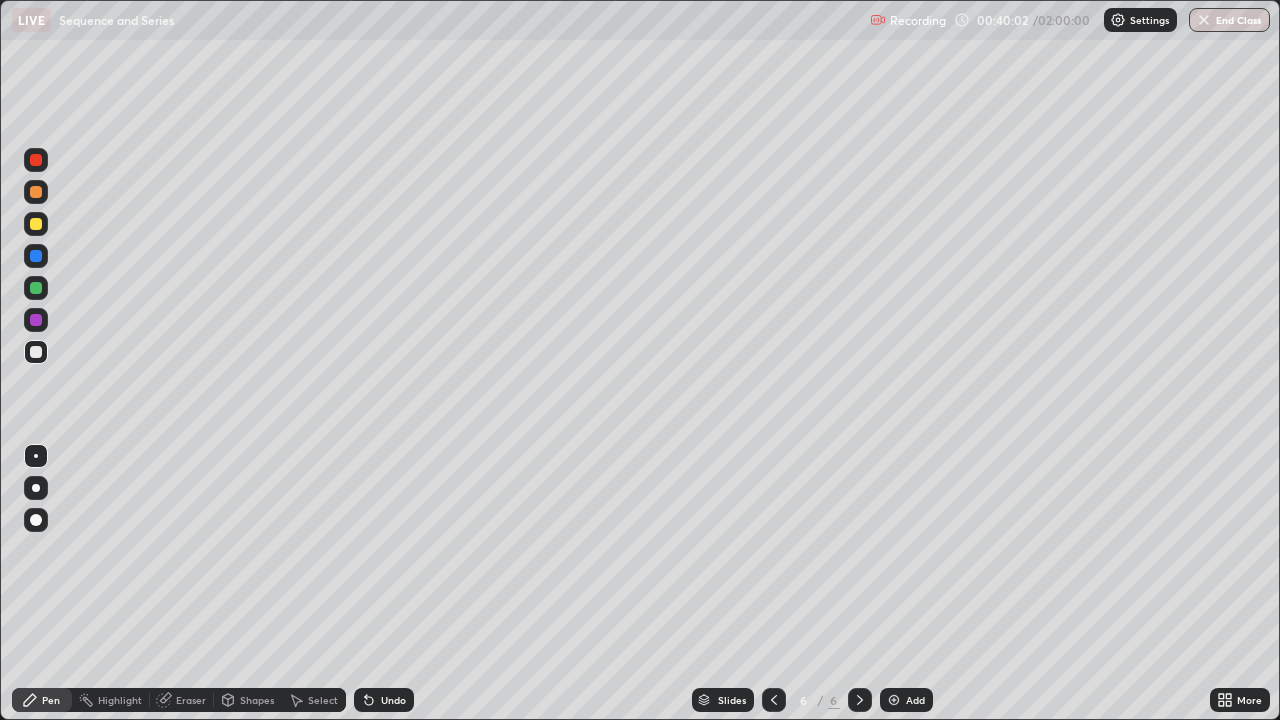 click at bounding box center [36, 192] 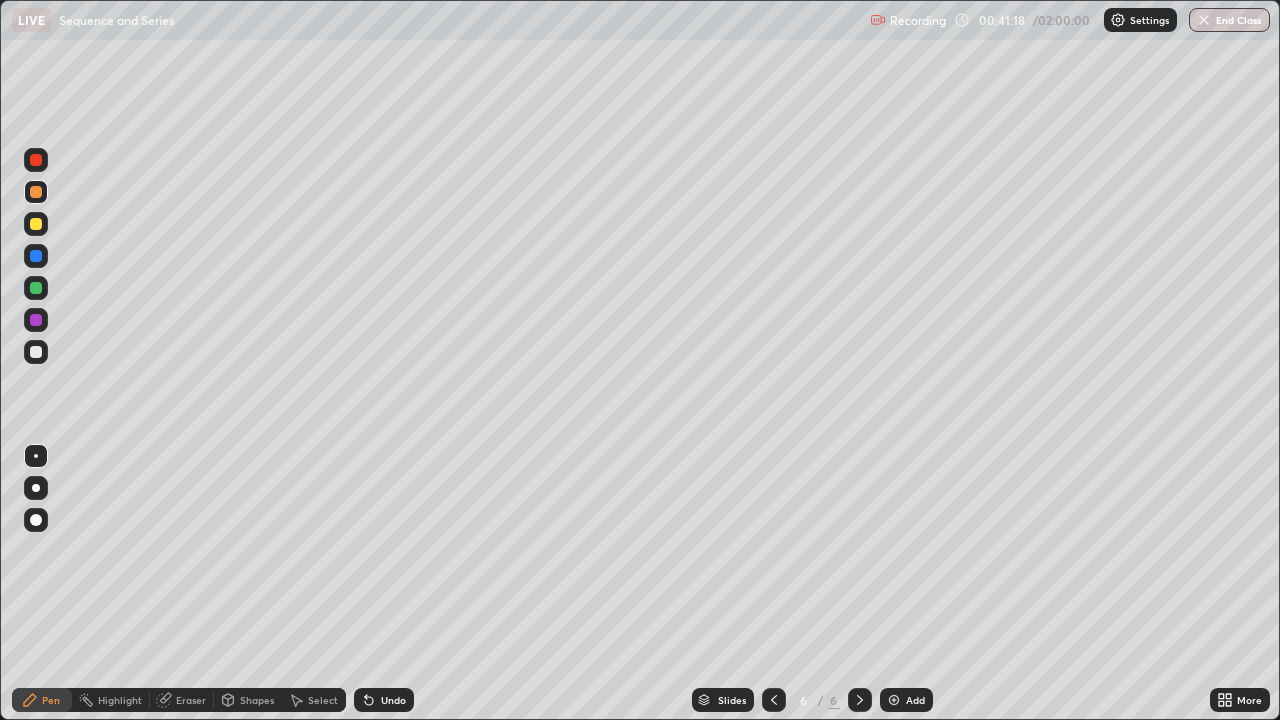 click at bounding box center [36, 352] 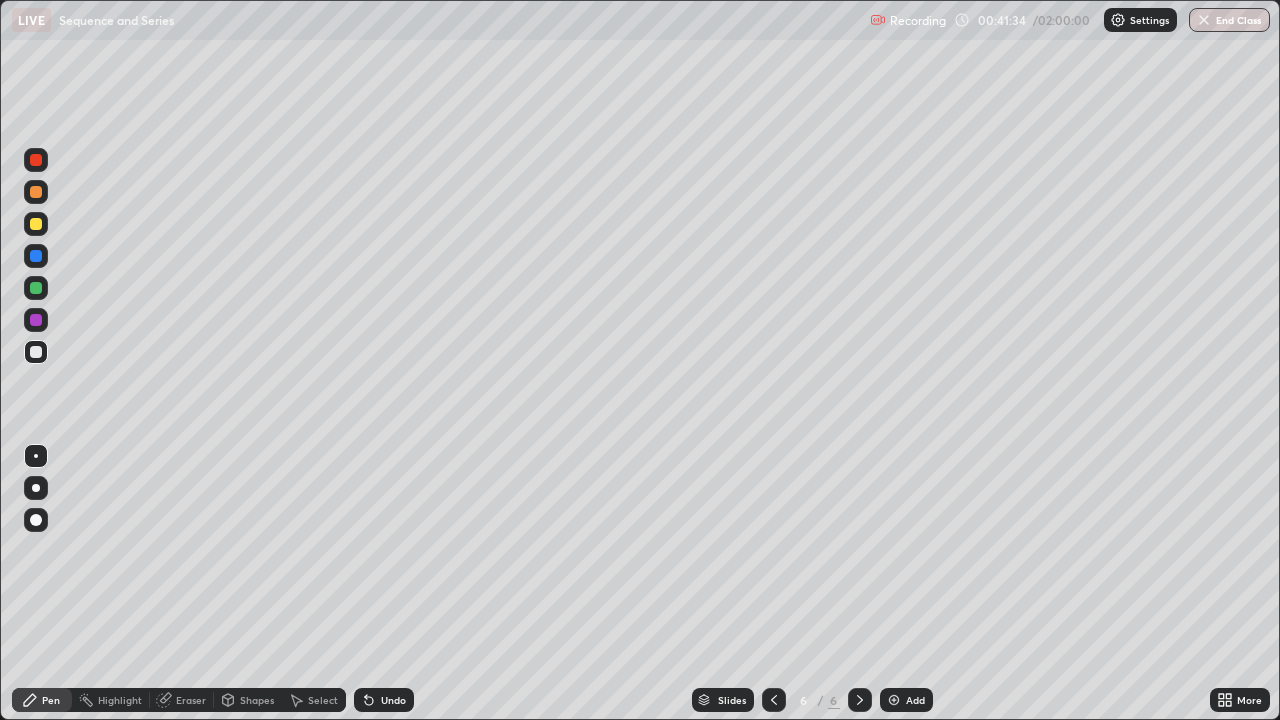 click at bounding box center (36, 224) 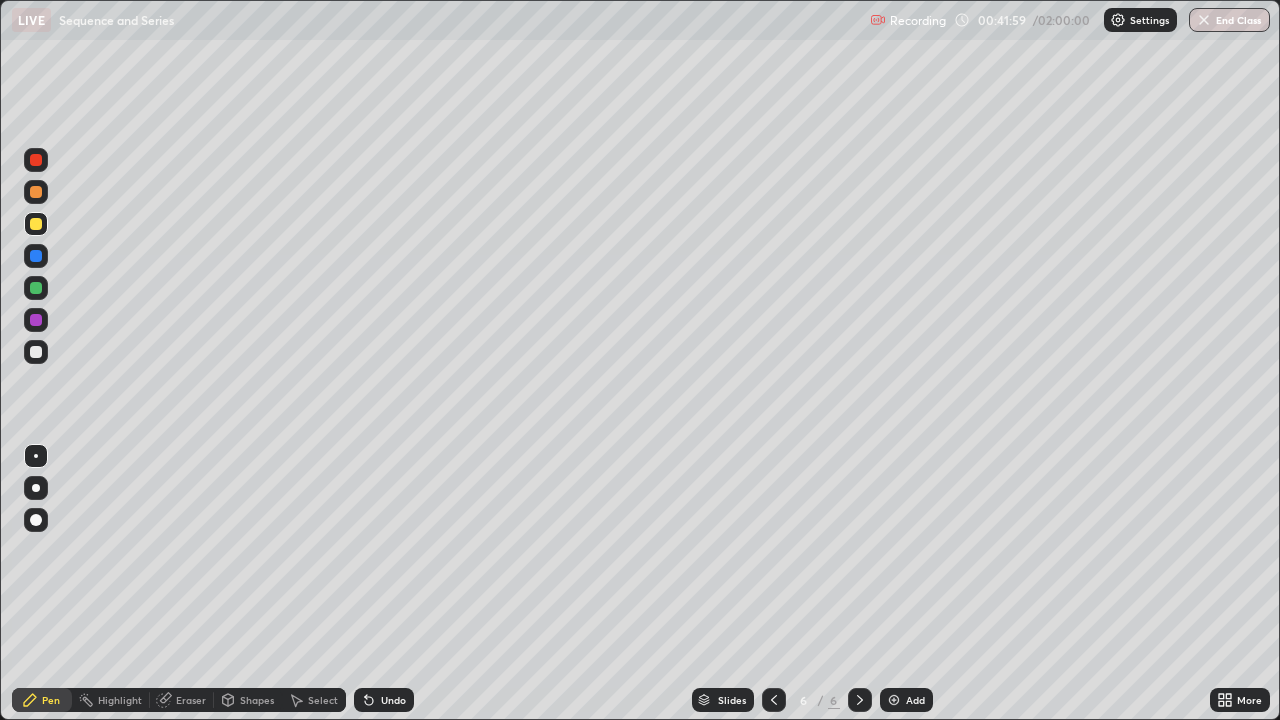 click on "Undo" at bounding box center (393, 700) 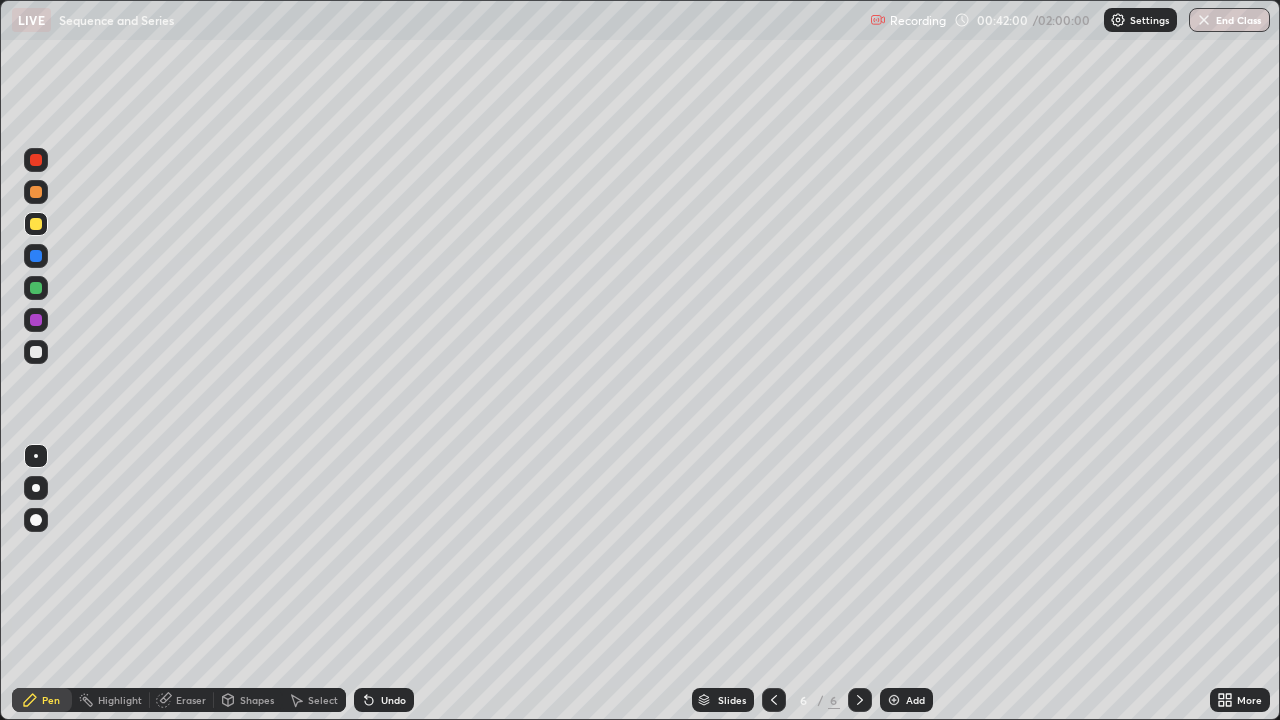 click on "Undo" at bounding box center (384, 700) 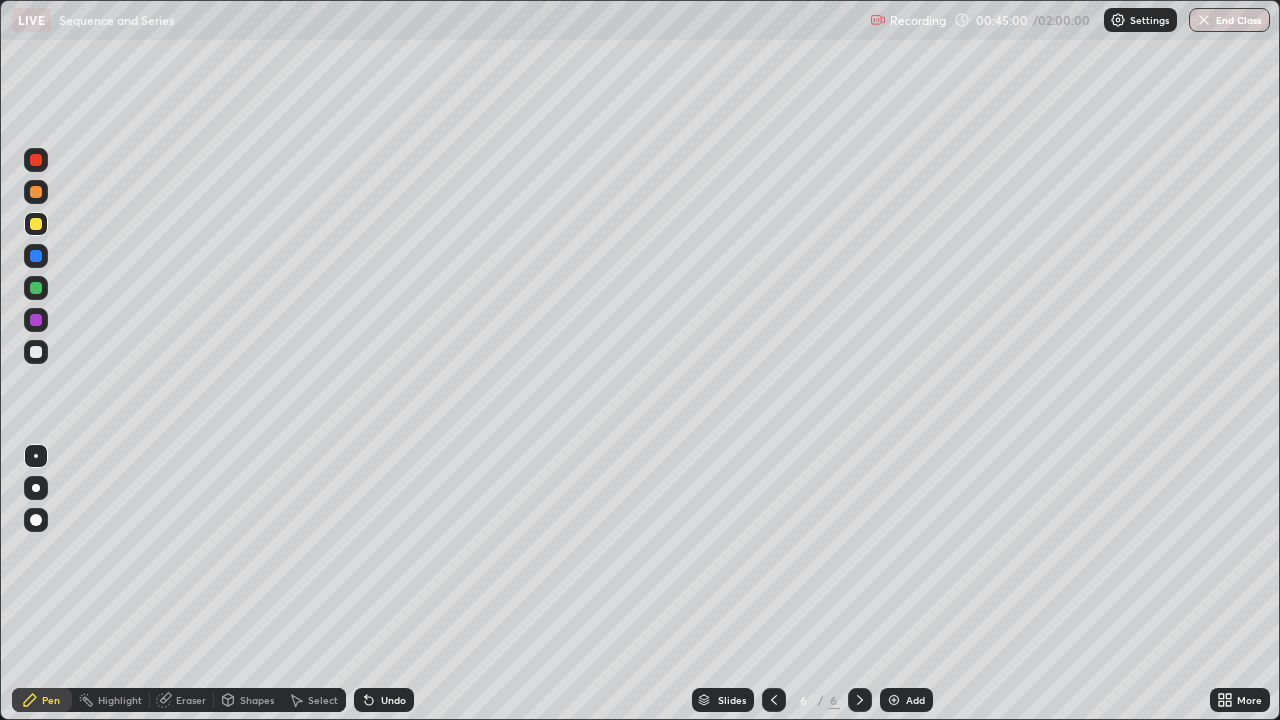click on "Eraser" at bounding box center (191, 700) 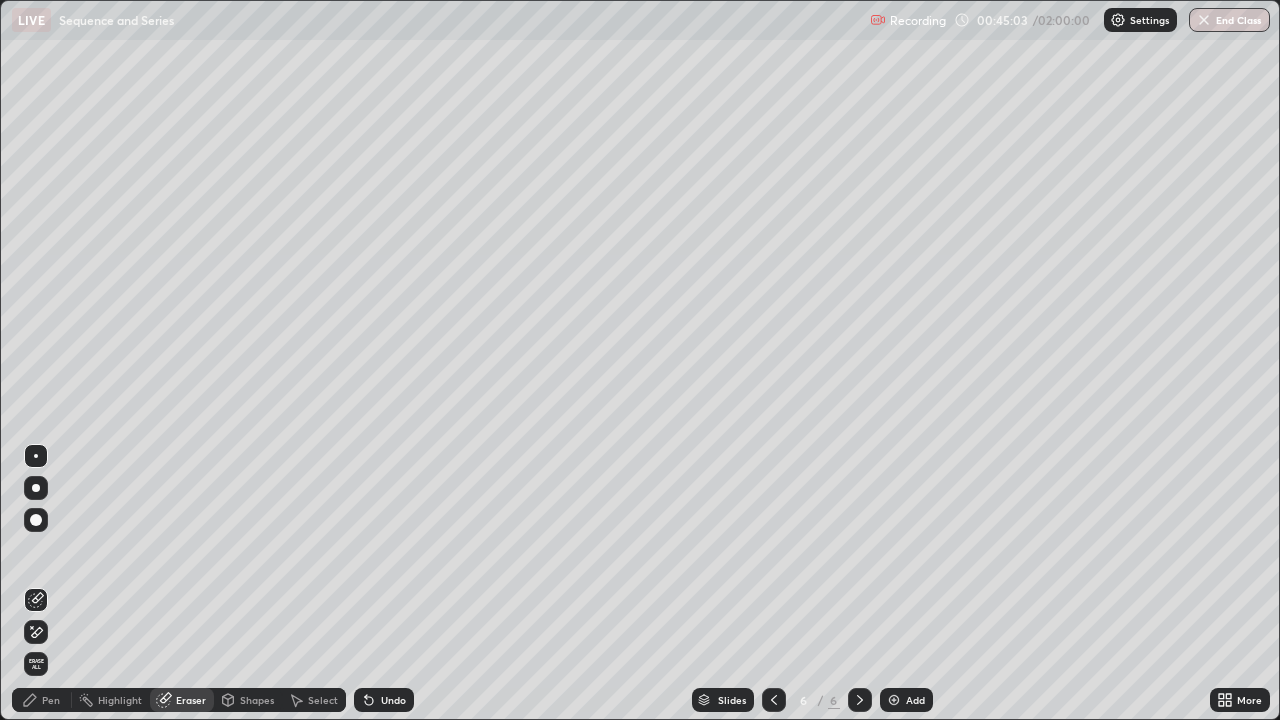 click on "Pen" at bounding box center [51, 700] 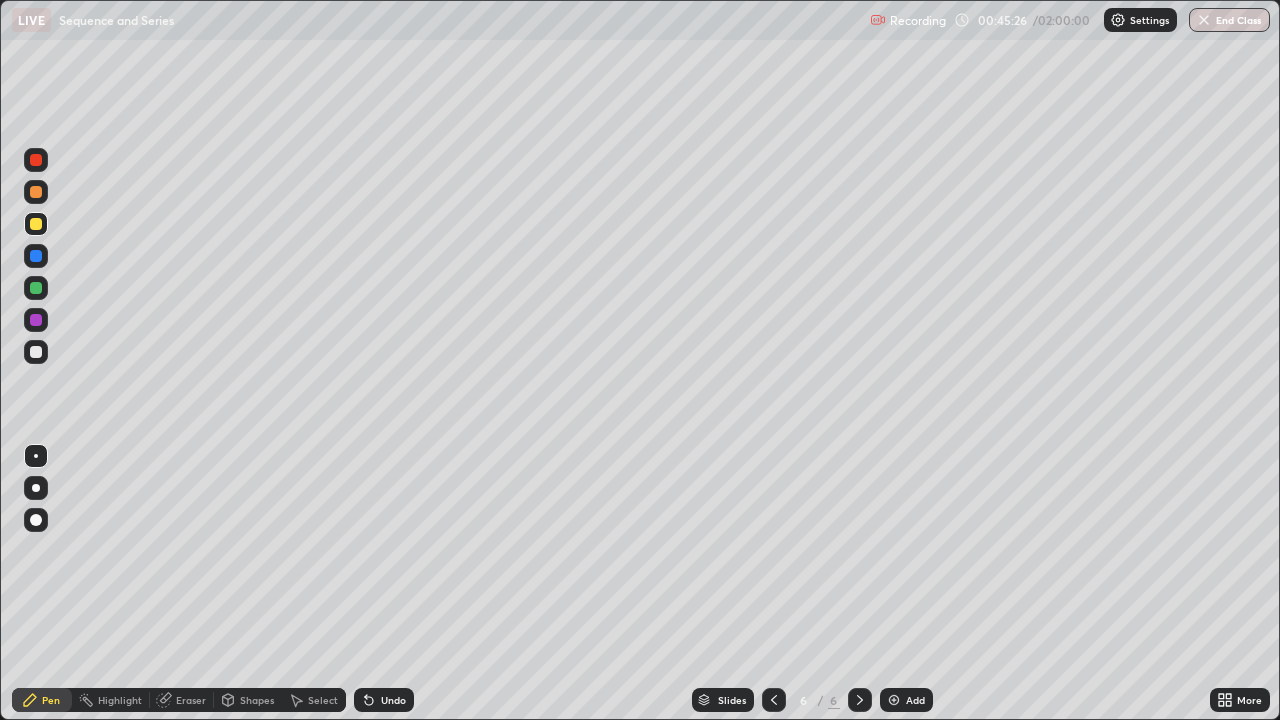 click at bounding box center (36, 352) 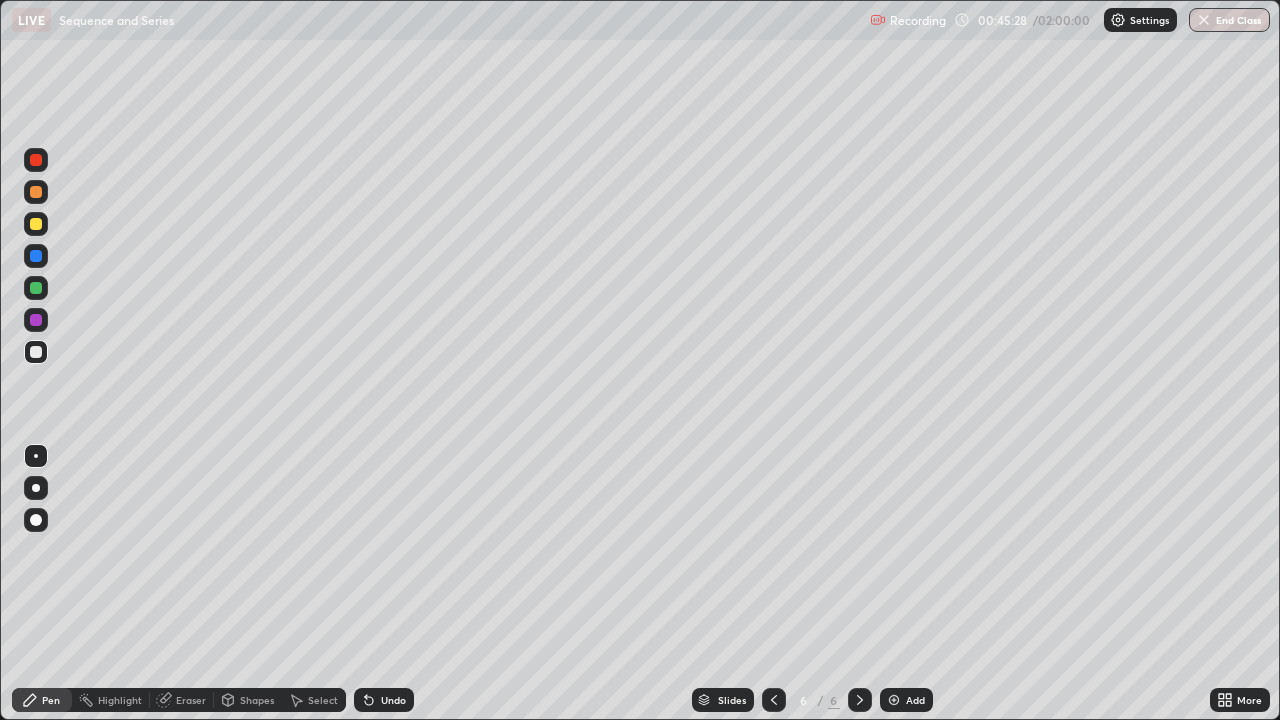 click at bounding box center [36, 320] 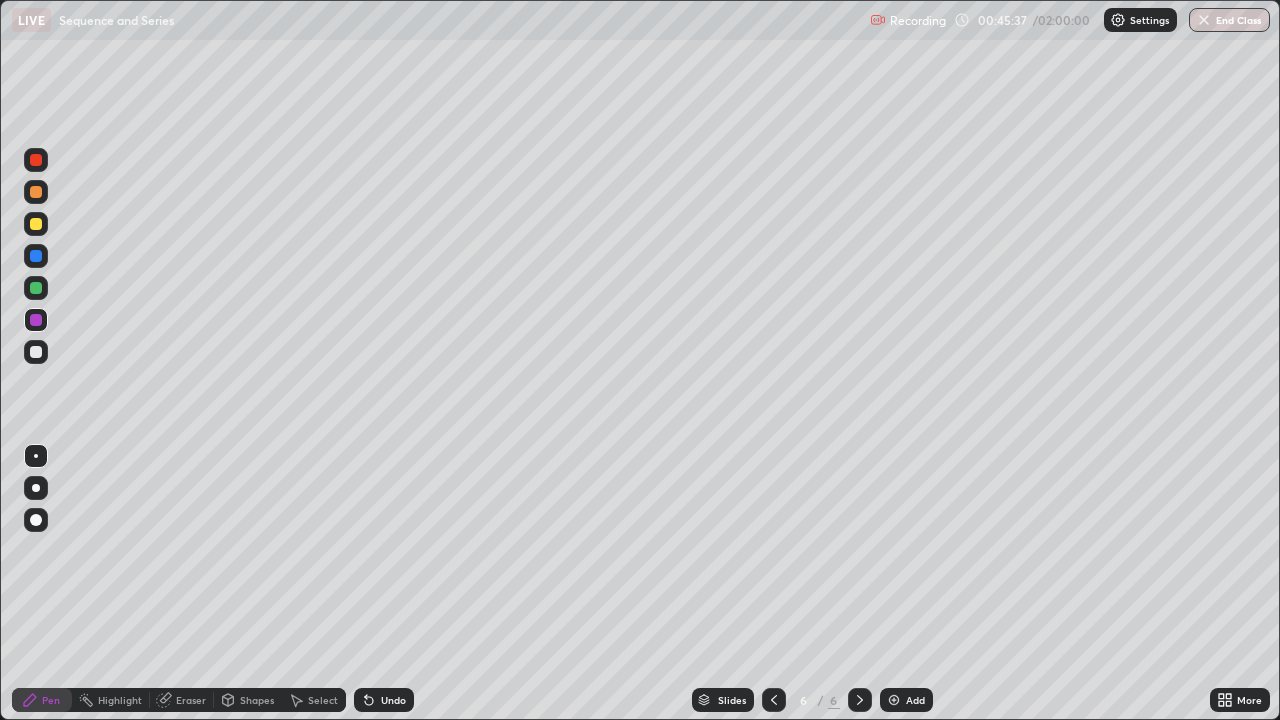 click on "Undo" at bounding box center [384, 700] 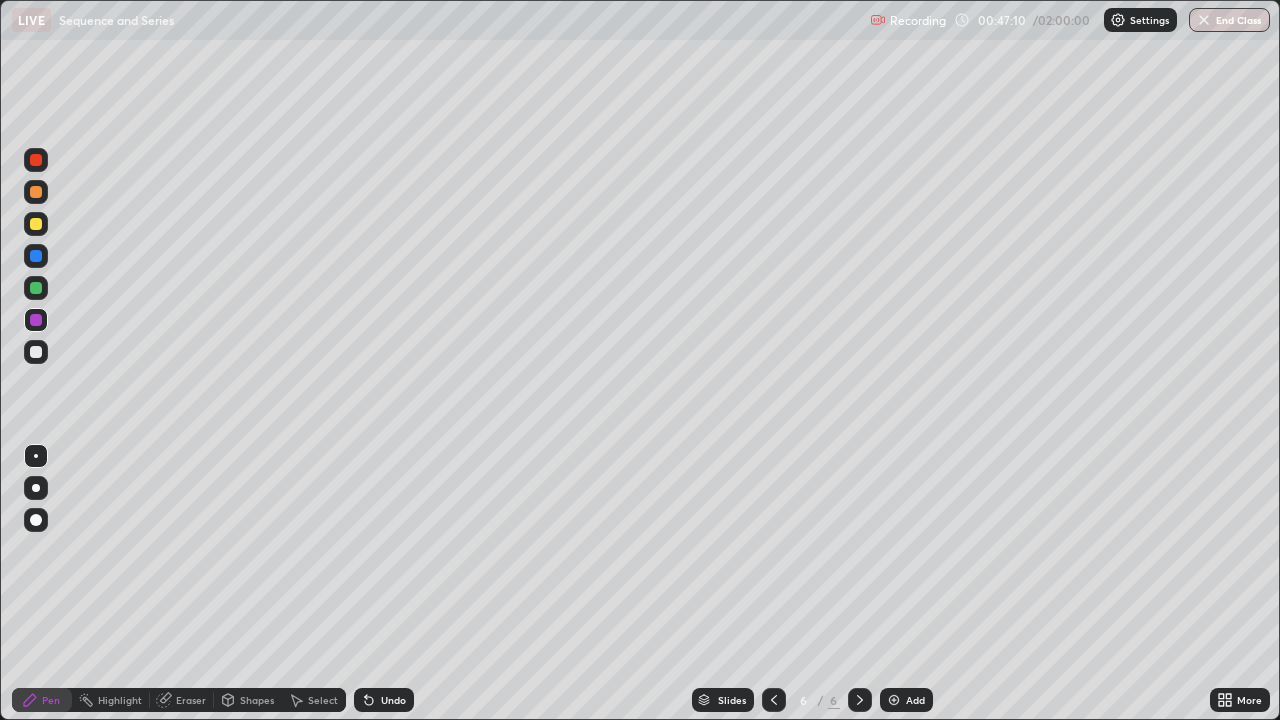 click on "Undo" at bounding box center (393, 700) 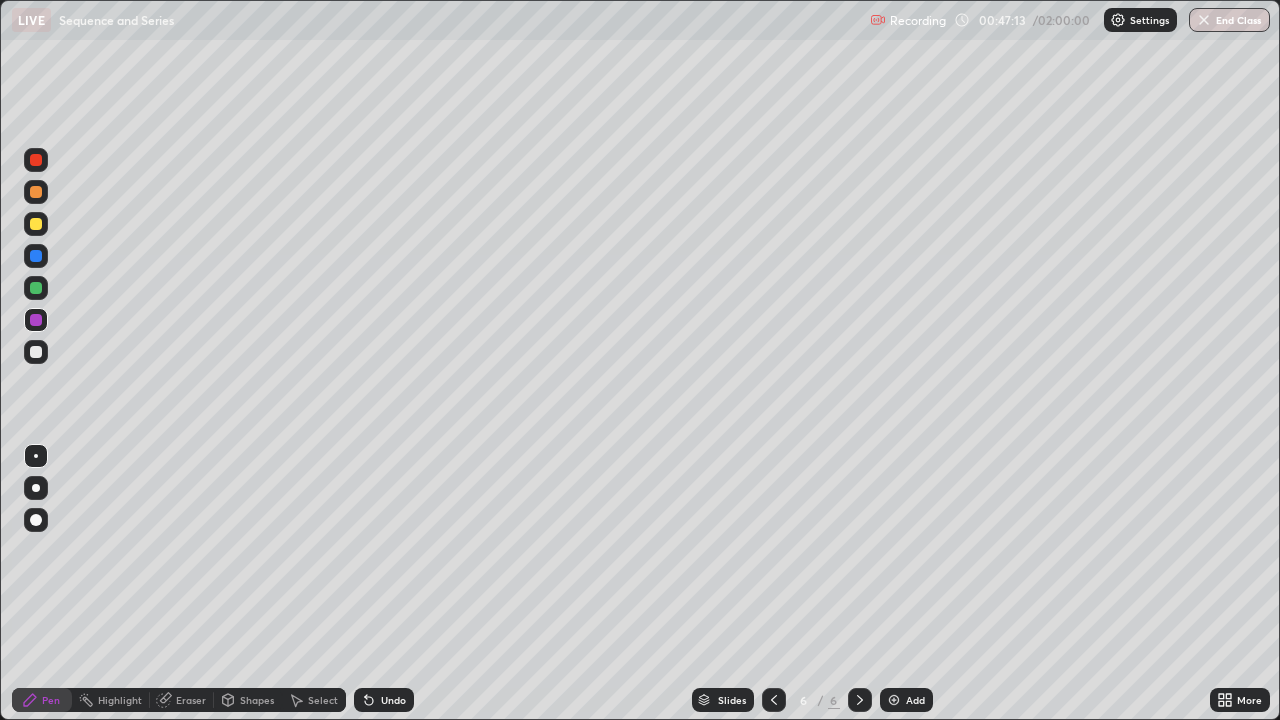 click at bounding box center (36, 352) 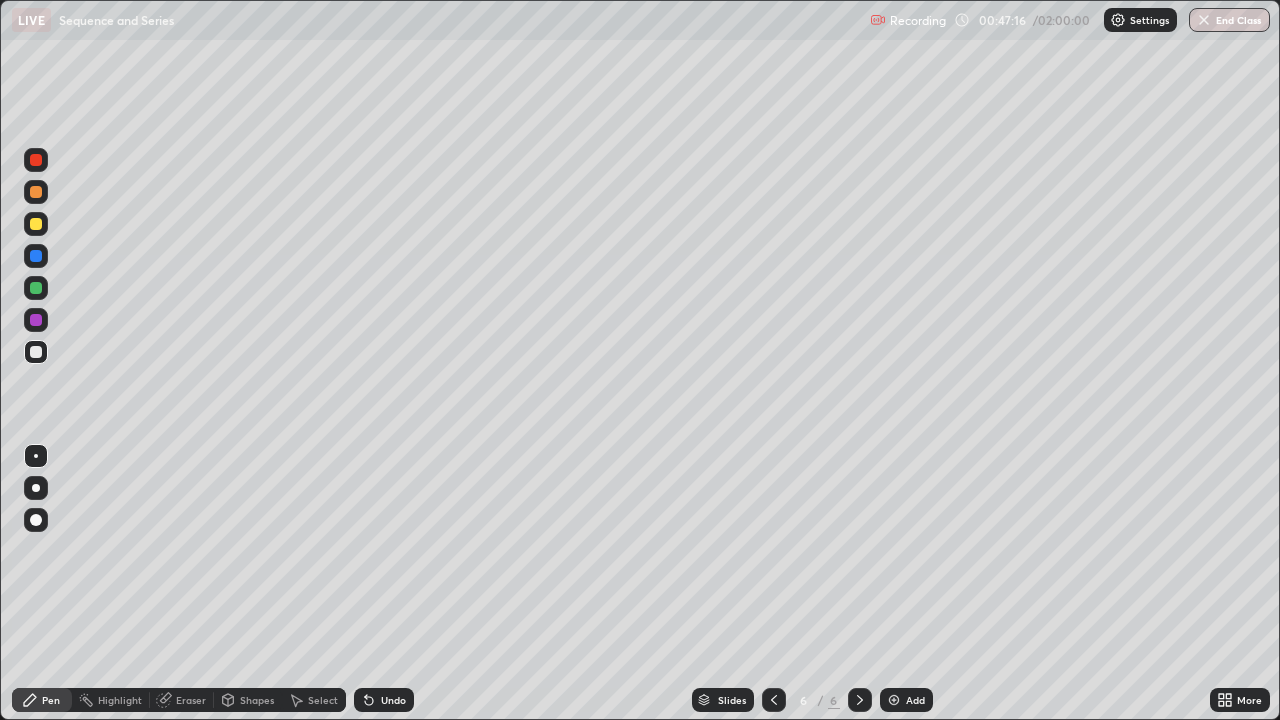 click at bounding box center [894, 700] 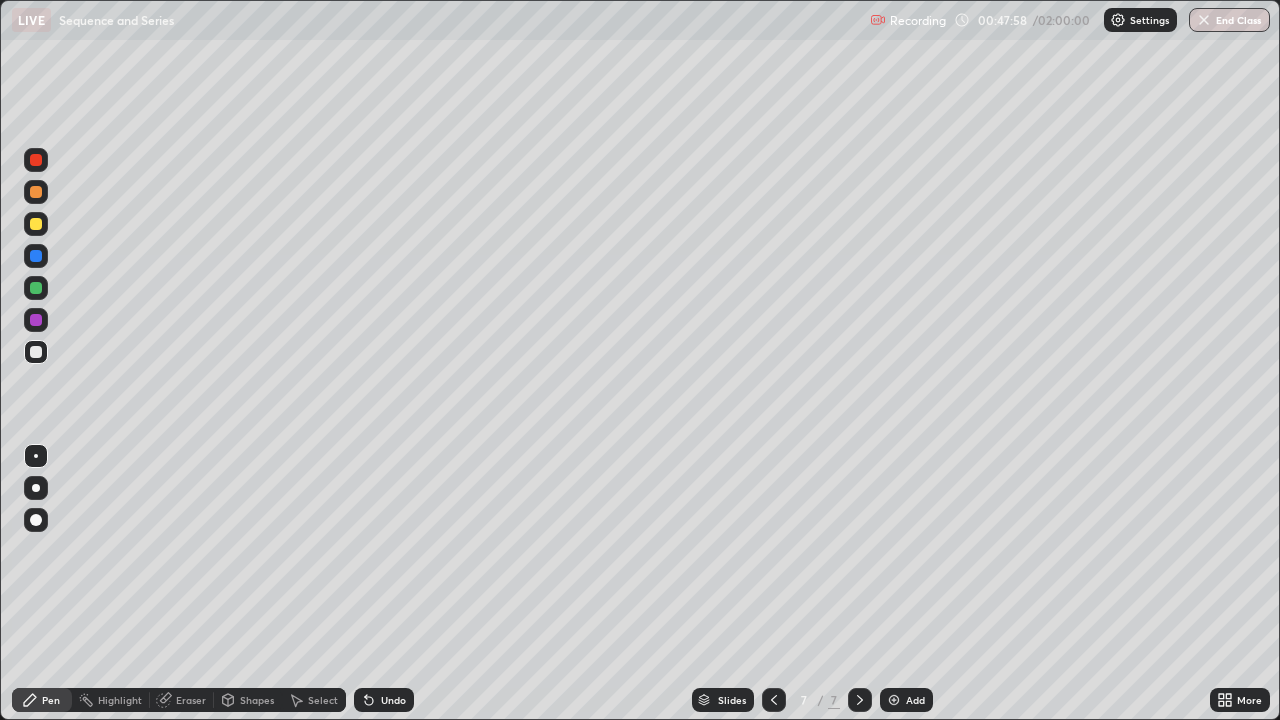 click at bounding box center [774, 700] 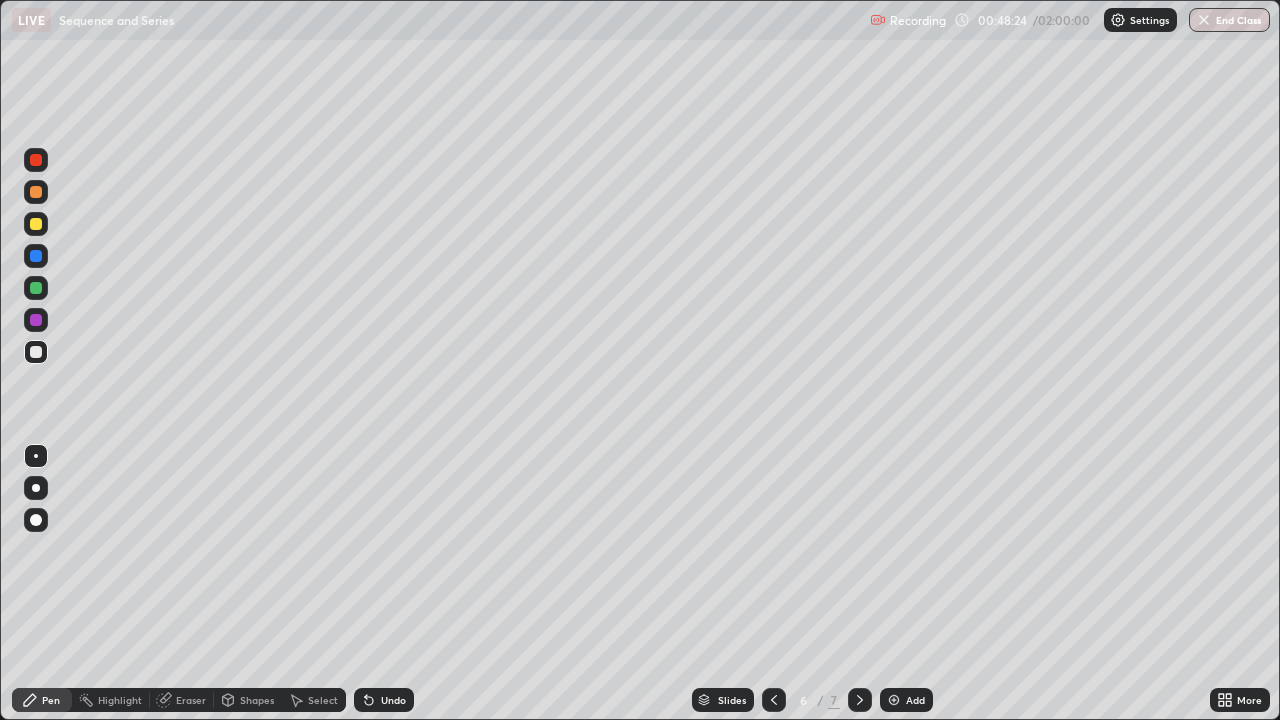 click 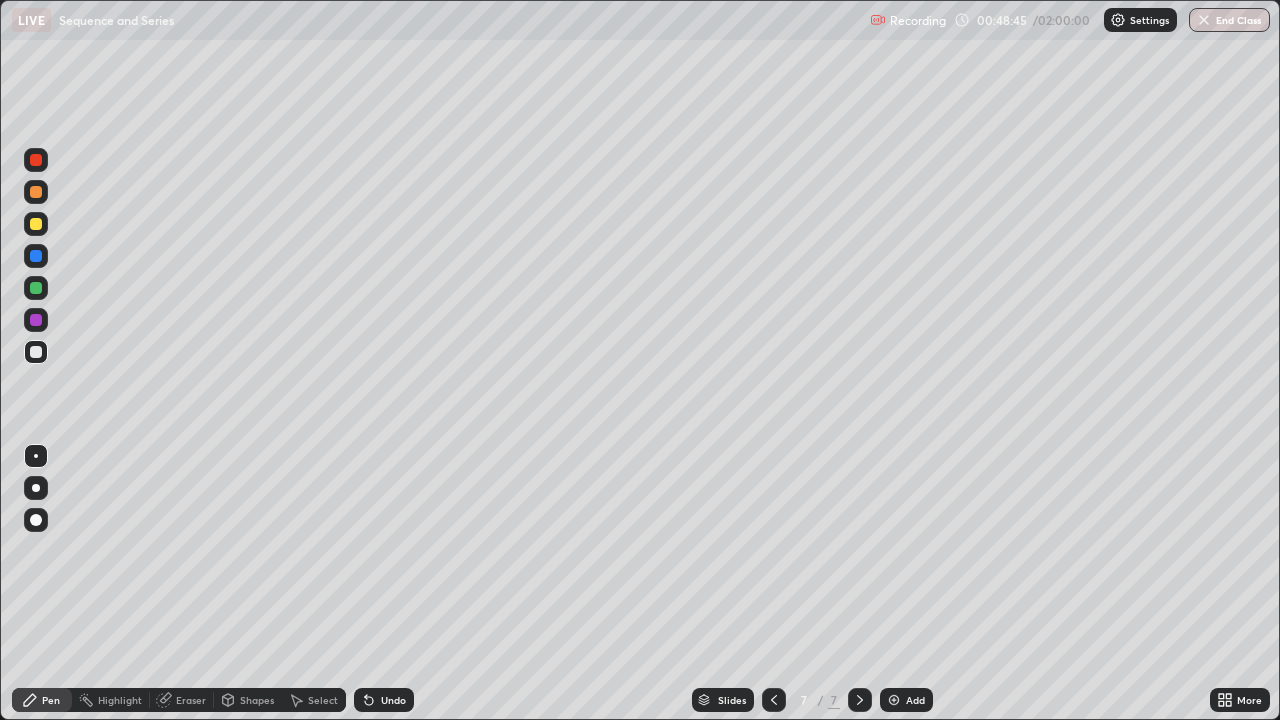 click at bounding box center (36, 224) 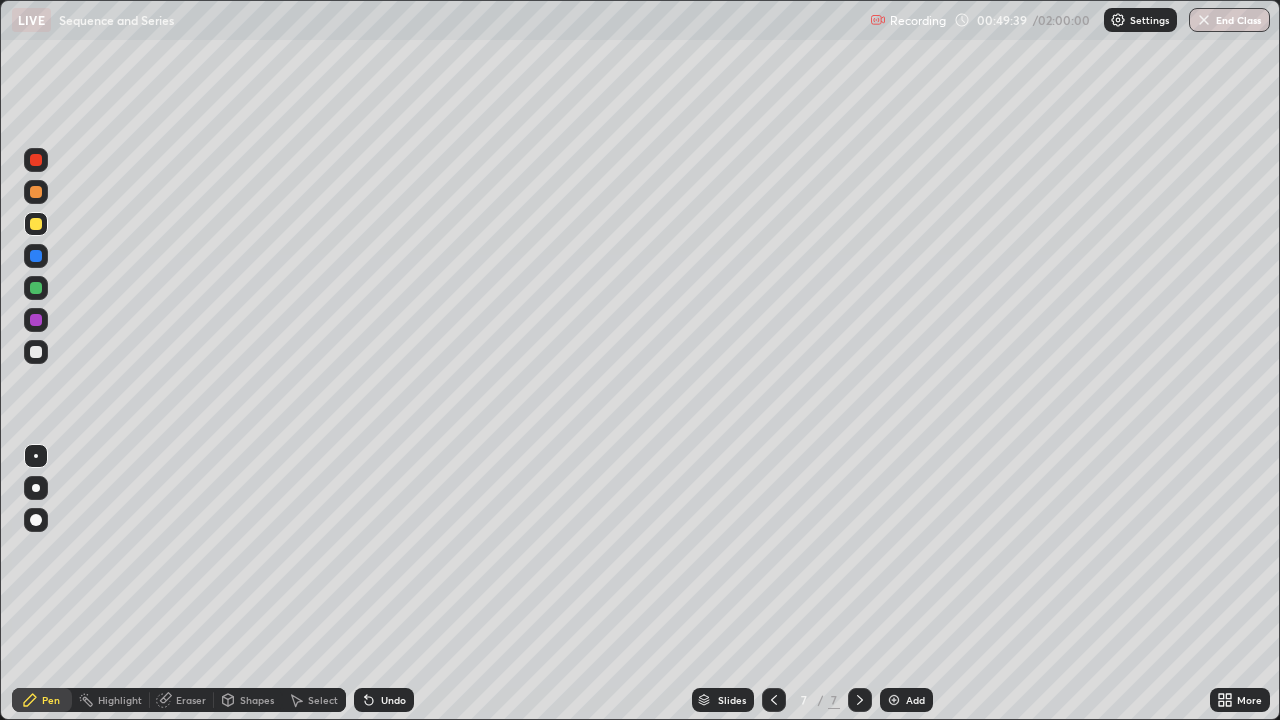 click at bounding box center (774, 700) 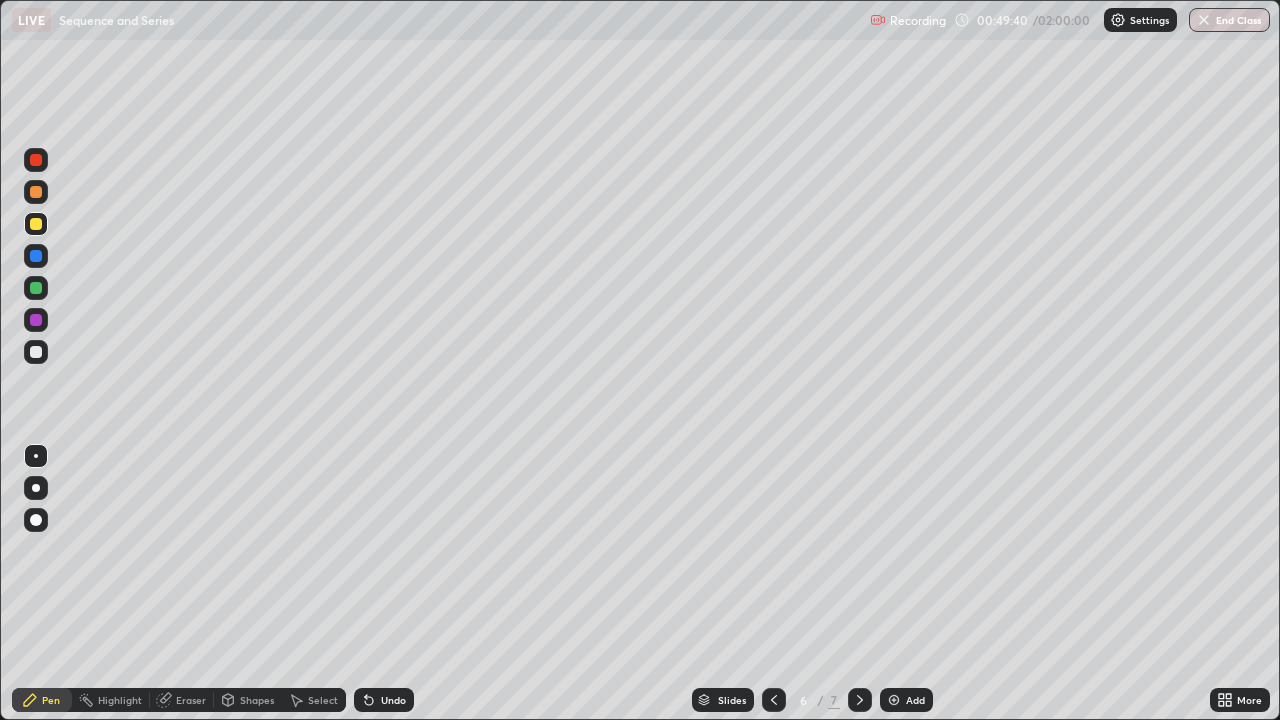 click 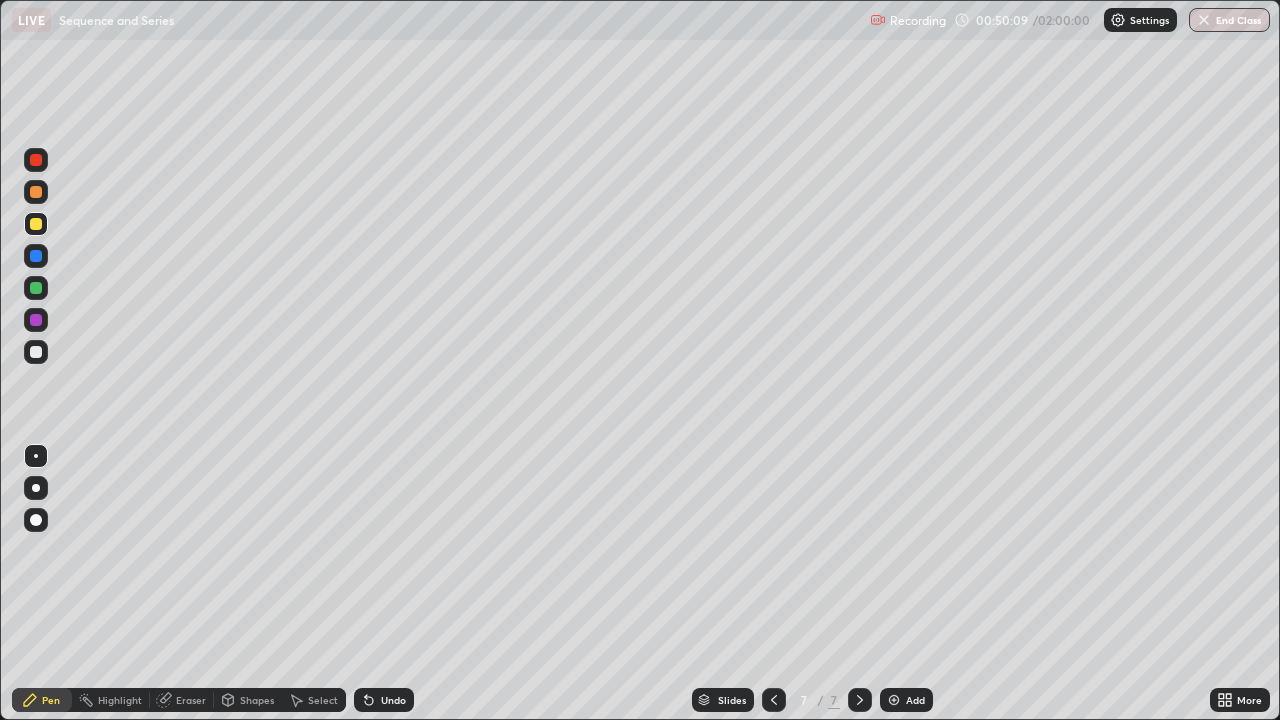 click on "Undo" at bounding box center (393, 700) 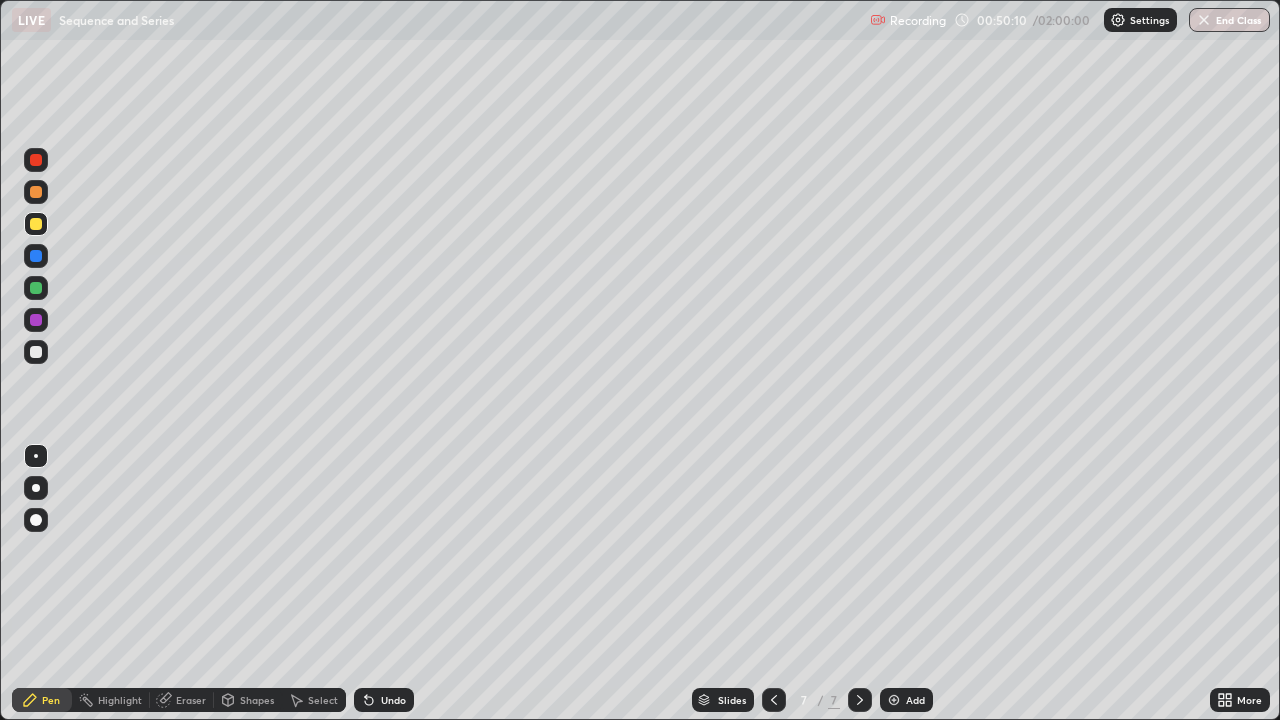 click on "Undo" at bounding box center [393, 700] 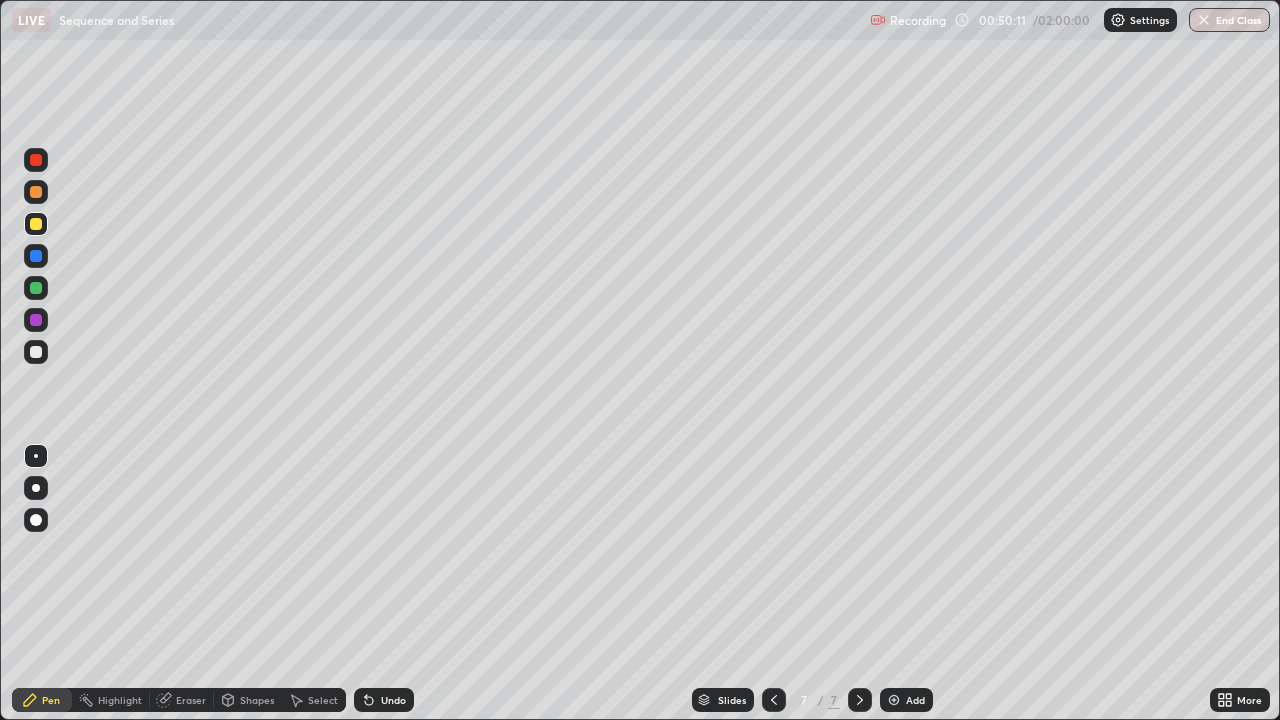 click on "Undo" at bounding box center (384, 700) 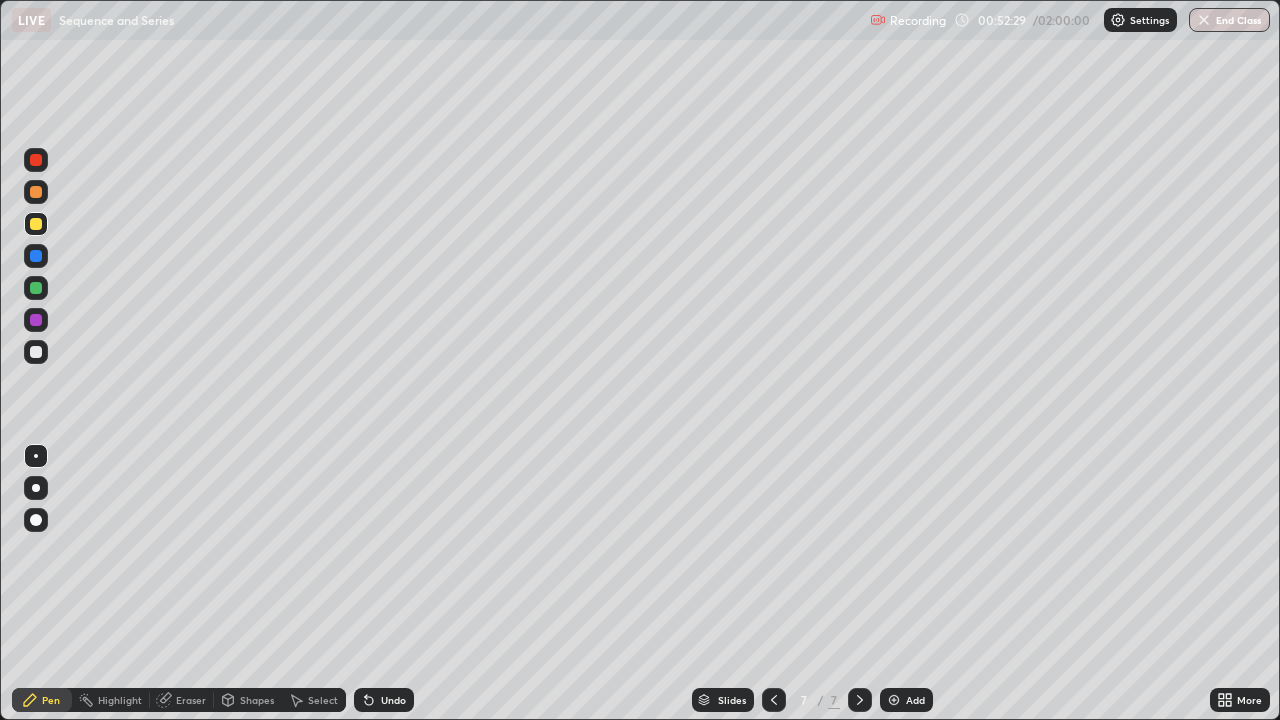 click on "Eraser" at bounding box center [182, 700] 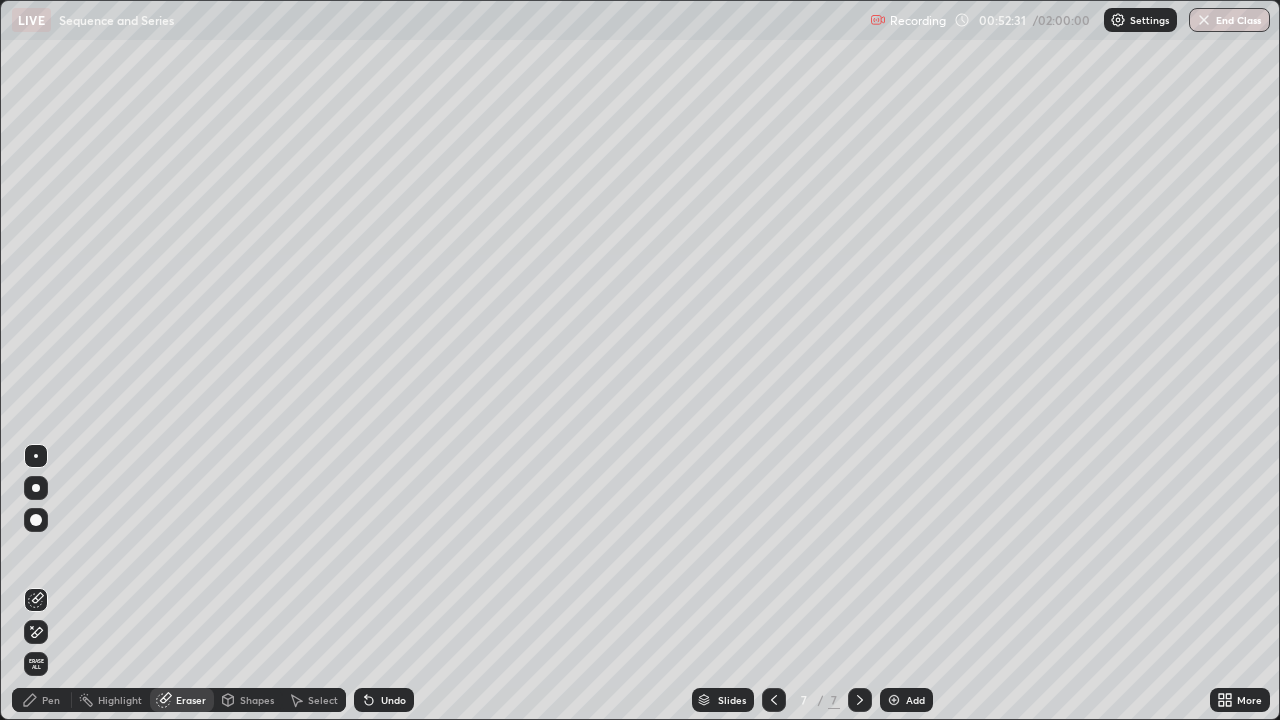 click on "Pen" at bounding box center (51, 700) 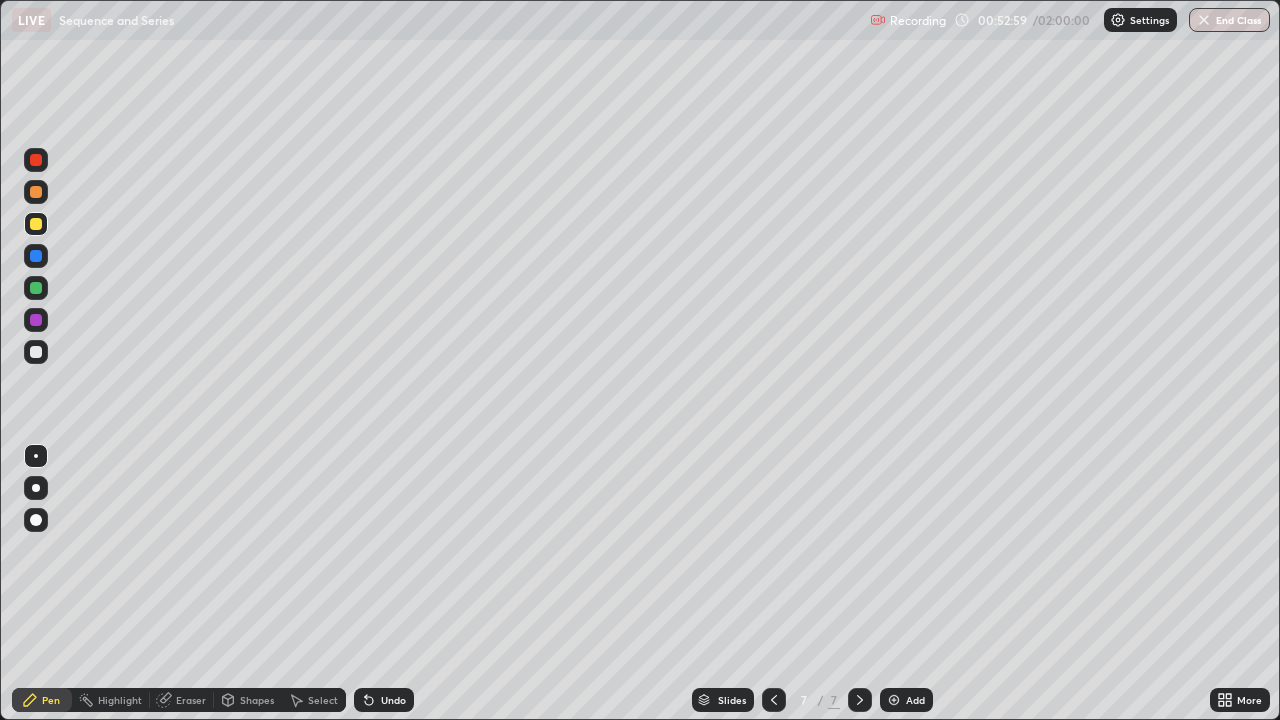 click at bounding box center [36, 288] 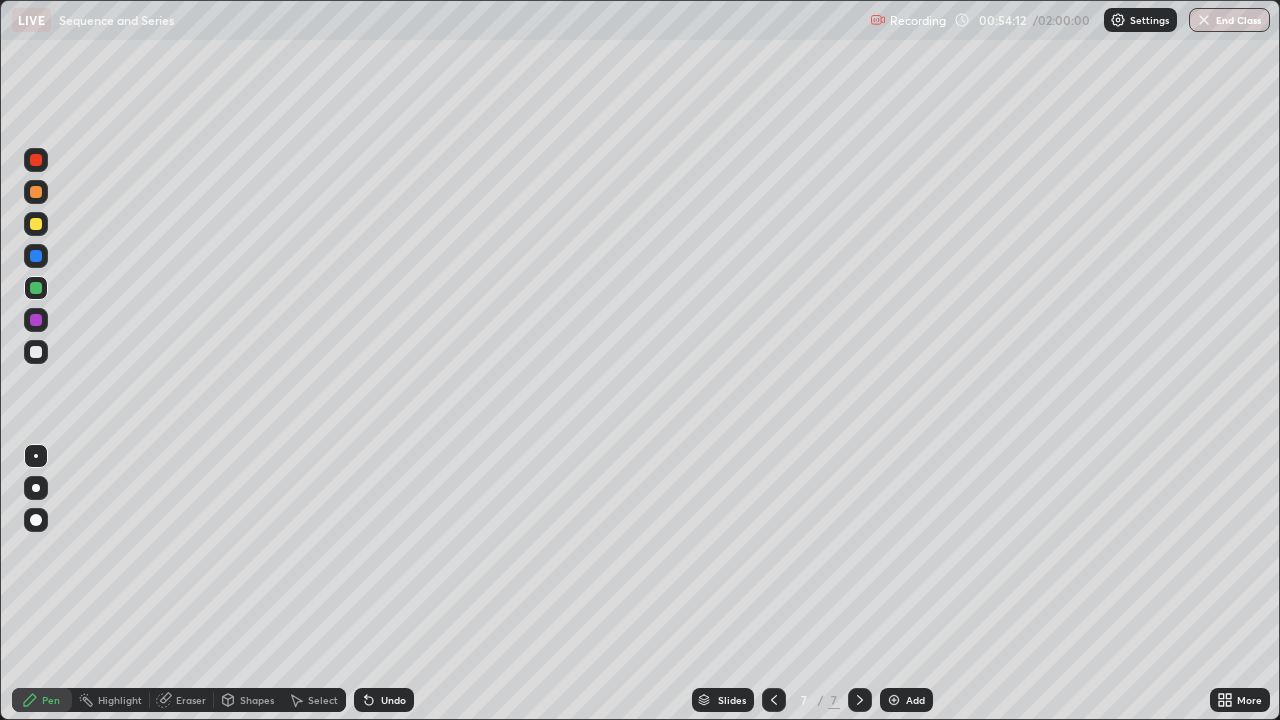 click at bounding box center (894, 700) 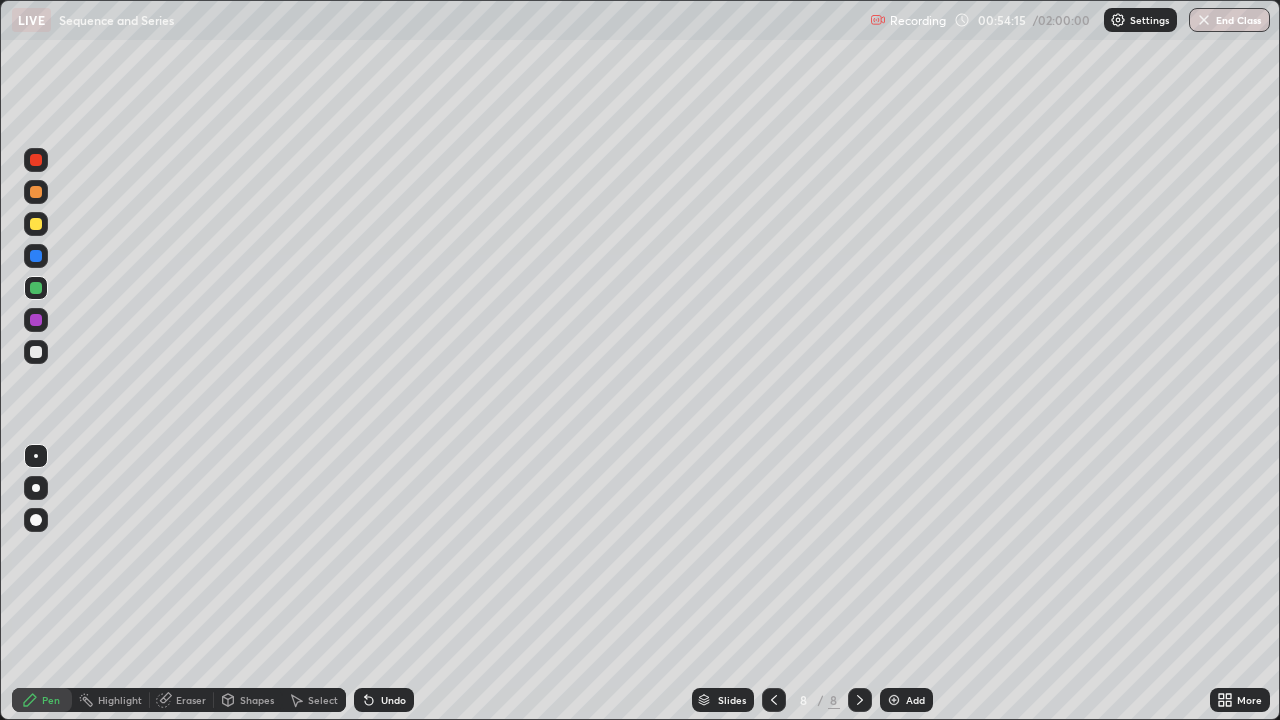 click at bounding box center (774, 700) 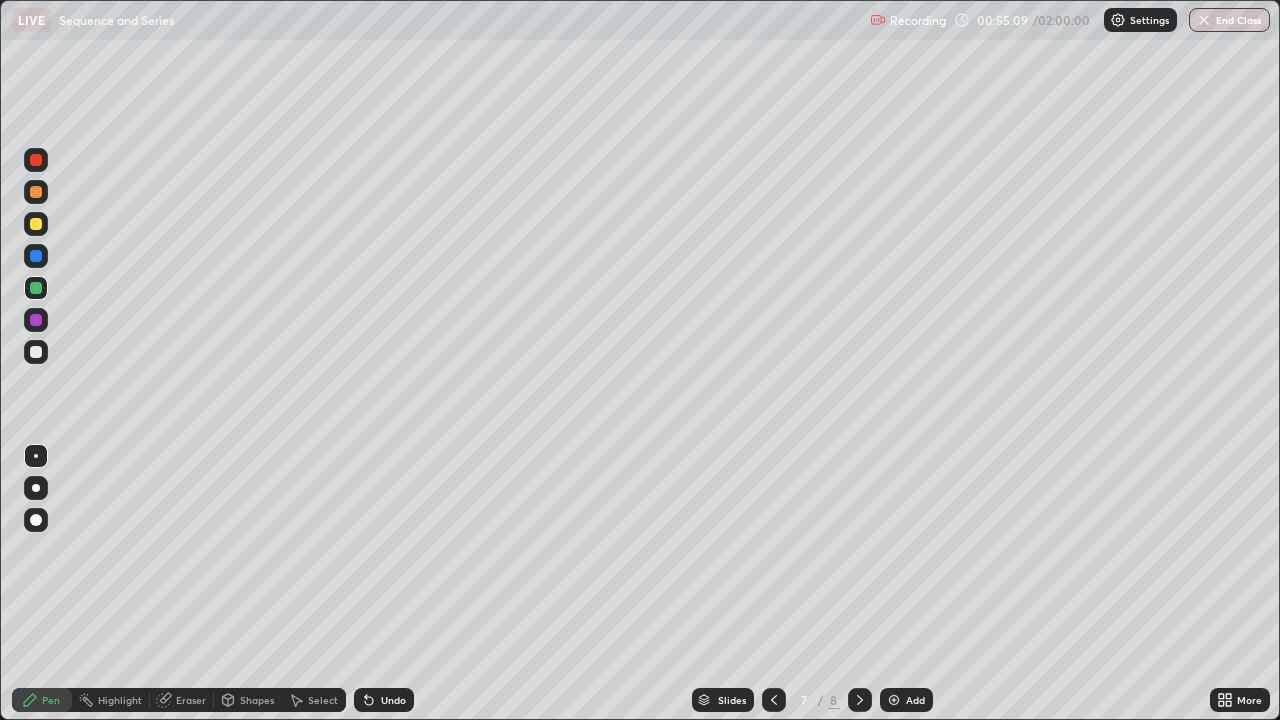 click 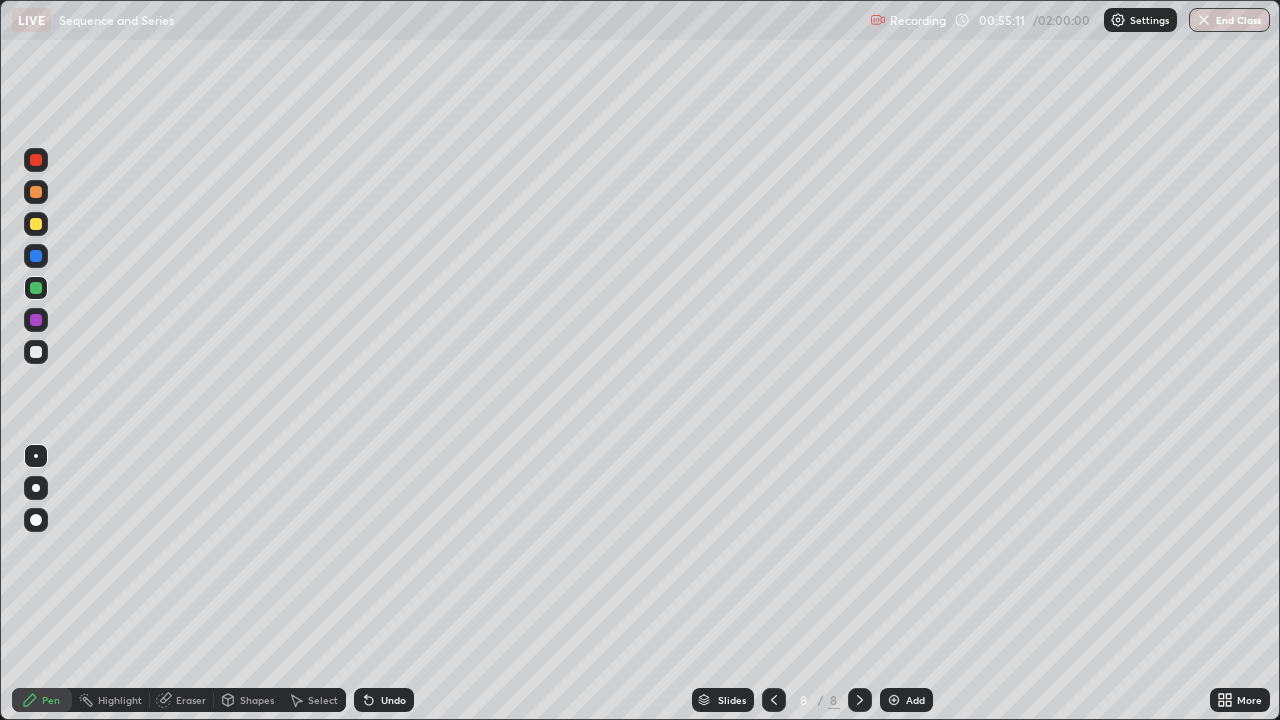 click at bounding box center [36, 352] 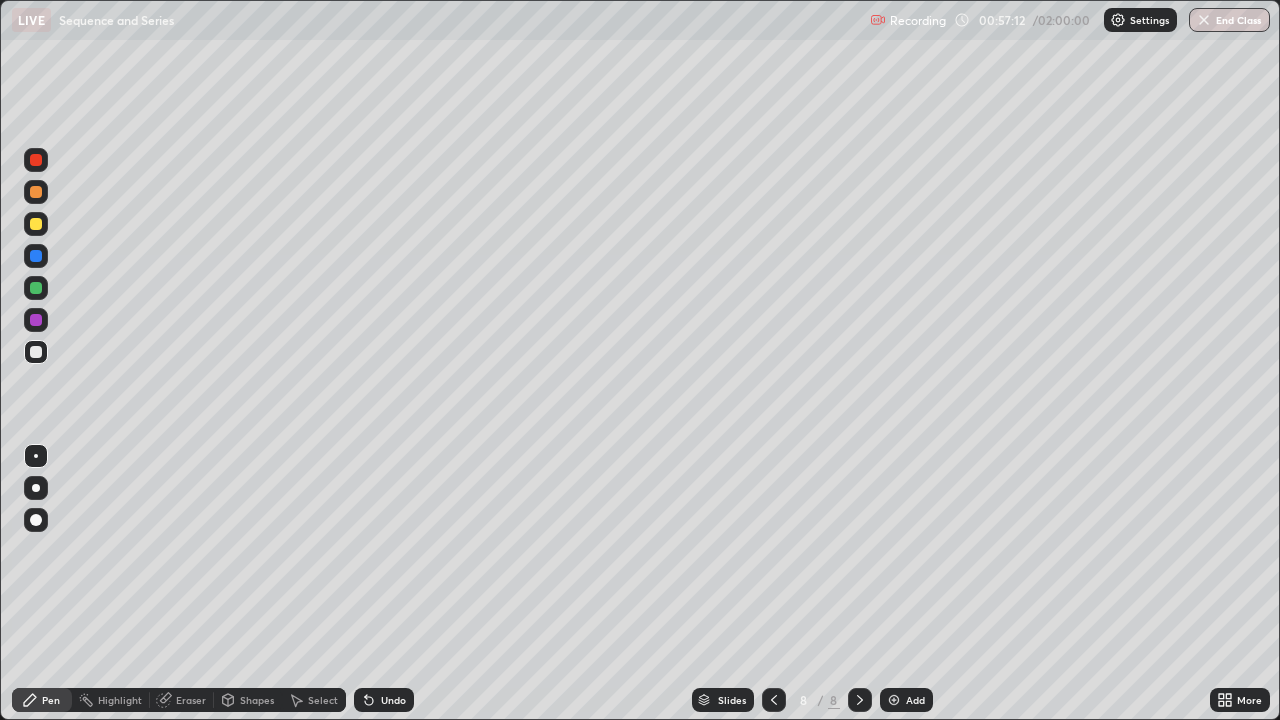 click at bounding box center [36, 224] 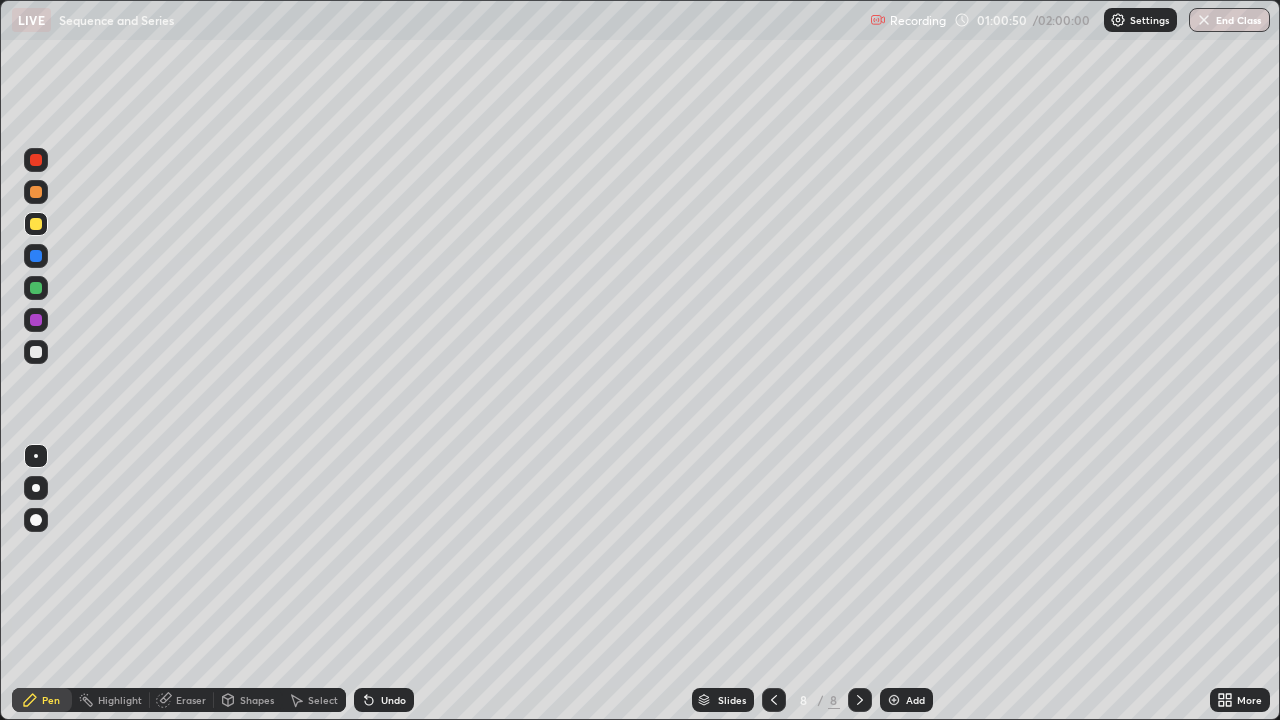 click on "Add" at bounding box center (906, 700) 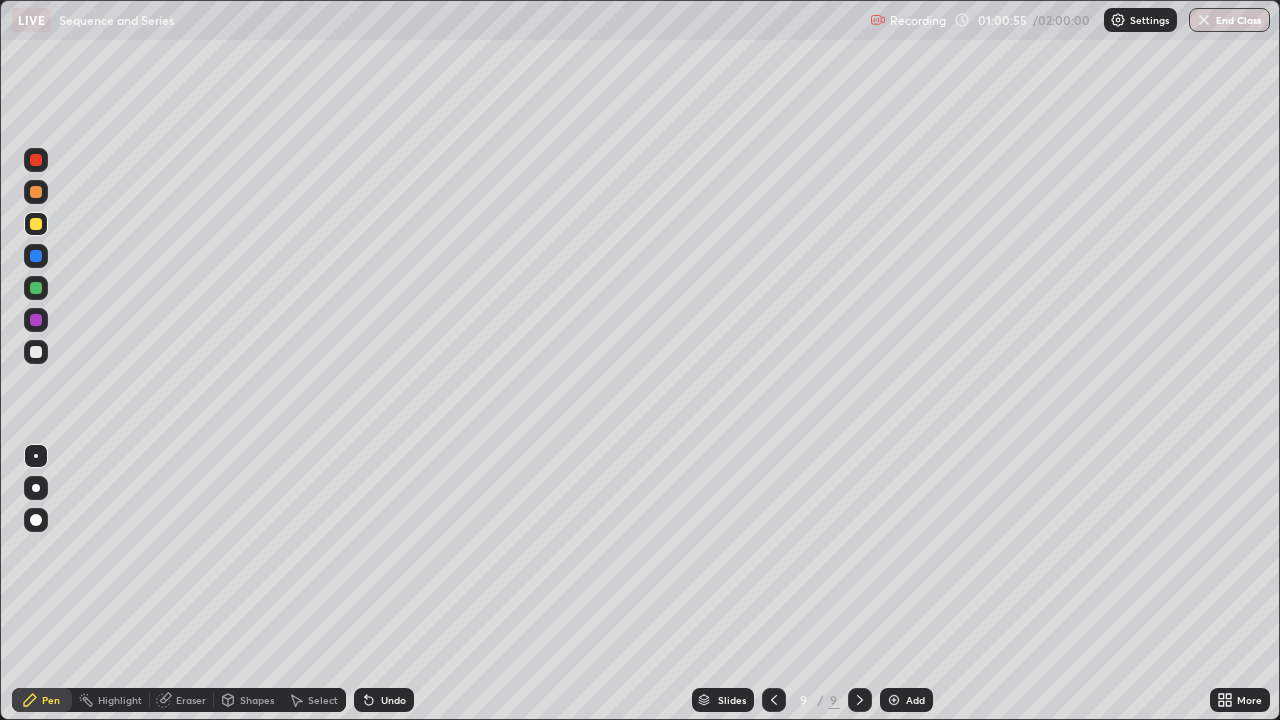 click at bounding box center [36, 288] 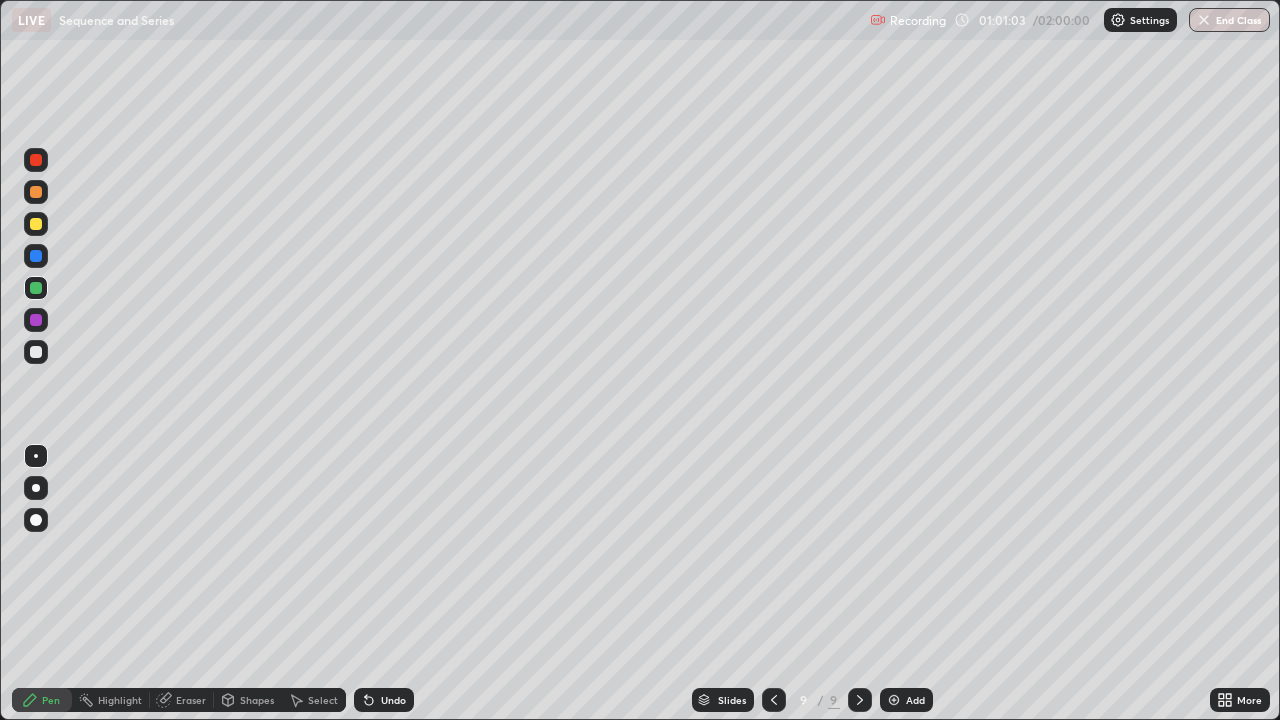 click on "Undo" at bounding box center [384, 700] 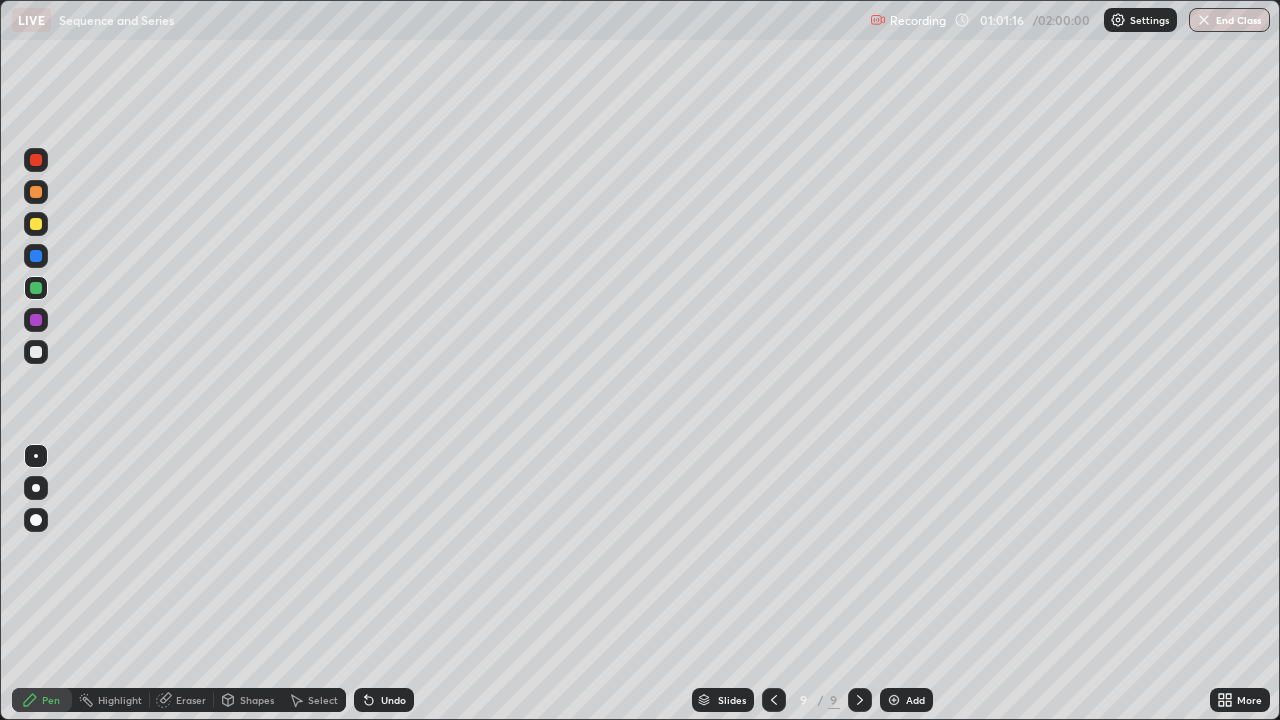 click at bounding box center (36, 224) 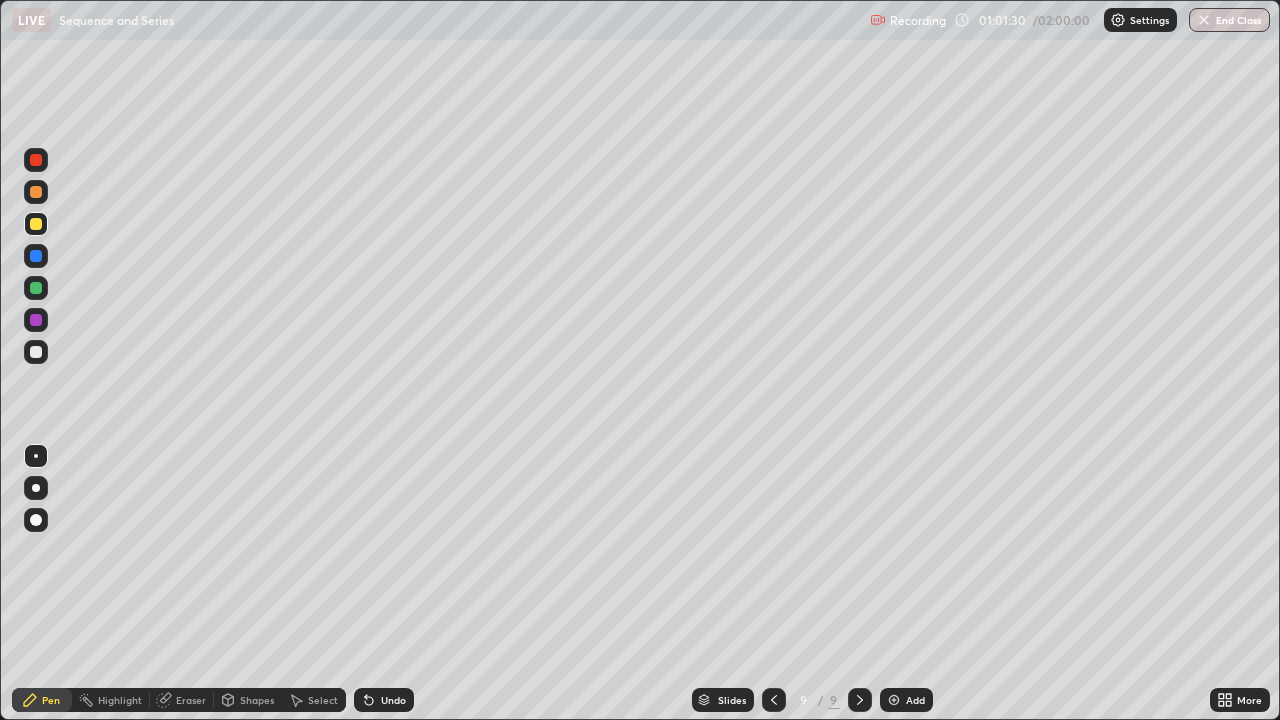 click on "Undo" at bounding box center [380, 700] 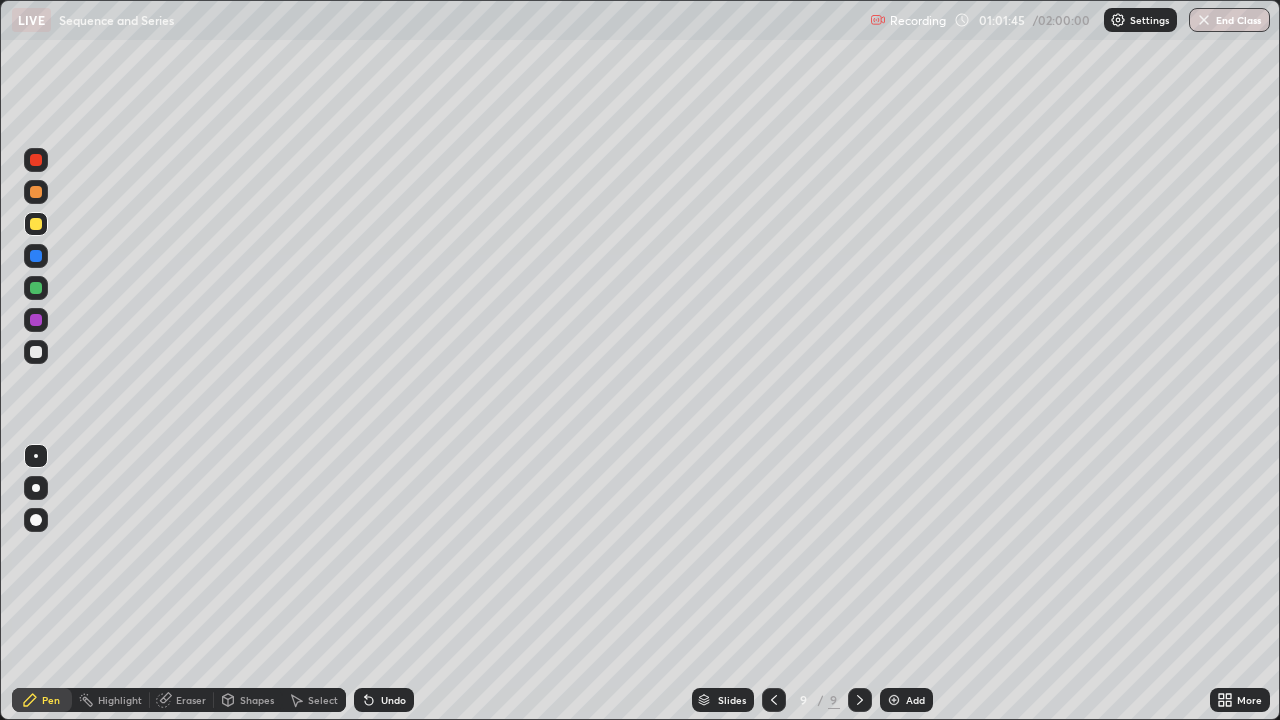 click on "Undo" at bounding box center (384, 700) 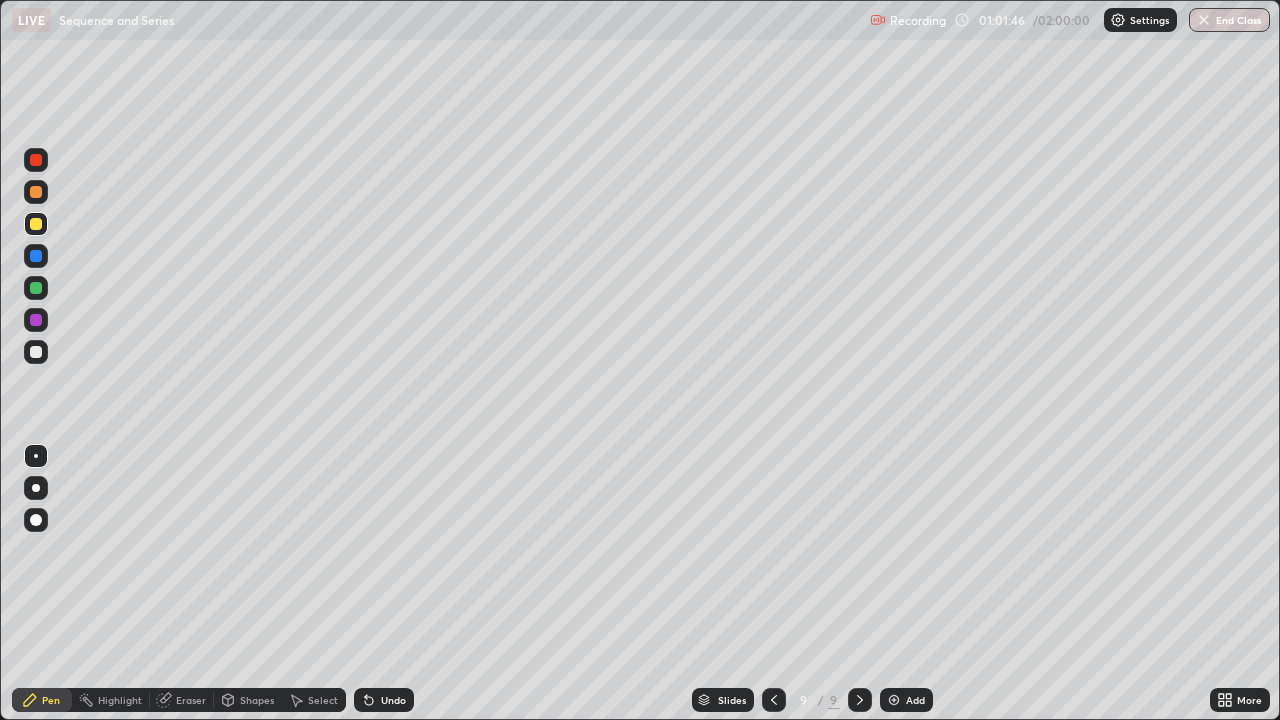 click on "Undo" at bounding box center (384, 700) 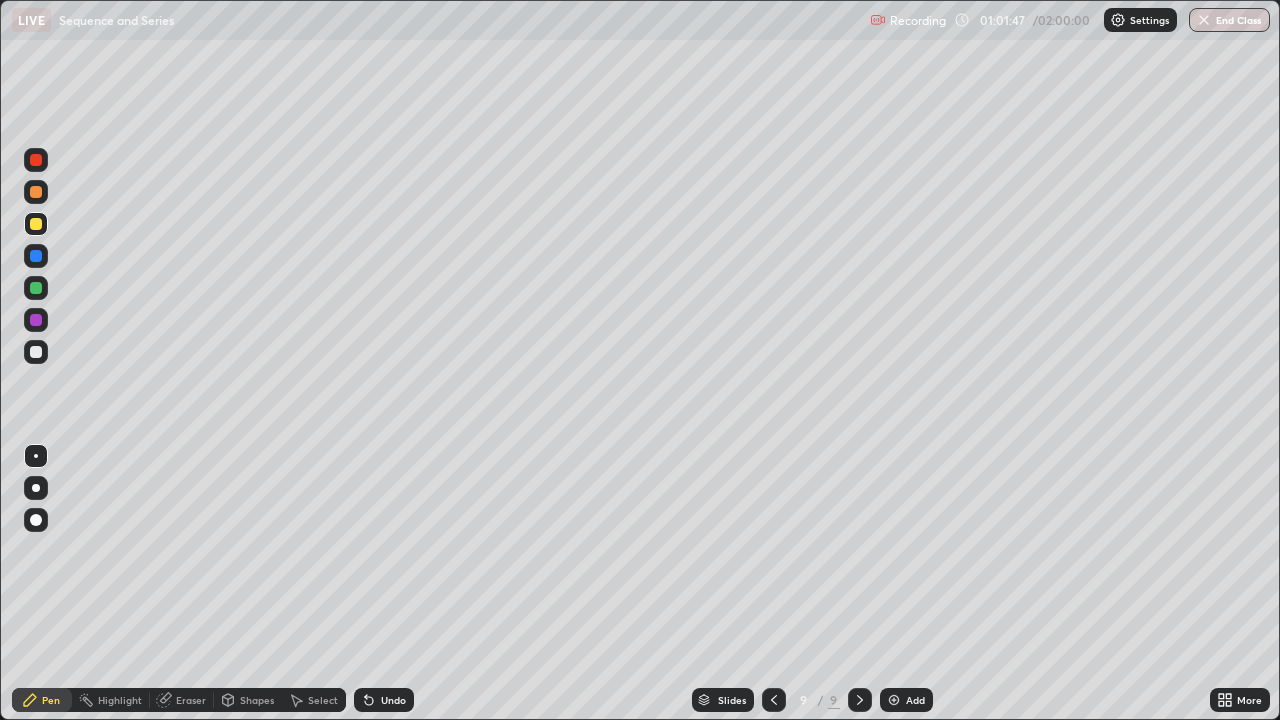 click on "Undo" at bounding box center [384, 700] 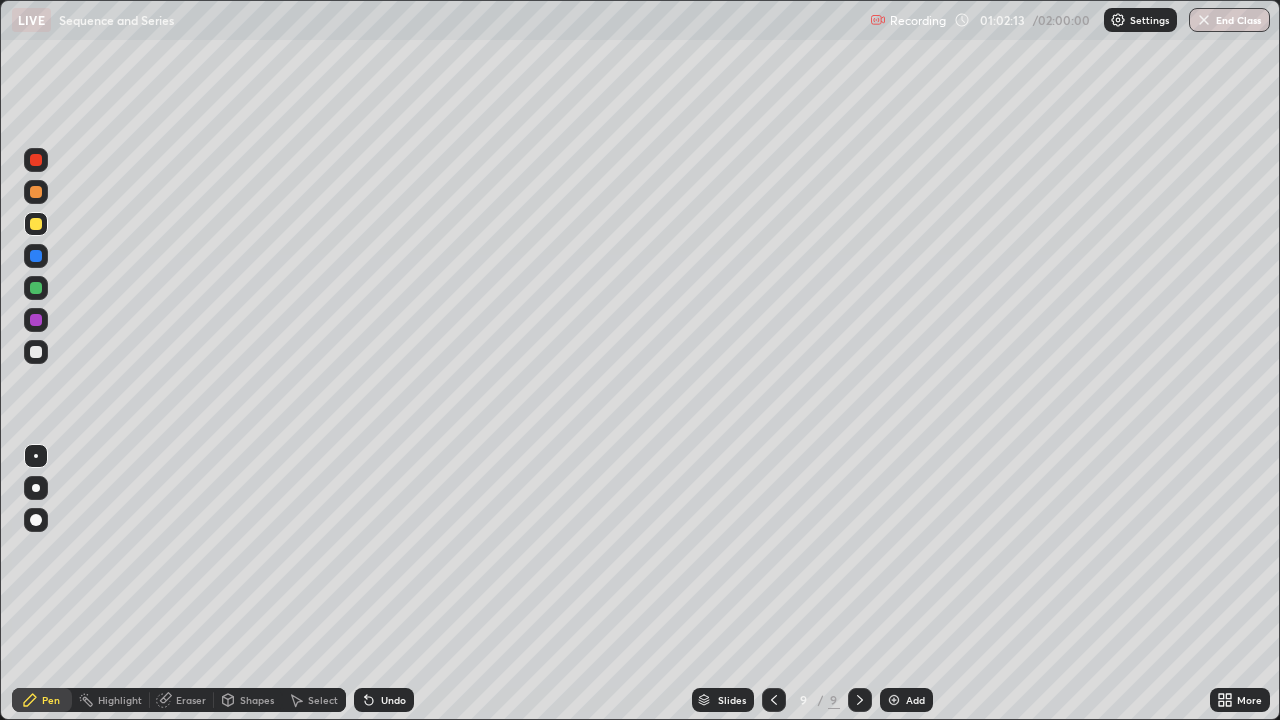 click on "Eraser" at bounding box center (191, 700) 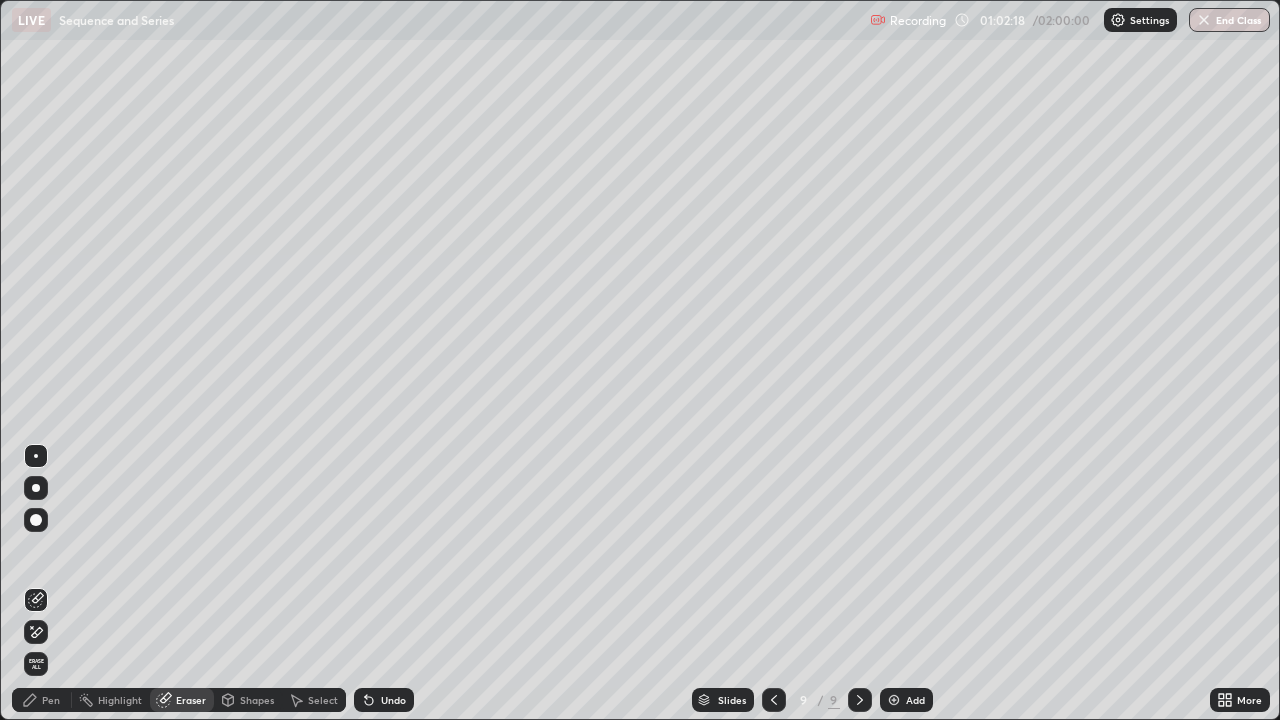 click on "Pen" at bounding box center [42, 700] 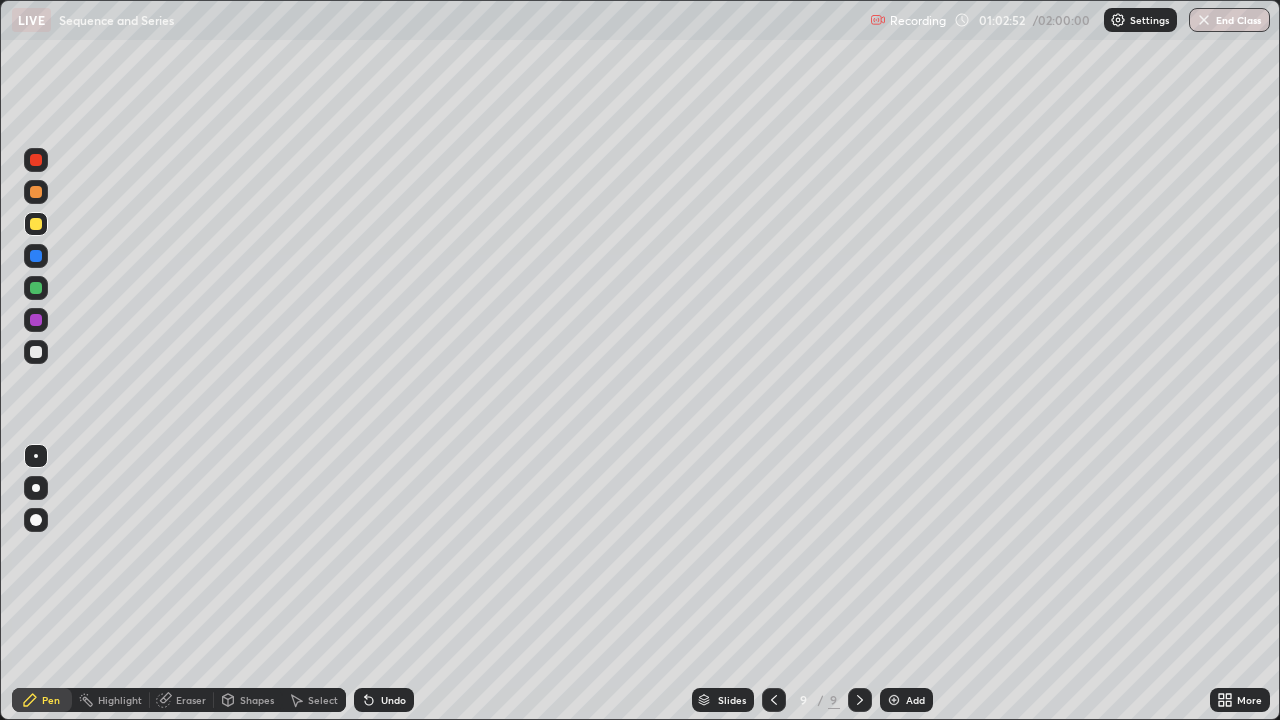 click on "Undo" at bounding box center [393, 700] 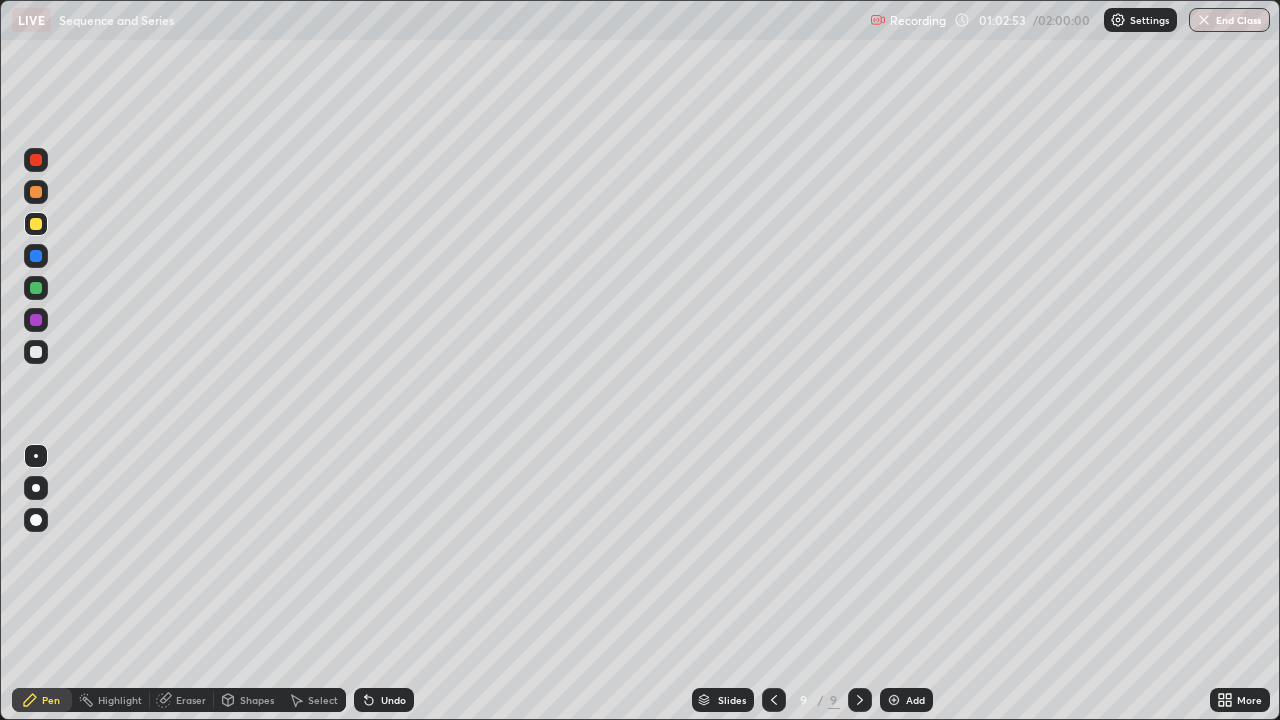 click on "Undo" at bounding box center (393, 700) 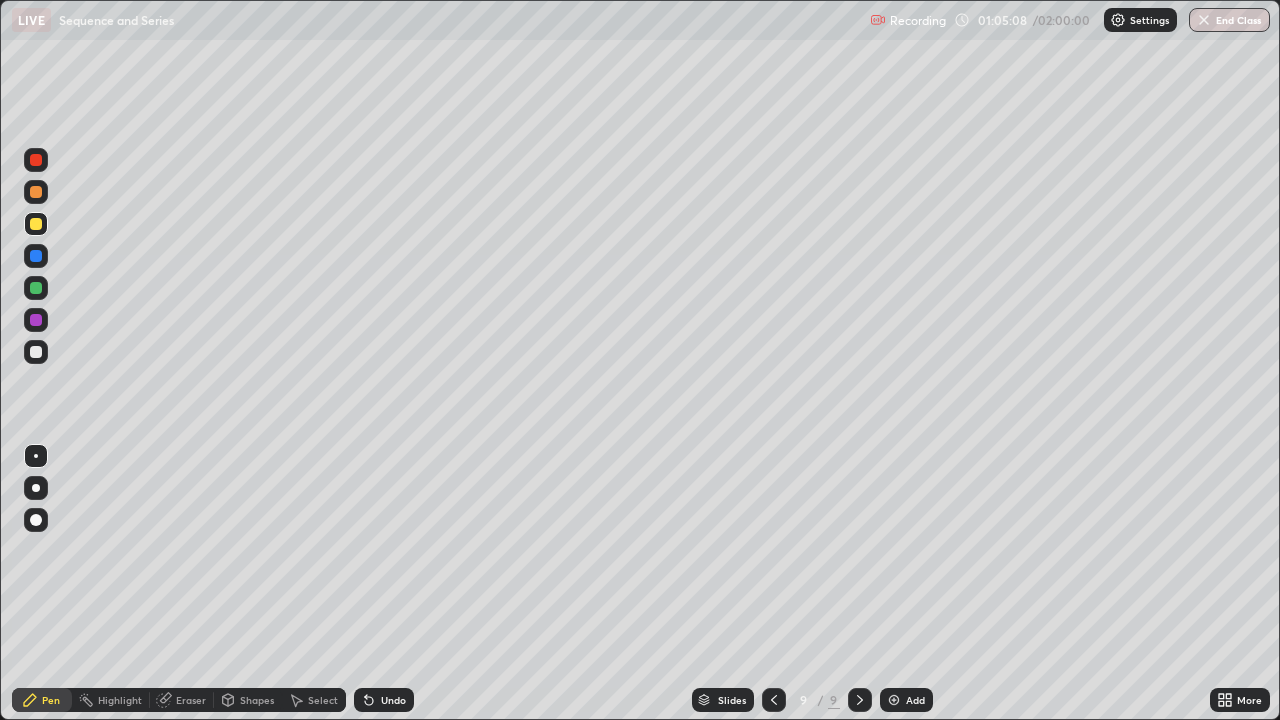 click at bounding box center [36, 352] 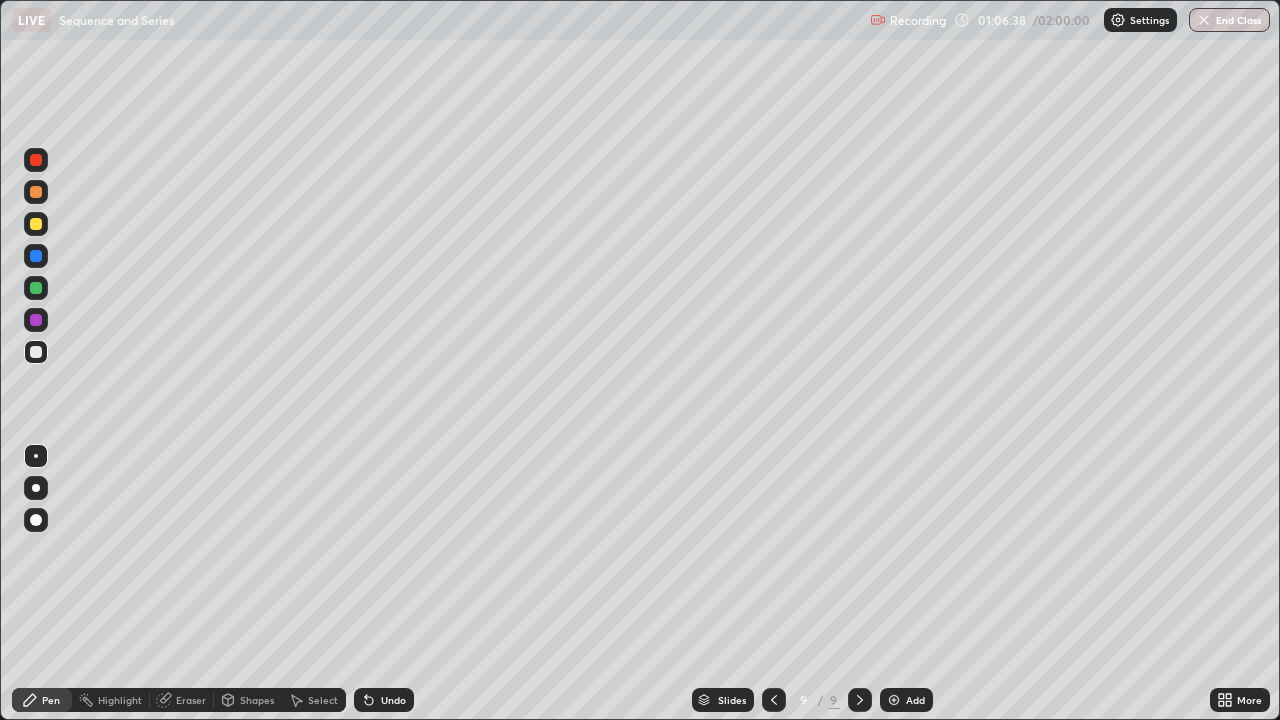 click on "Add" at bounding box center [906, 700] 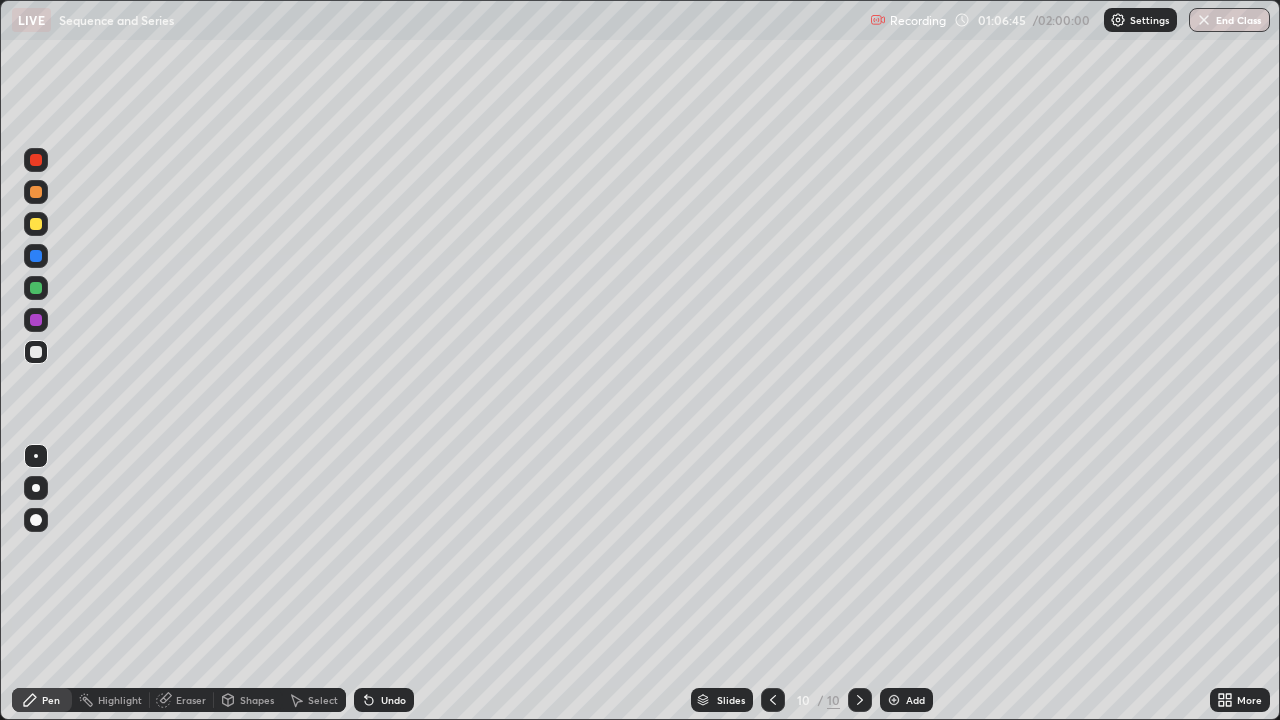 click on "Undo" at bounding box center (393, 700) 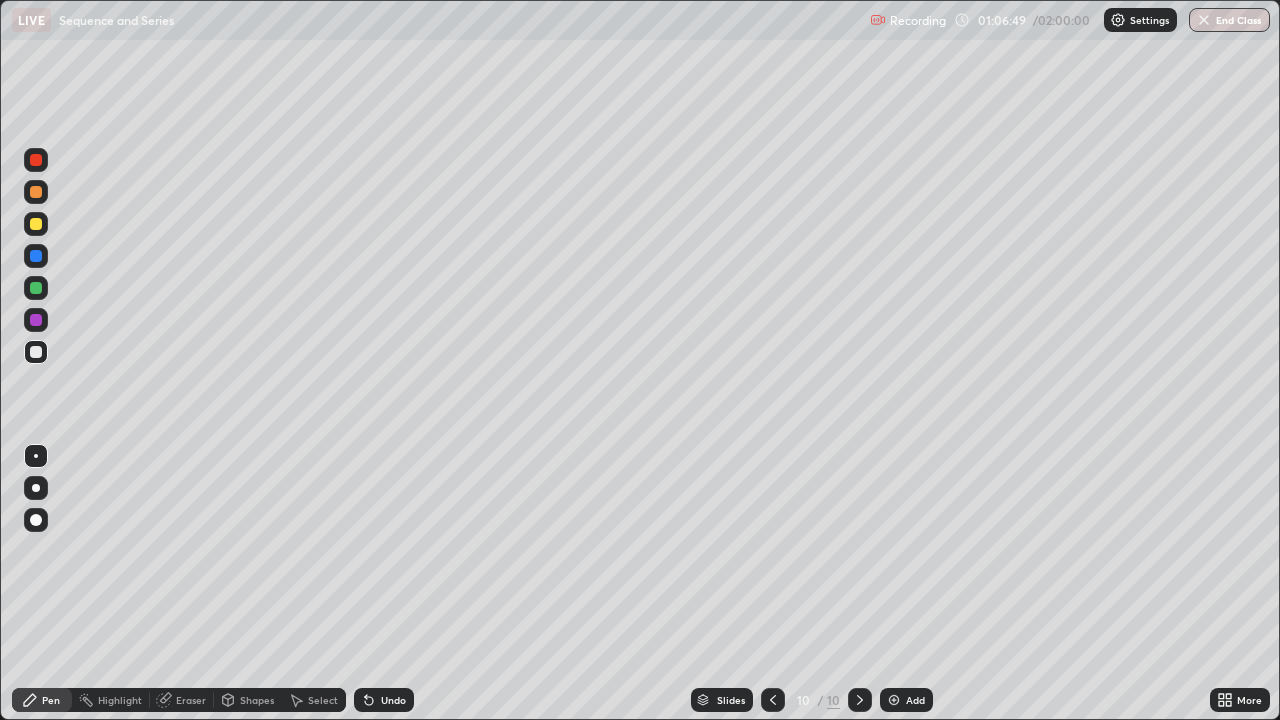 click 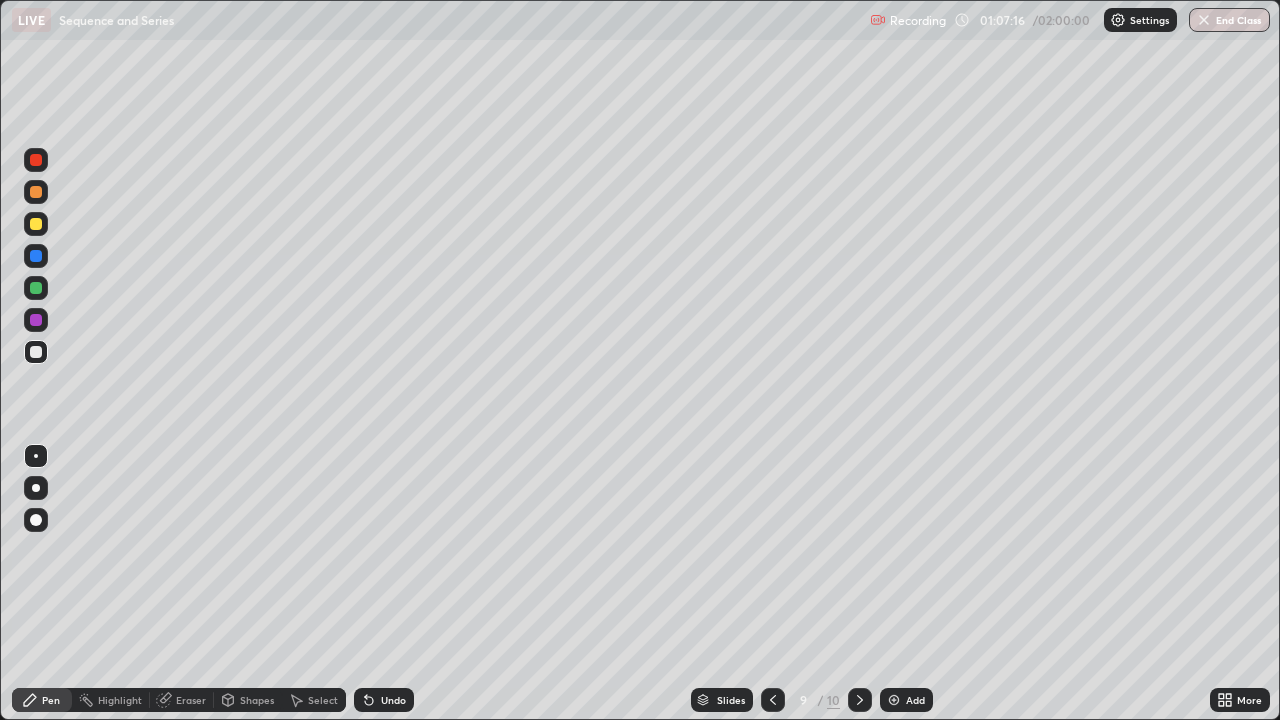 click 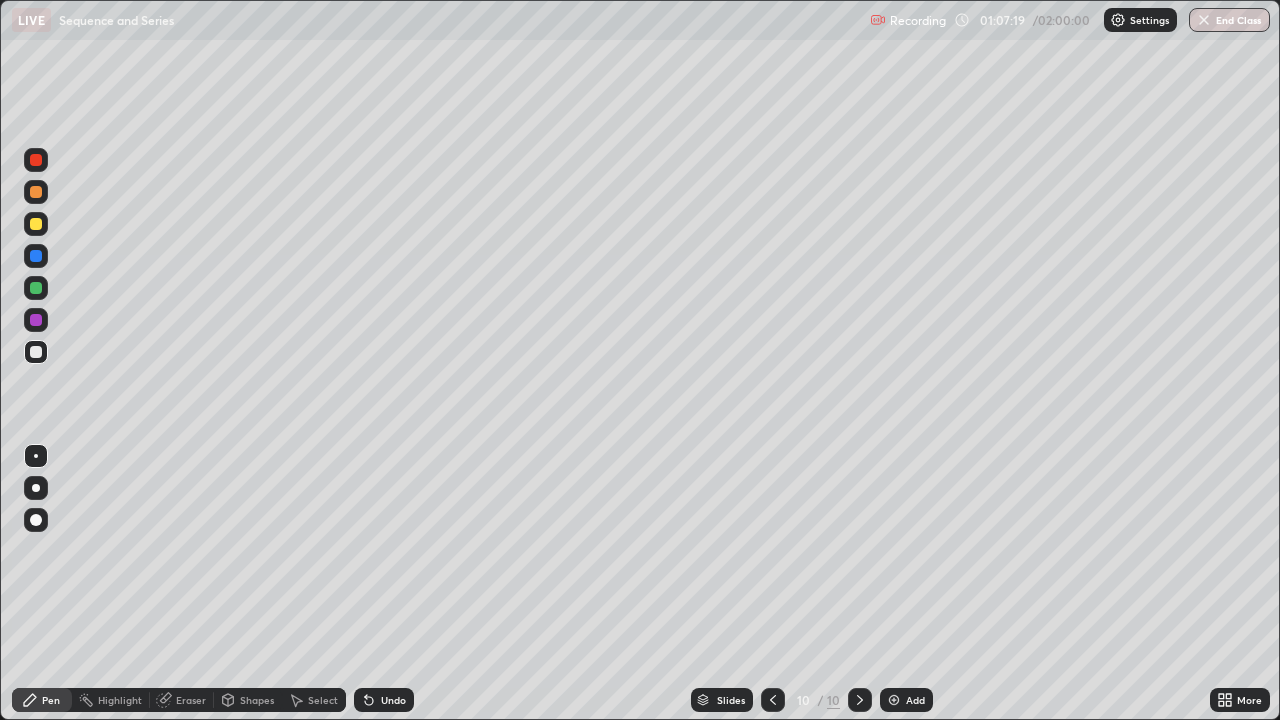 click 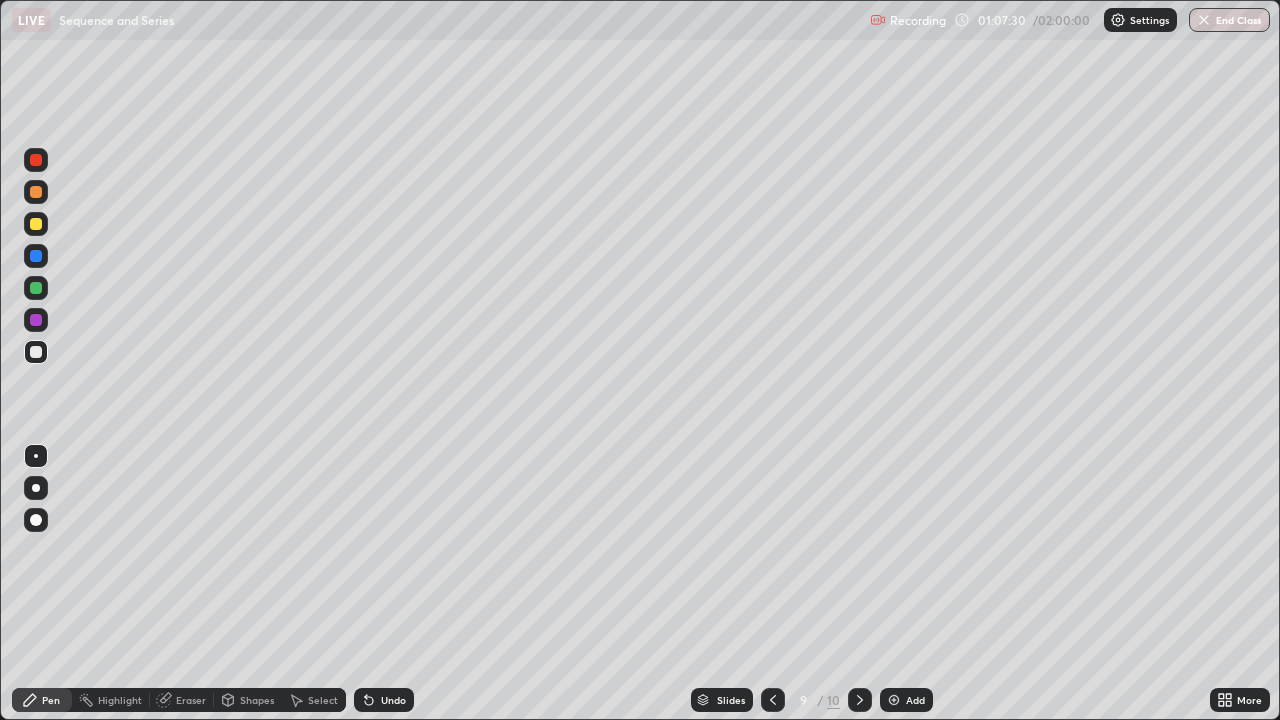 click 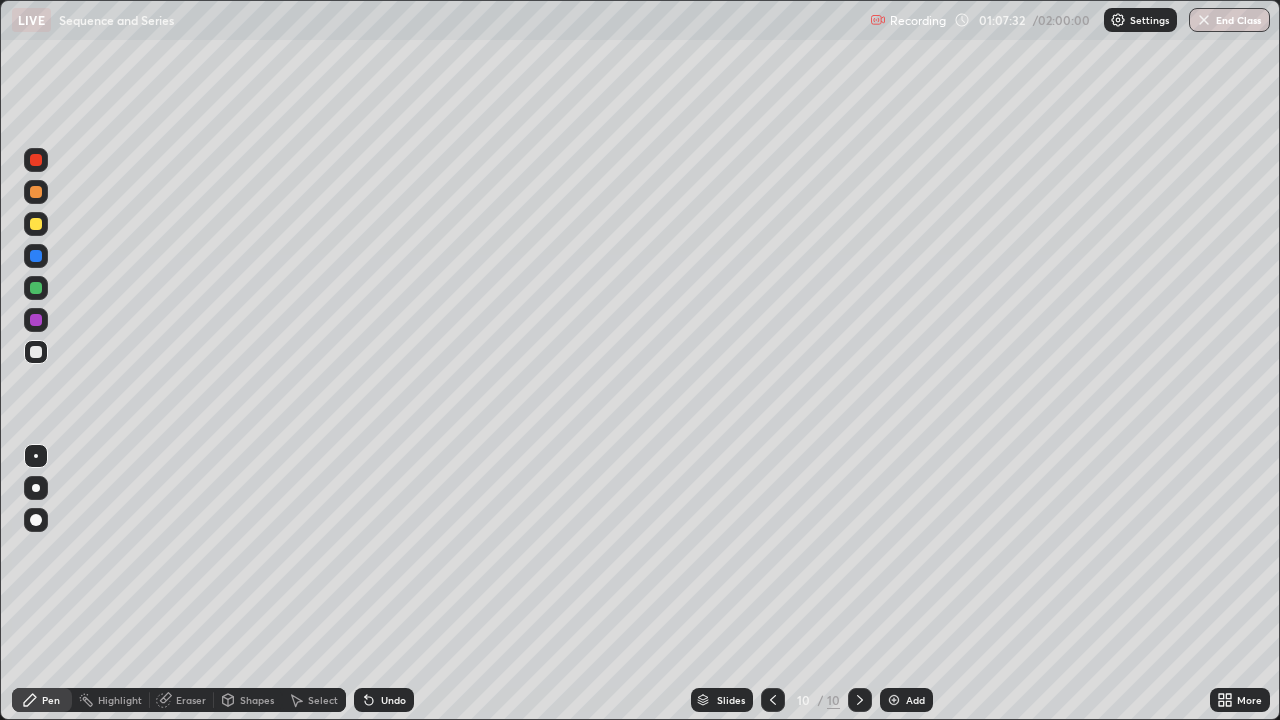 click 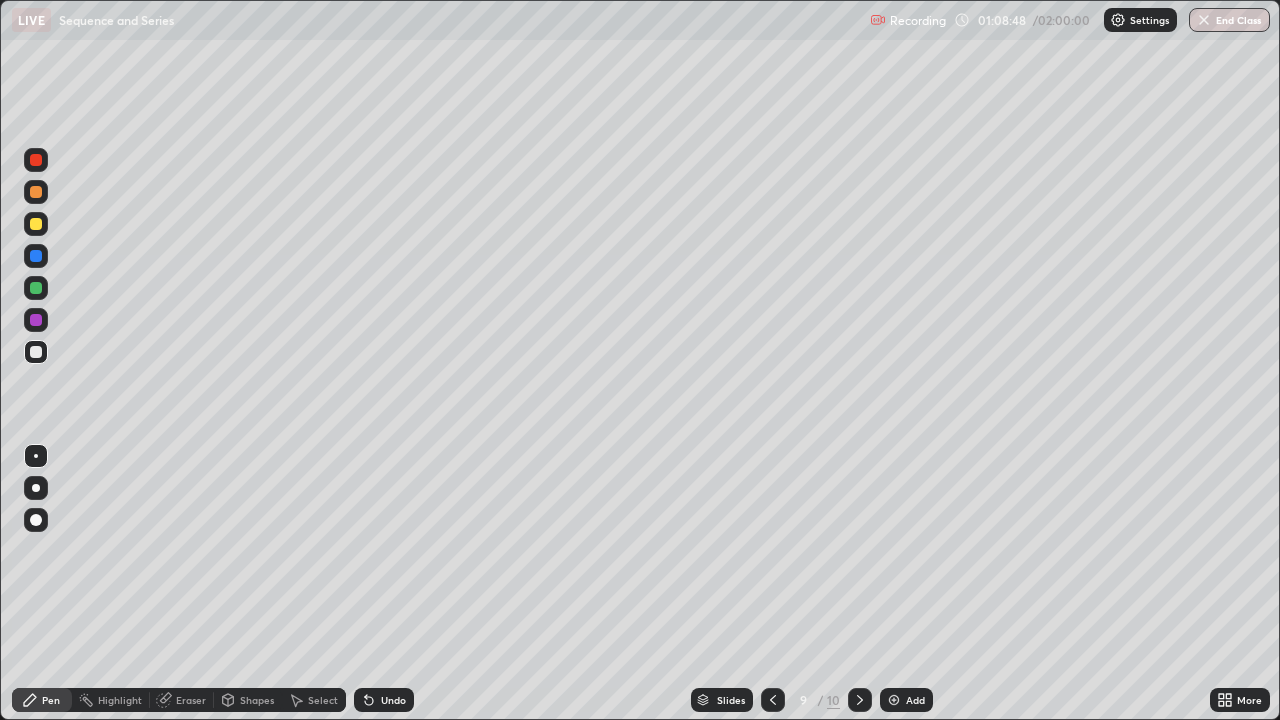 click at bounding box center [860, 700] 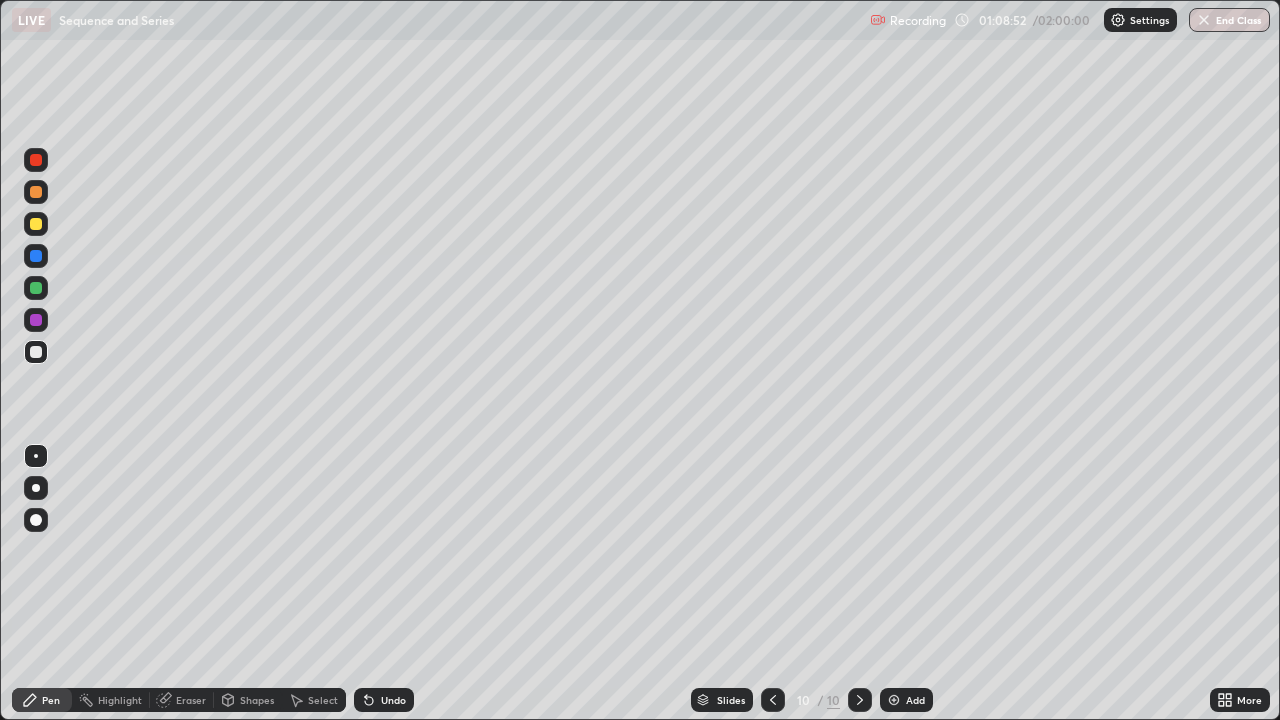 click at bounding box center (36, 560) 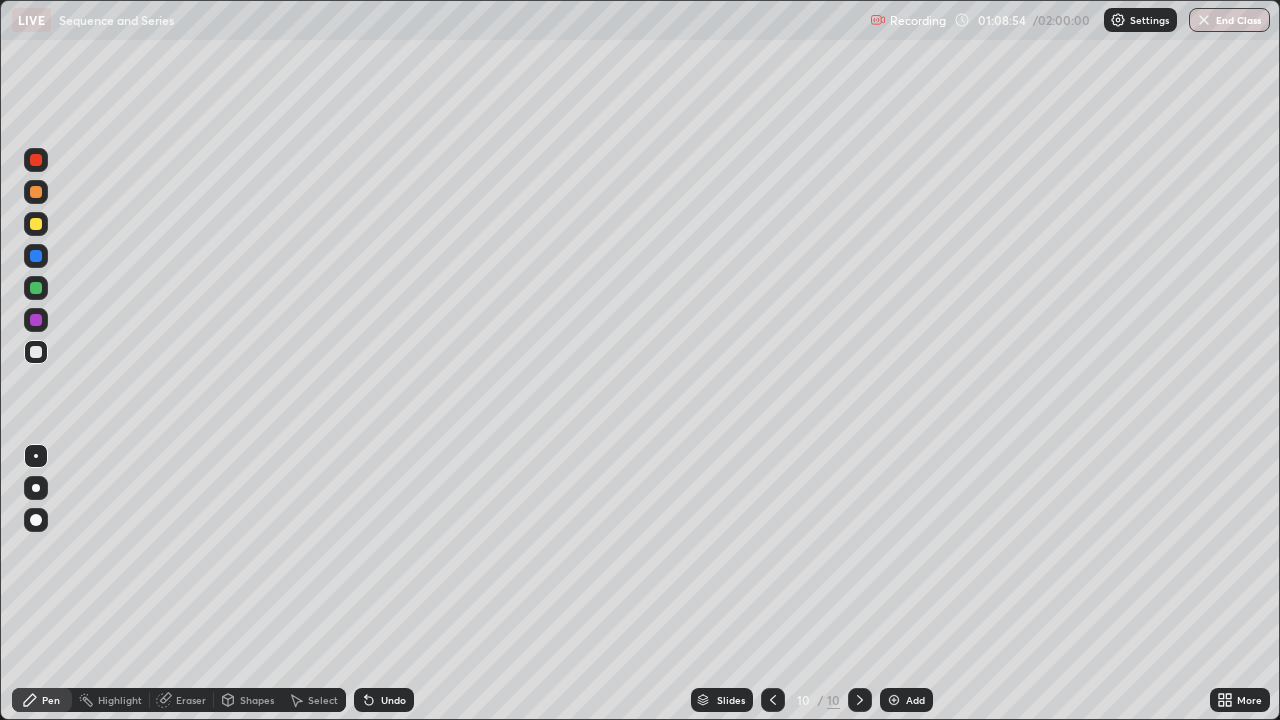 click at bounding box center [36, 224] 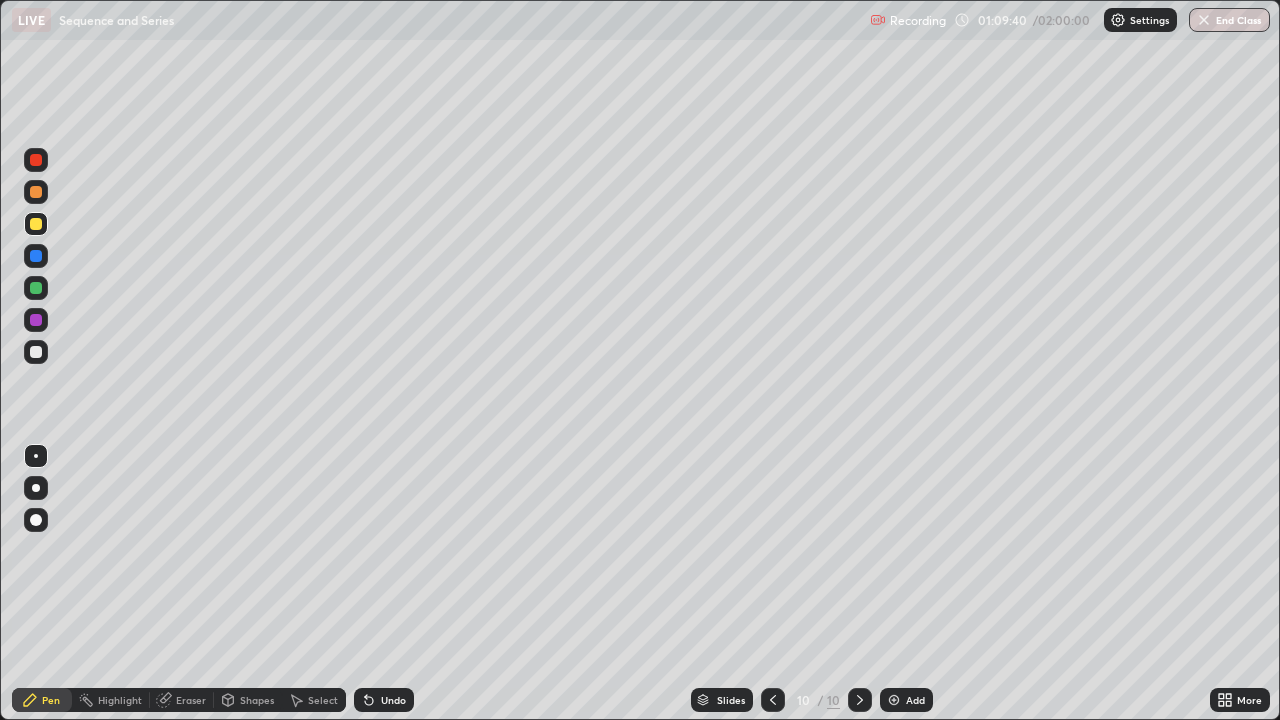click 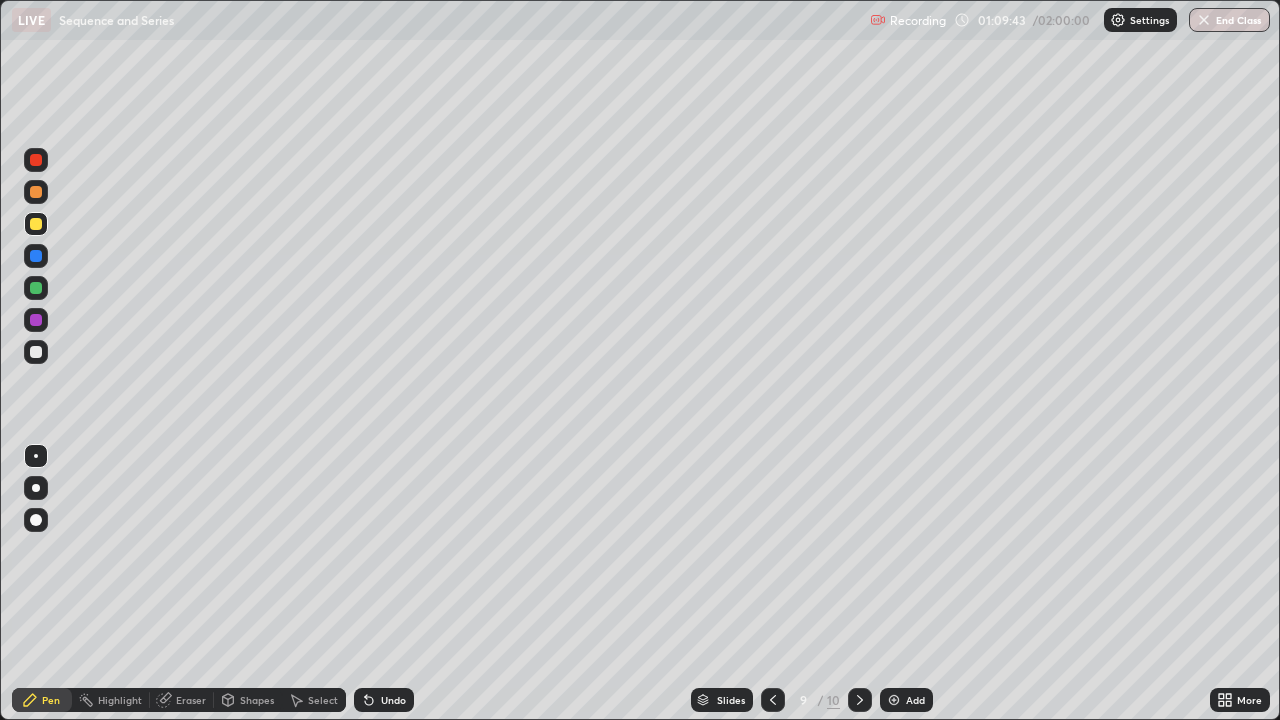 click 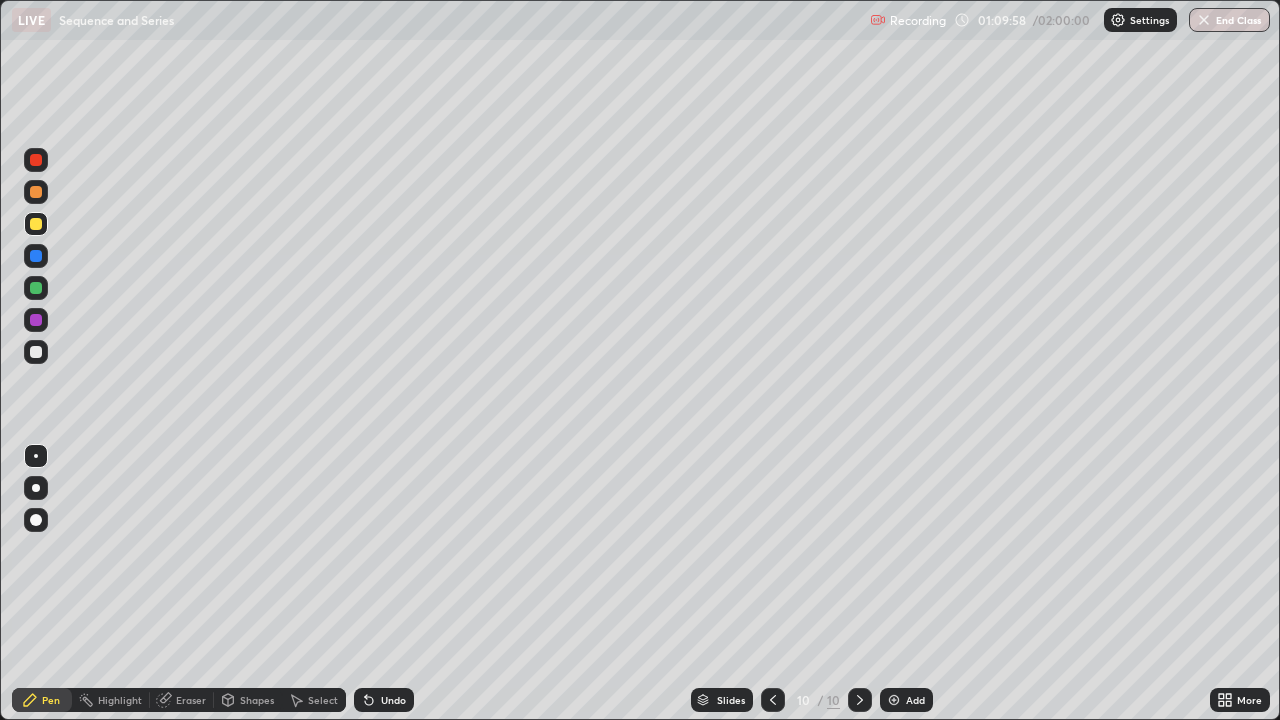 click at bounding box center [36, 288] 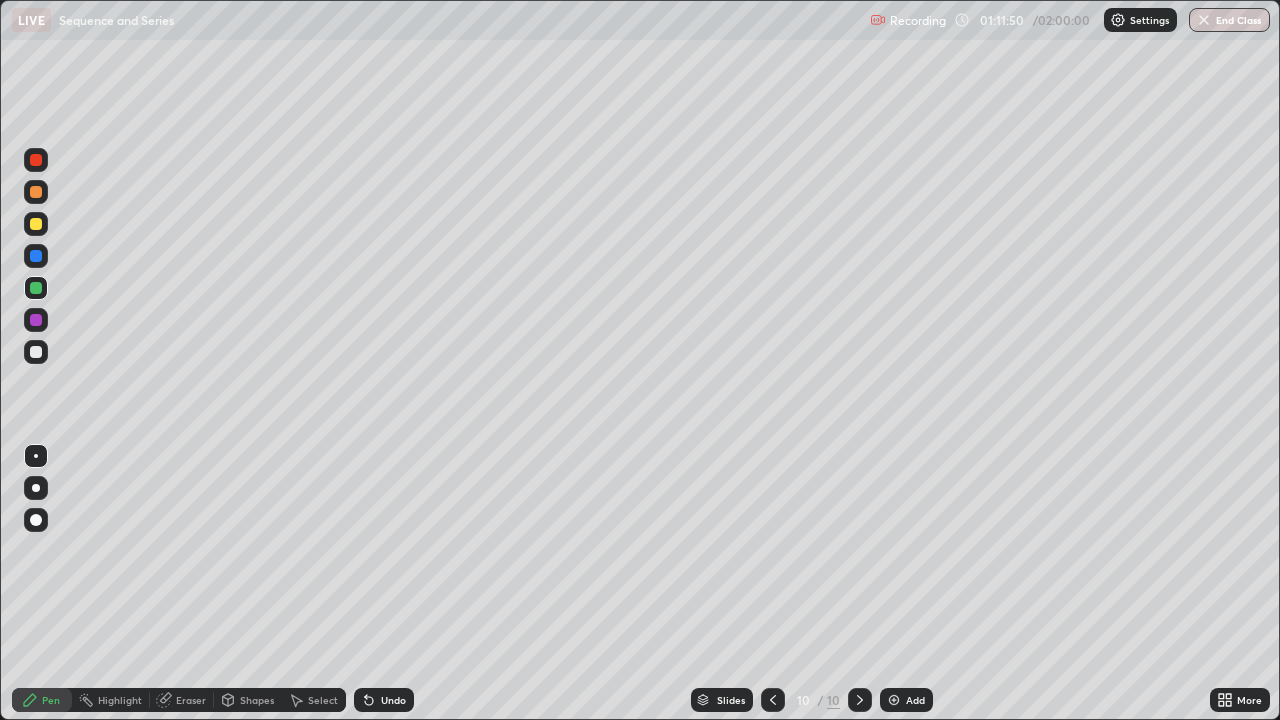 click 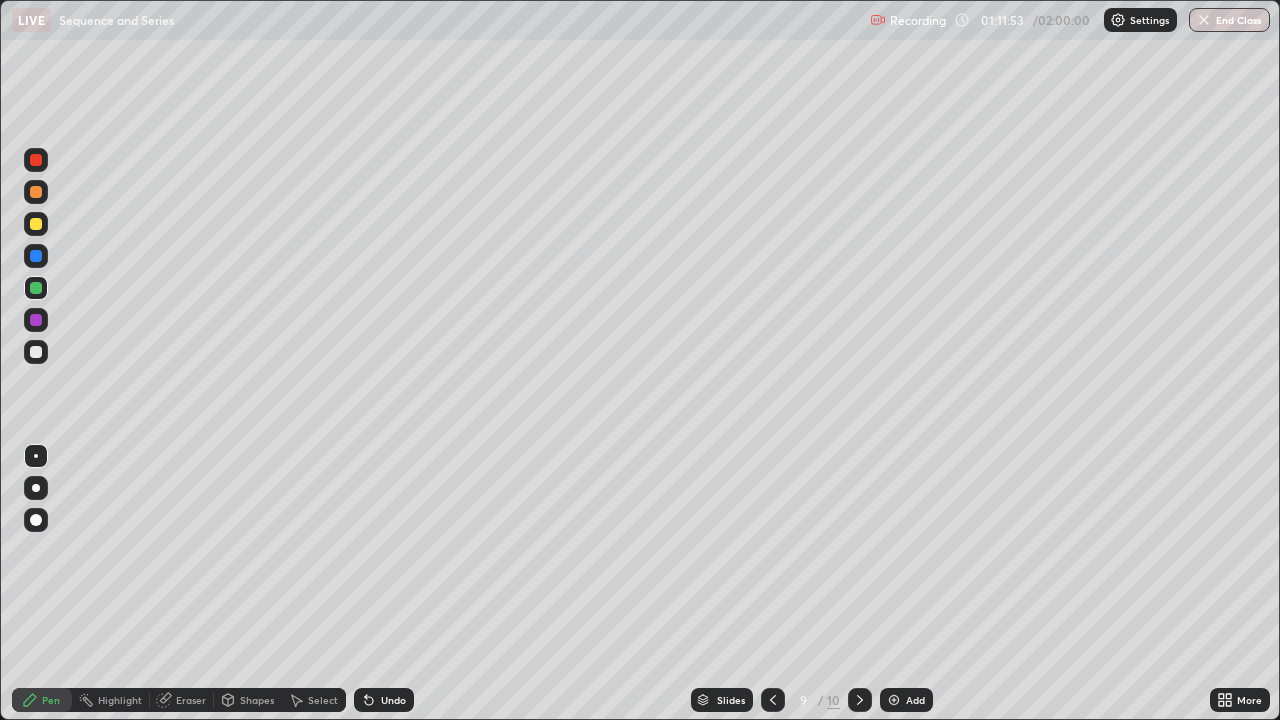 click at bounding box center (860, 700) 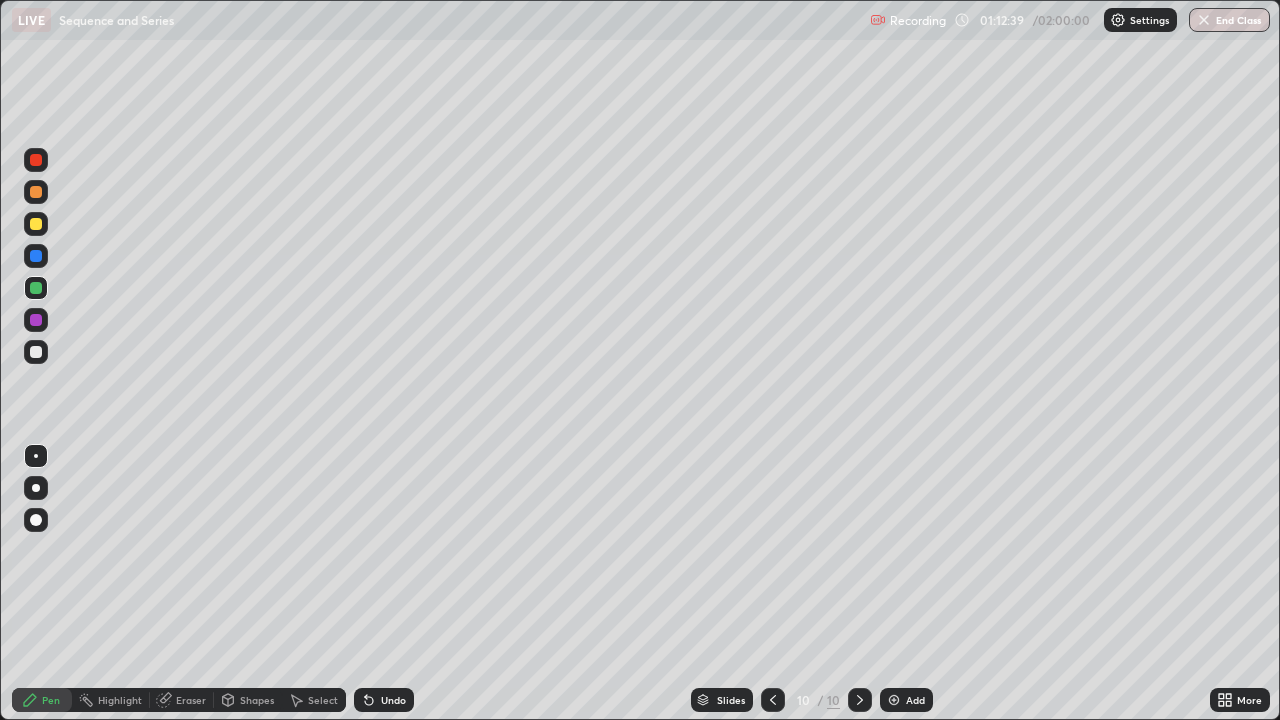 click 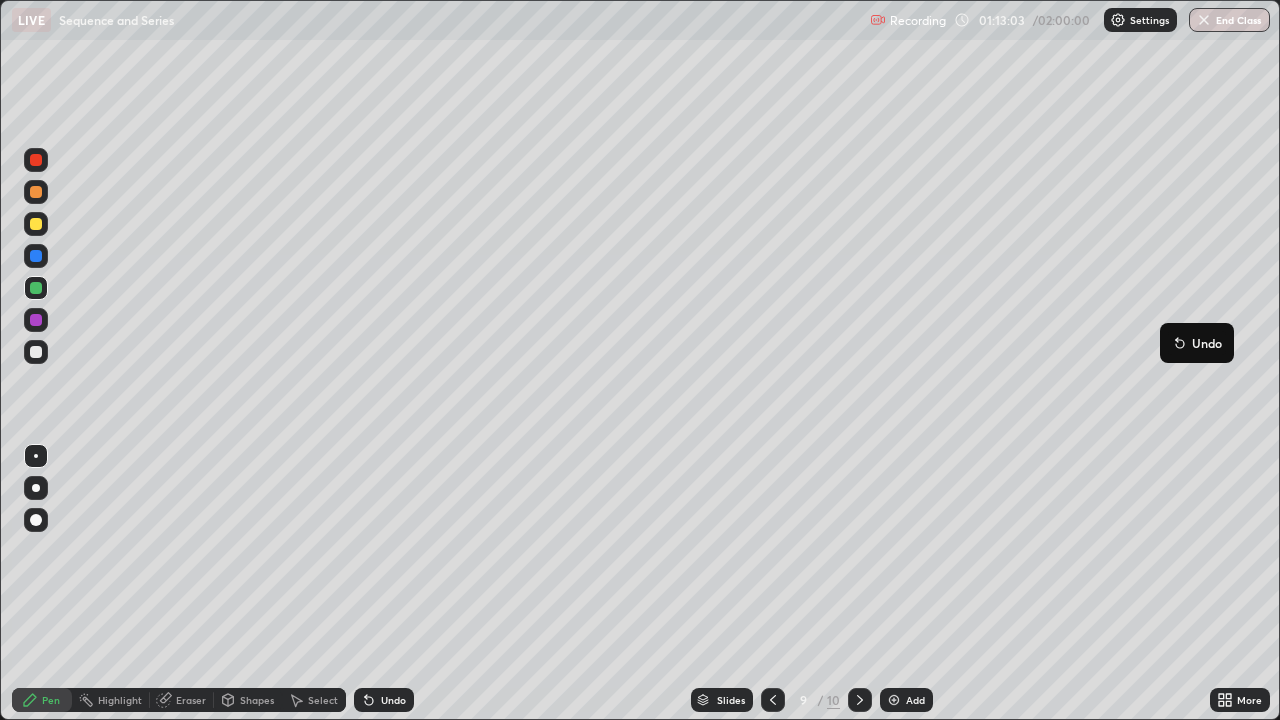 click 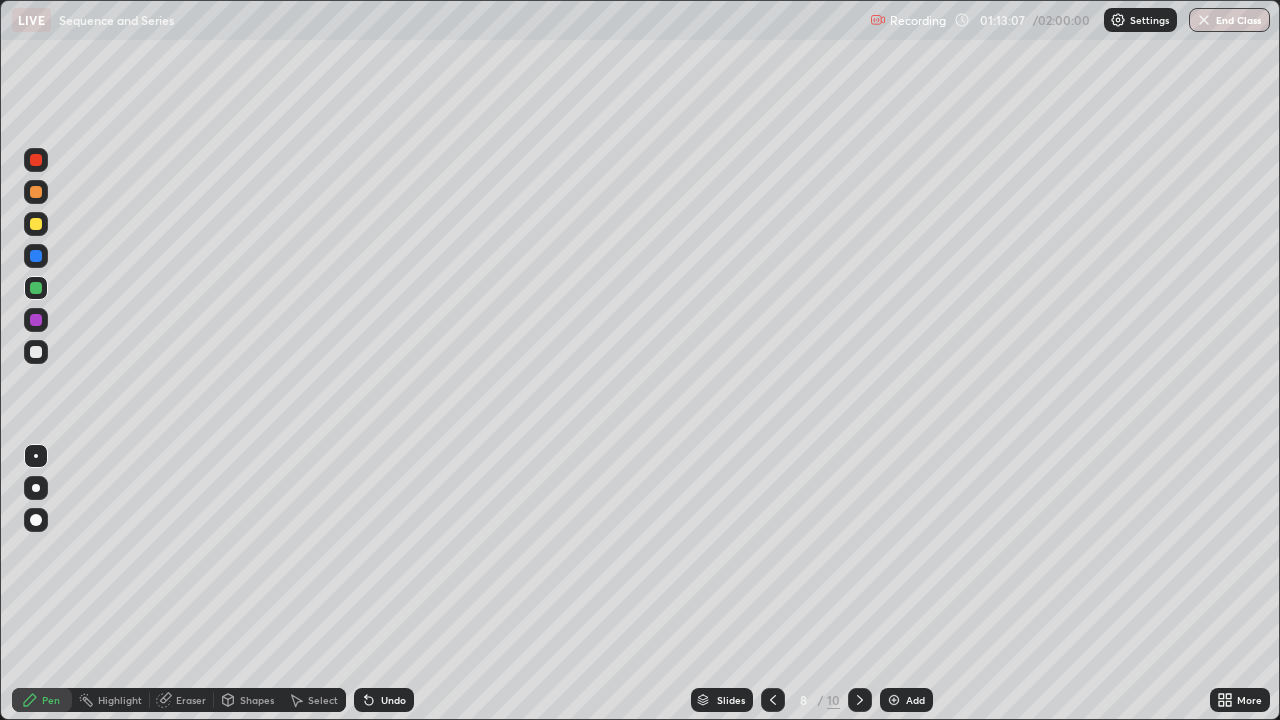click 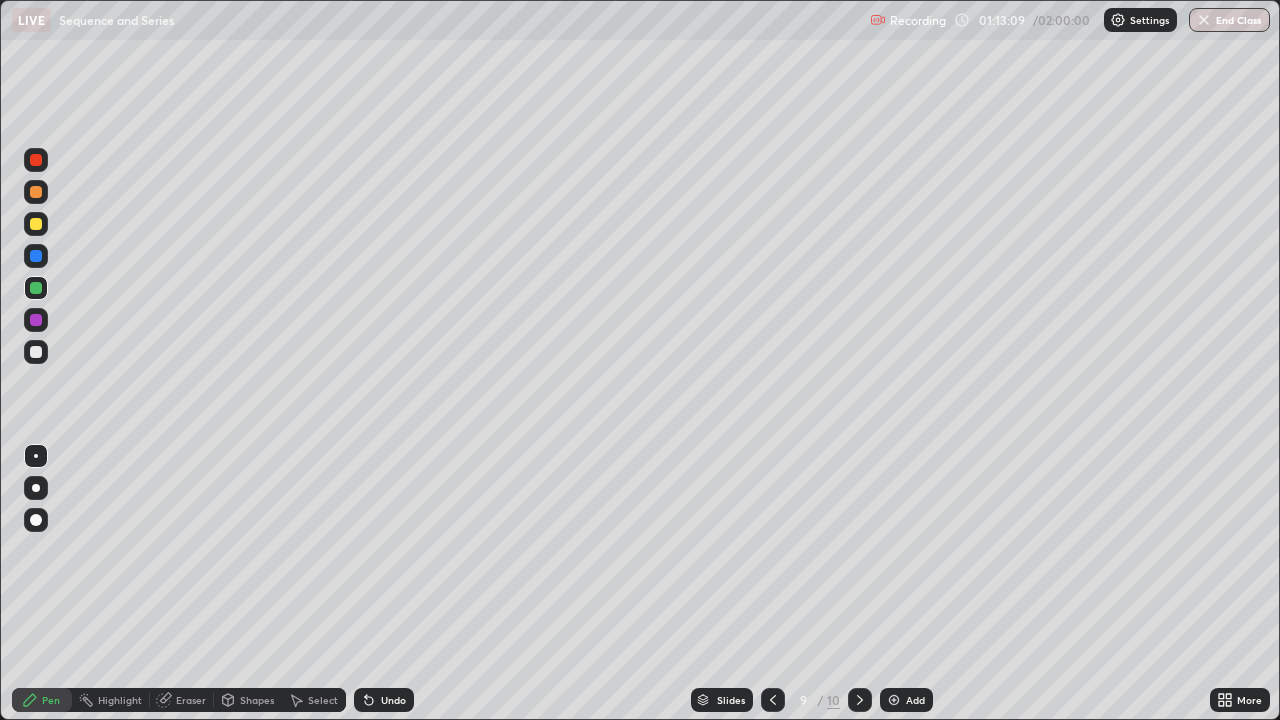click 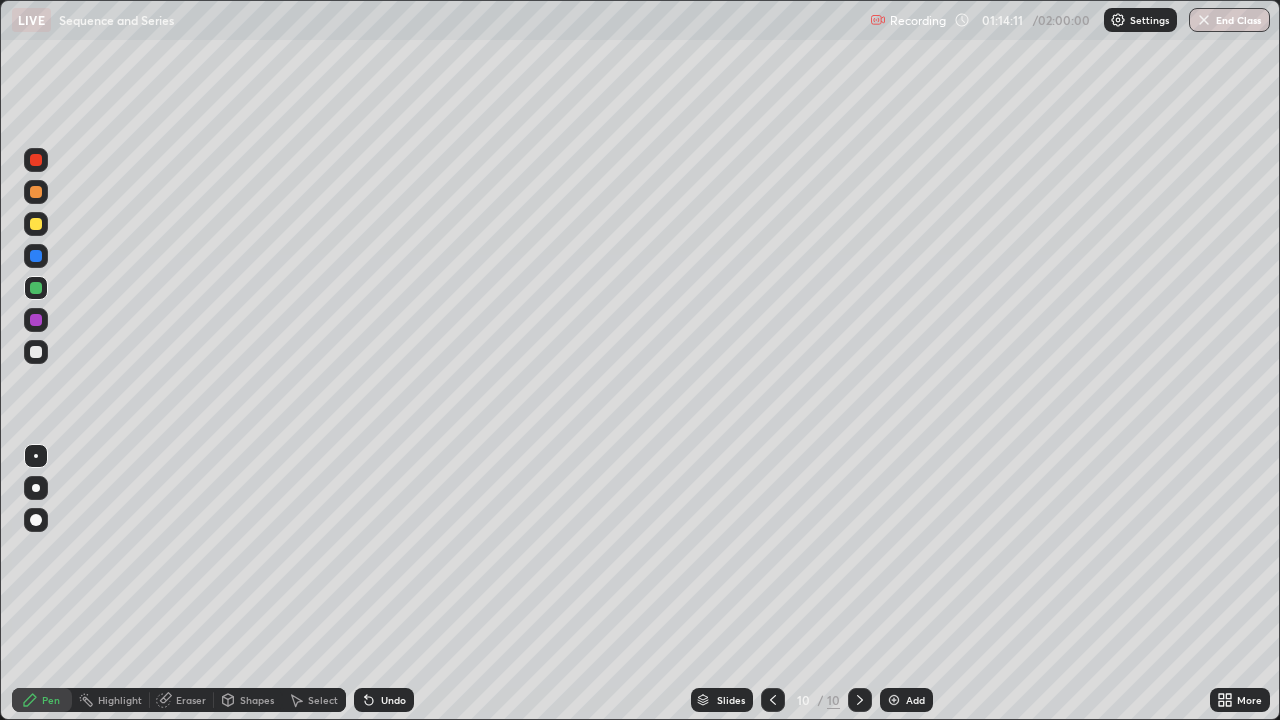 click on "Add" at bounding box center (906, 700) 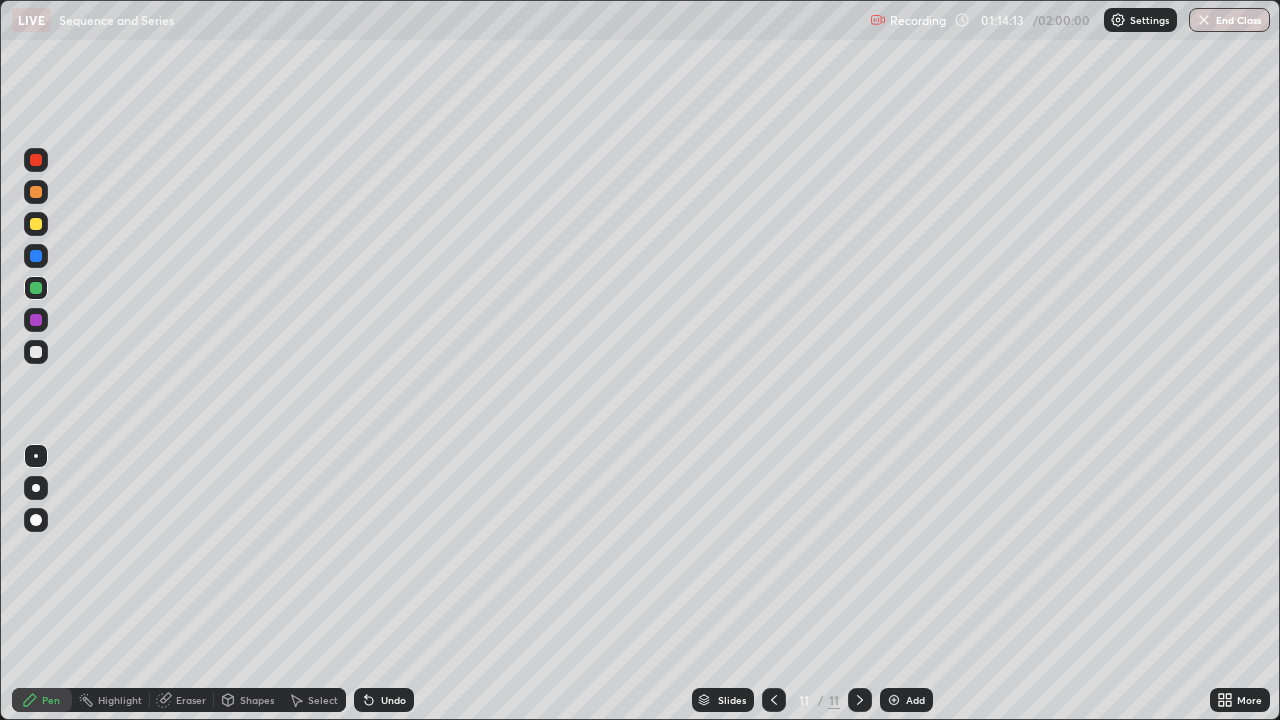 click 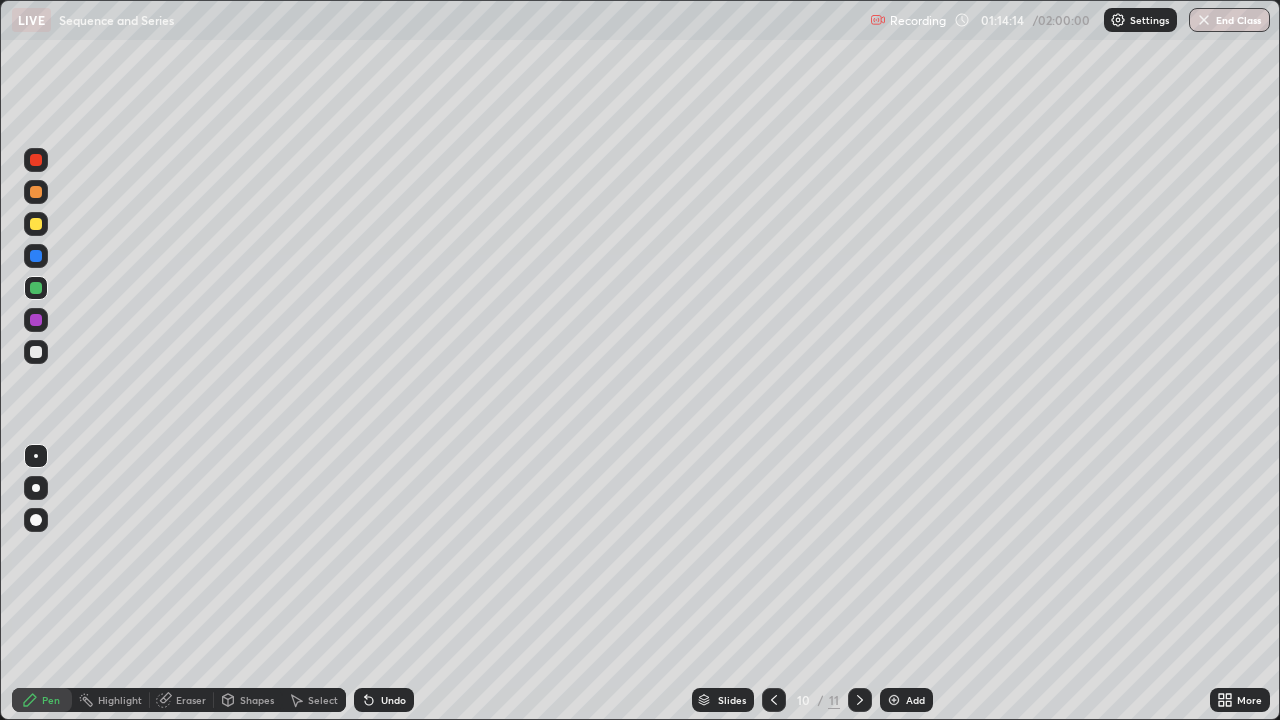 click at bounding box center (36, 352) 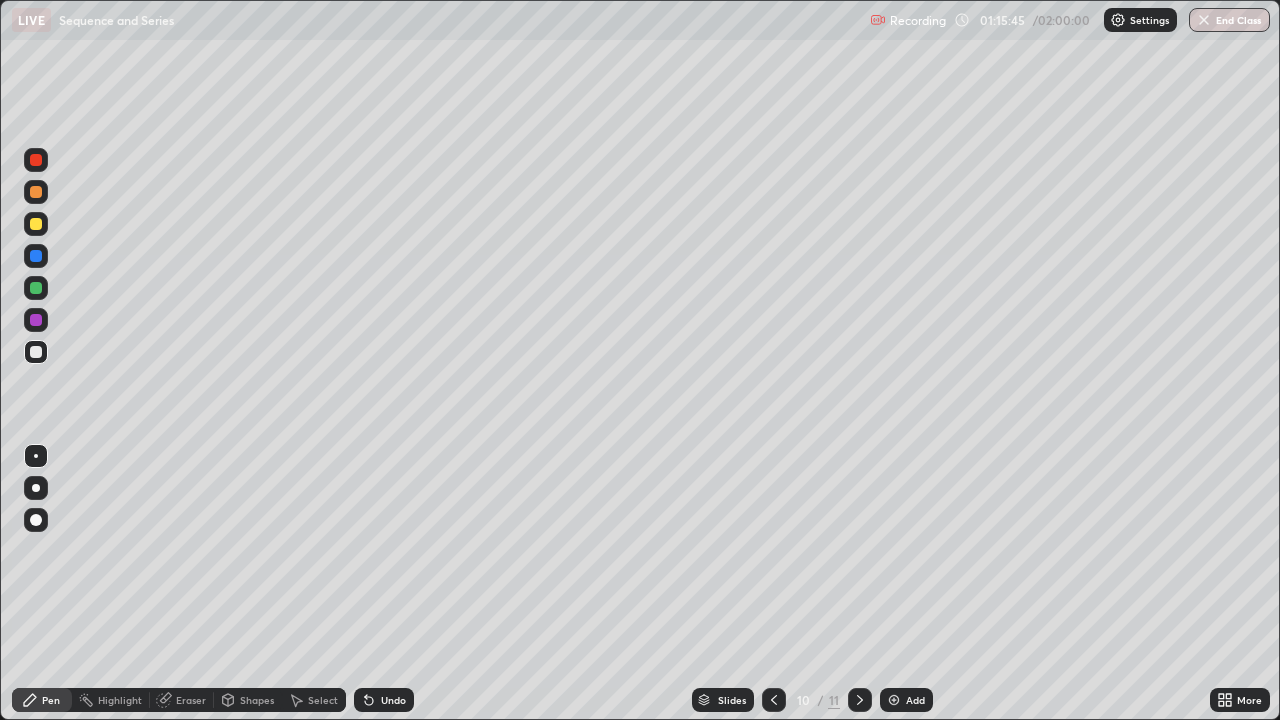 click at bounding box center [774, 700] 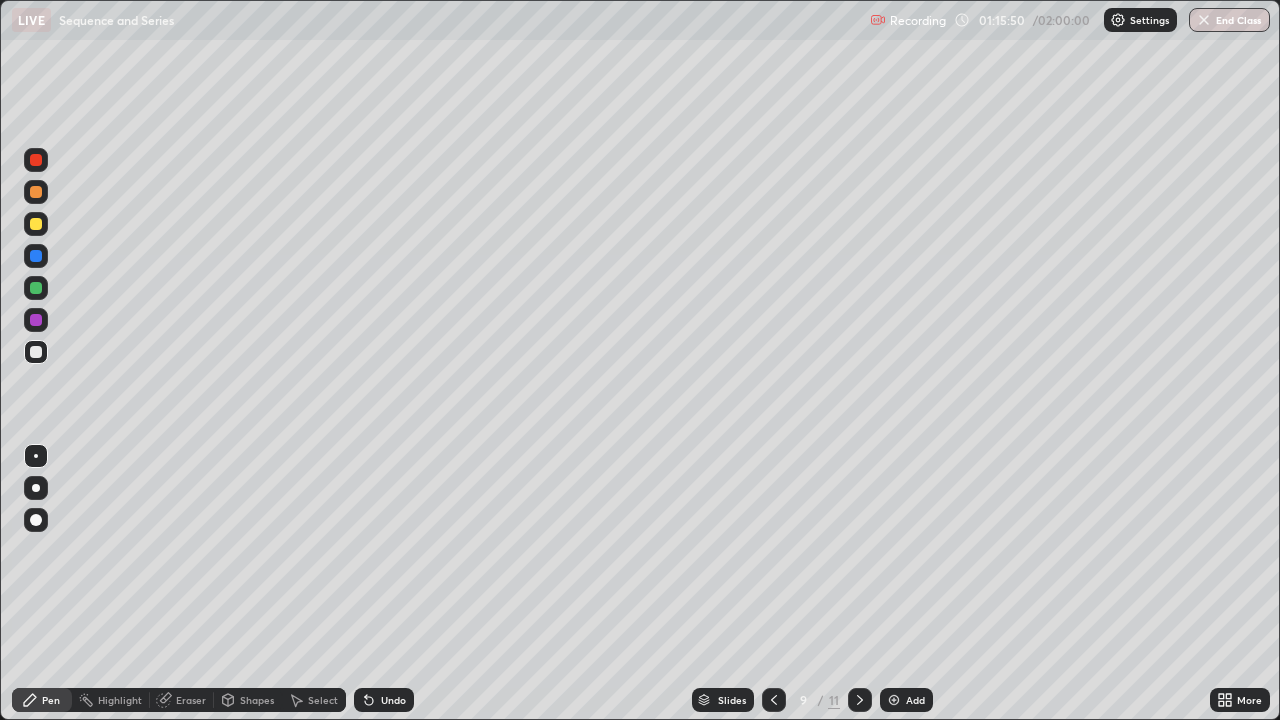 click 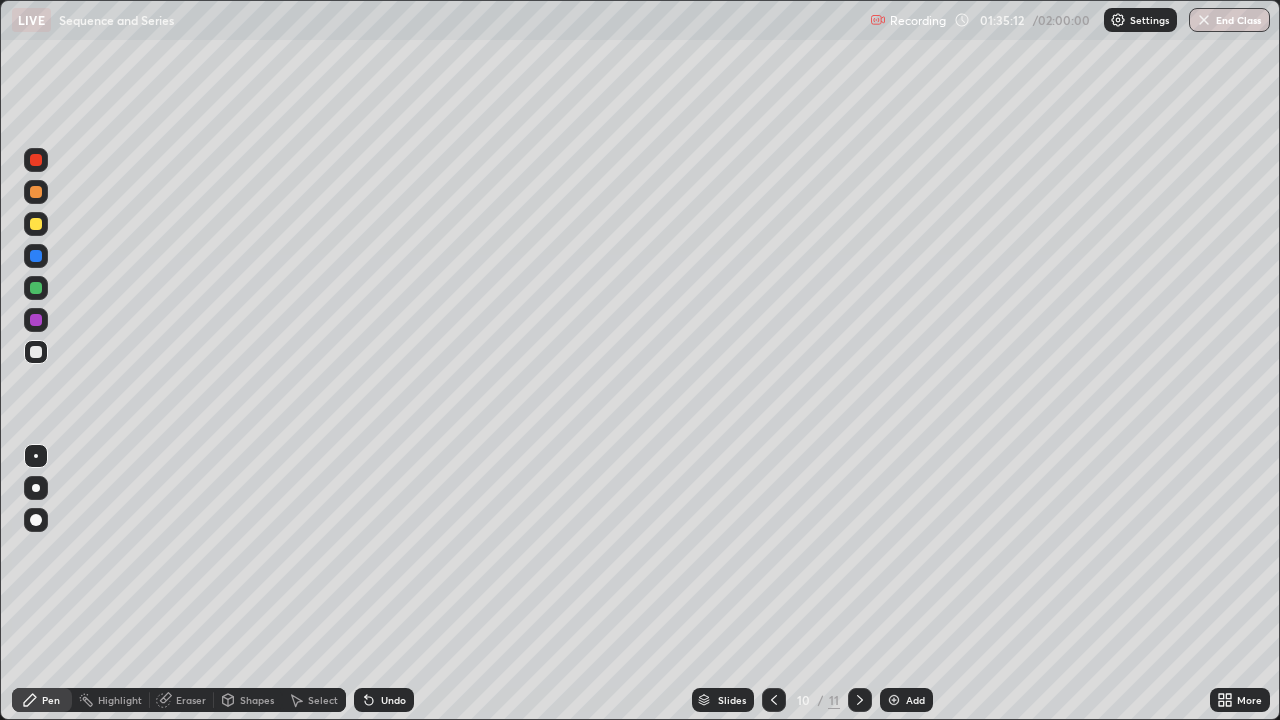 click on "Eraser" at bounding box center (182, 700) 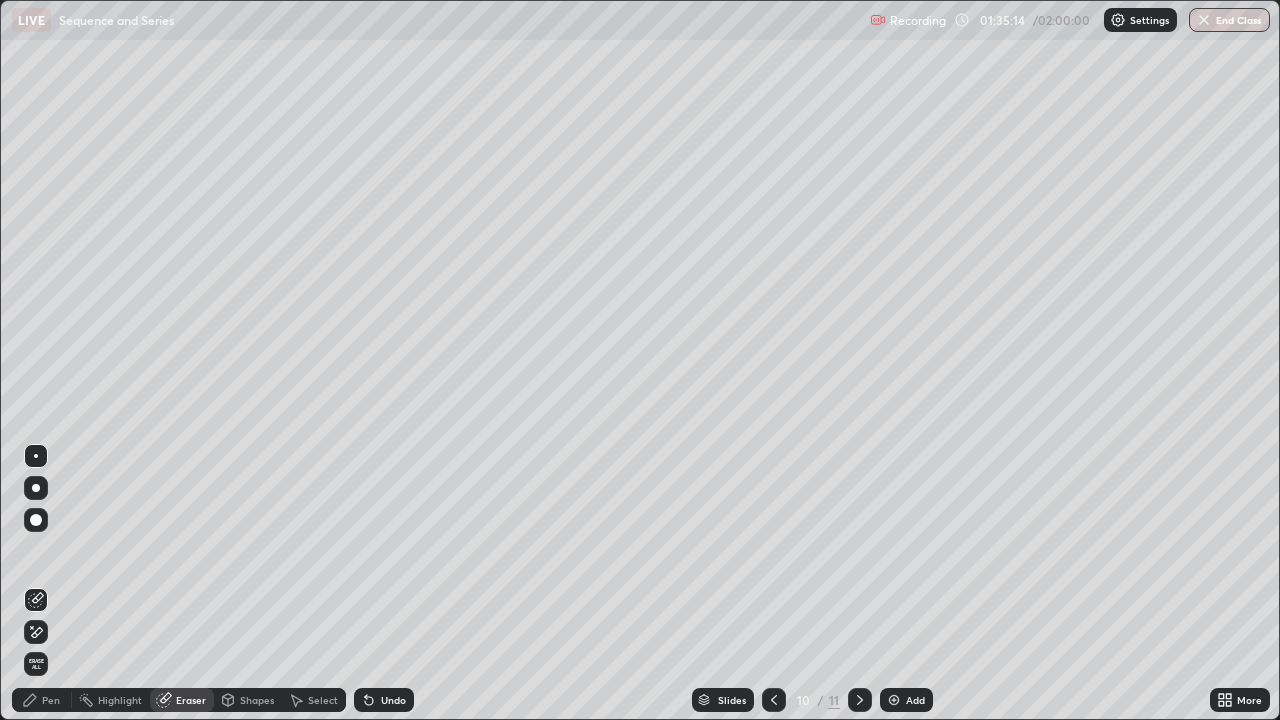 click on "Pen" at bounding box center [42, 700] 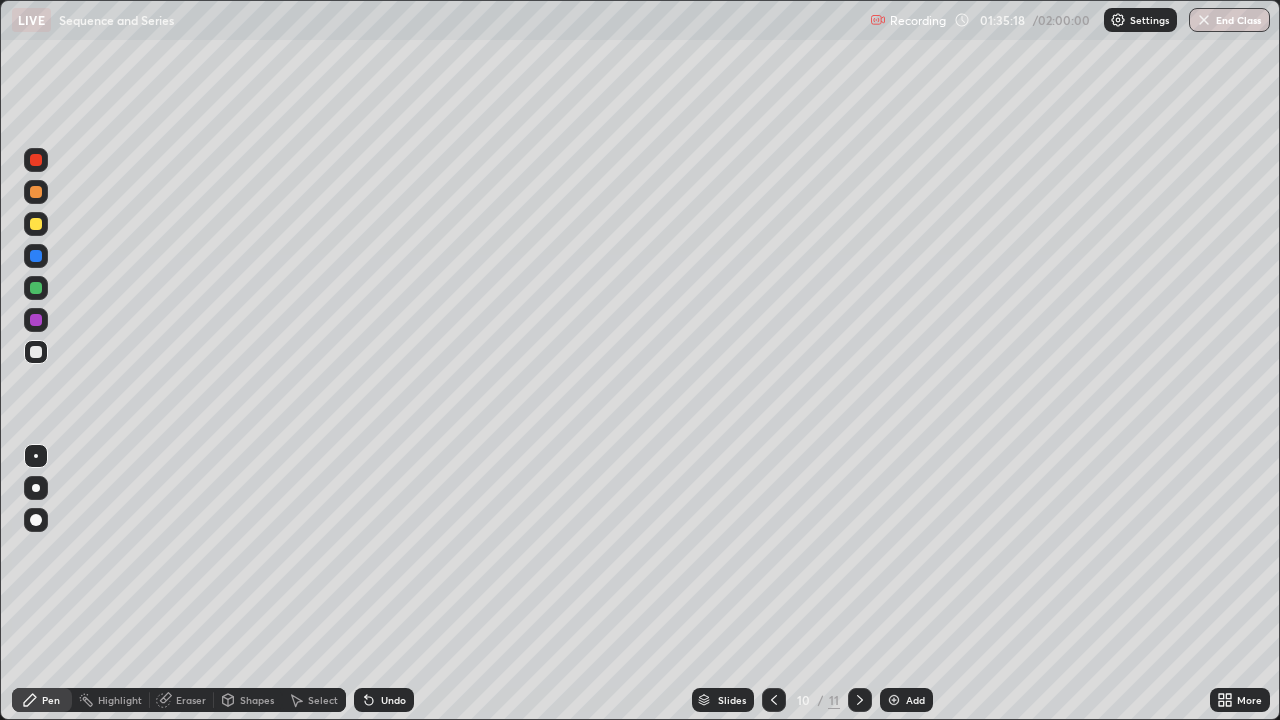 click on "End Class" at bounding box center (1229, 20) 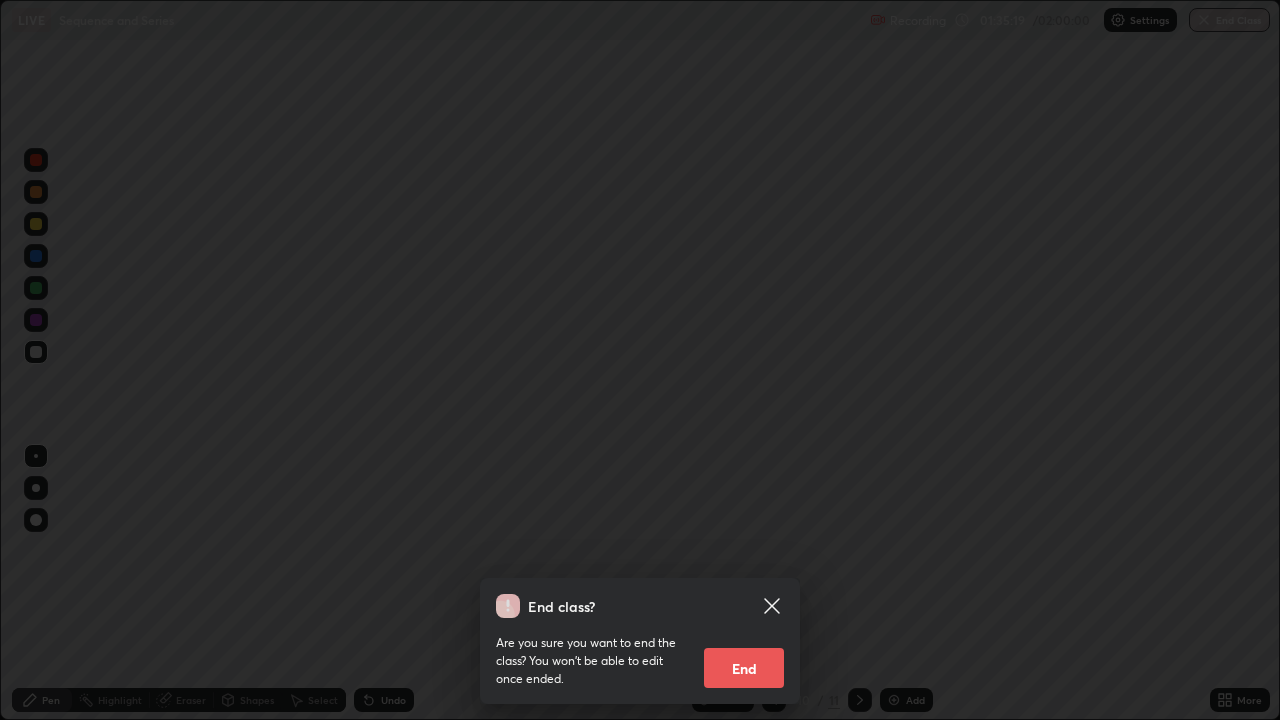 click on "End" at bounding box center (744, 668) 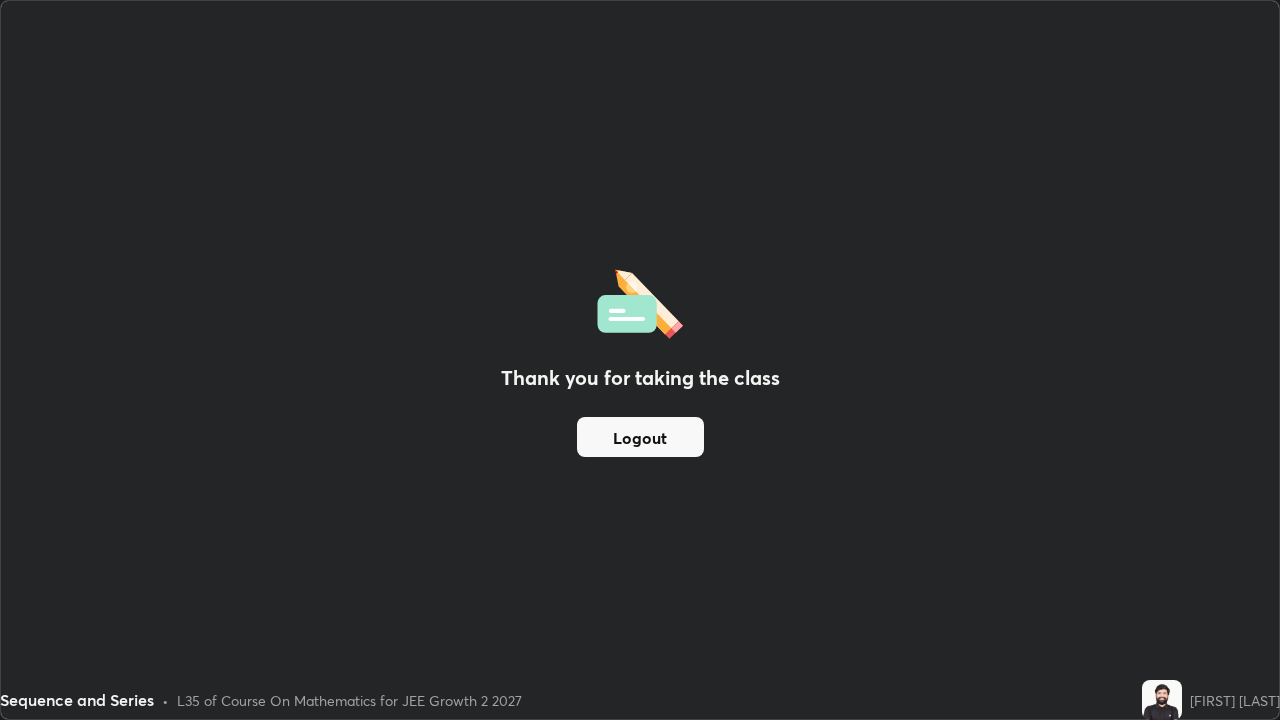 click on "Logout" at bounding box center [640, 437] 